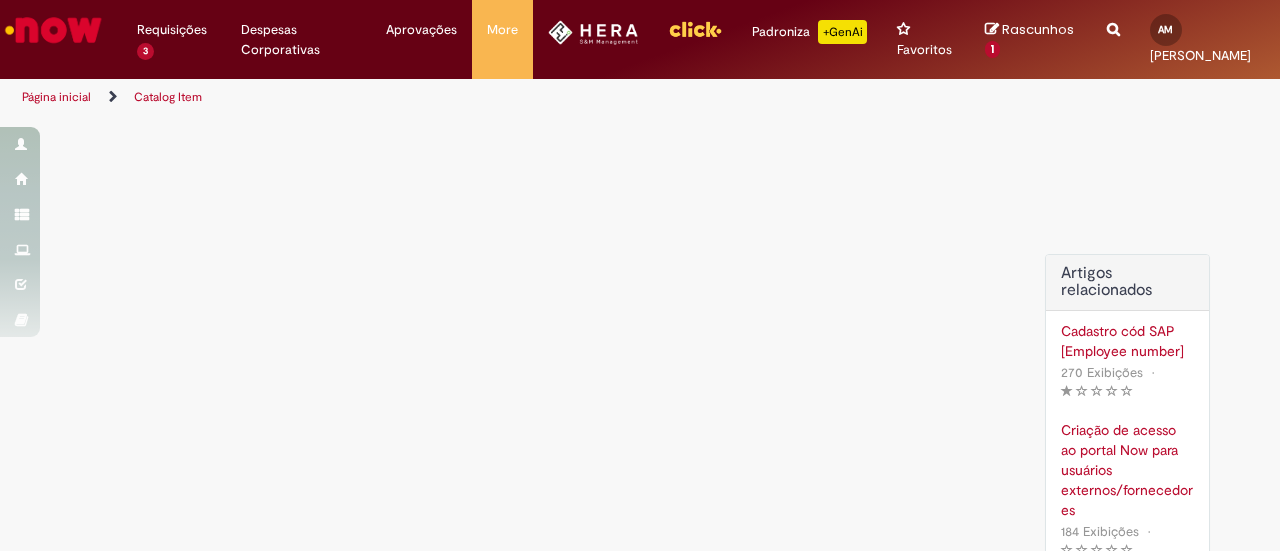scroll, scrollTop: 0, scrollLeft: 0, axis: both 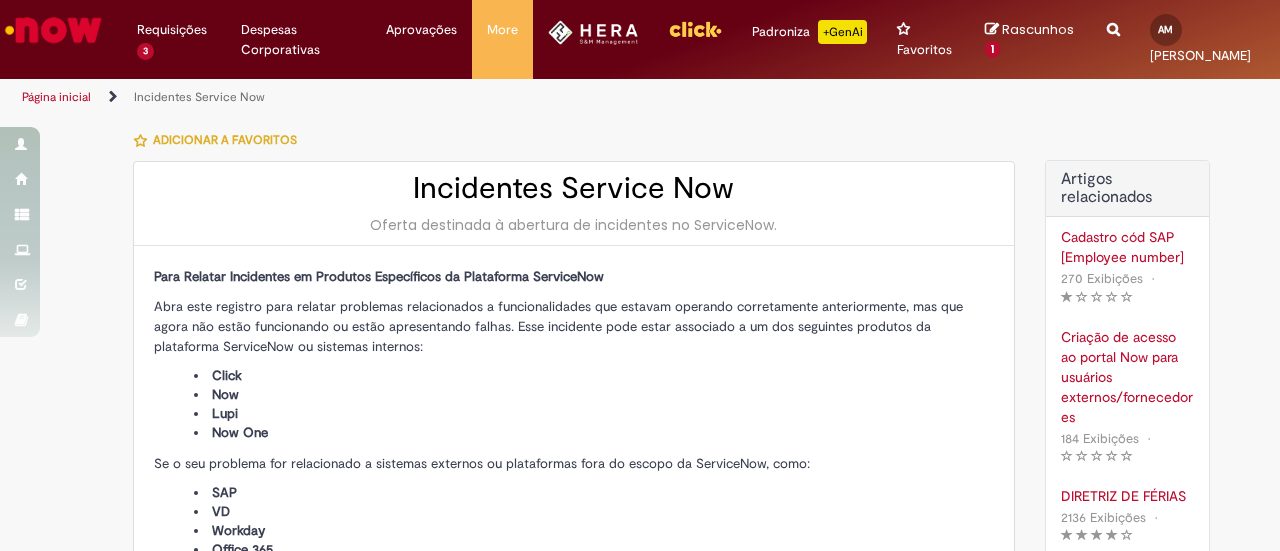 type on "**********" 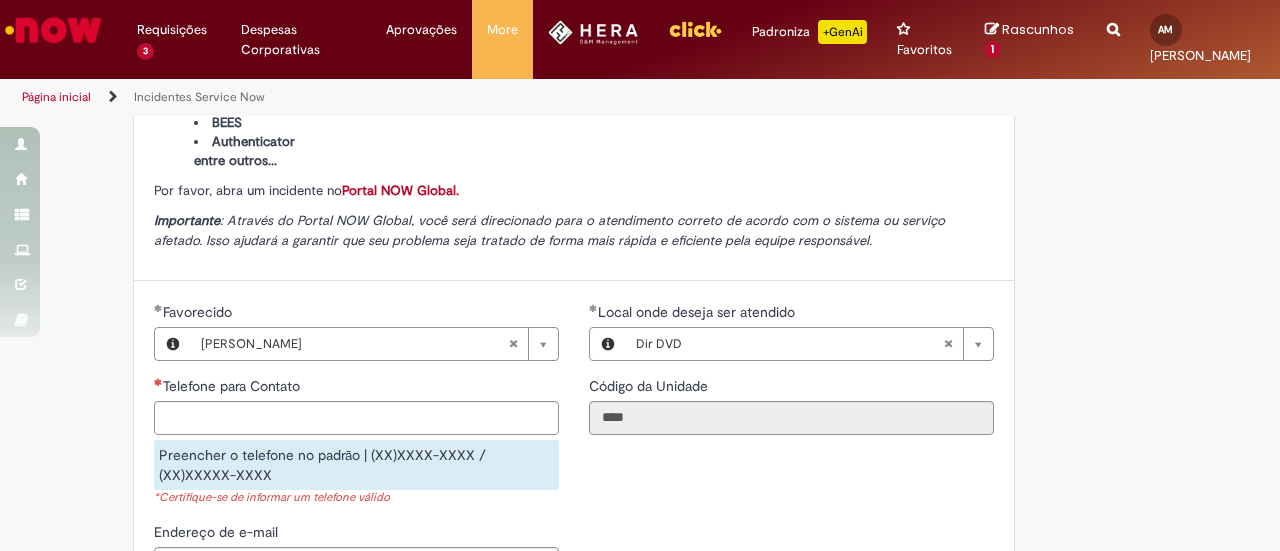 scroll, scrollTop: 508, scrollLeft: 0, axis: vertical 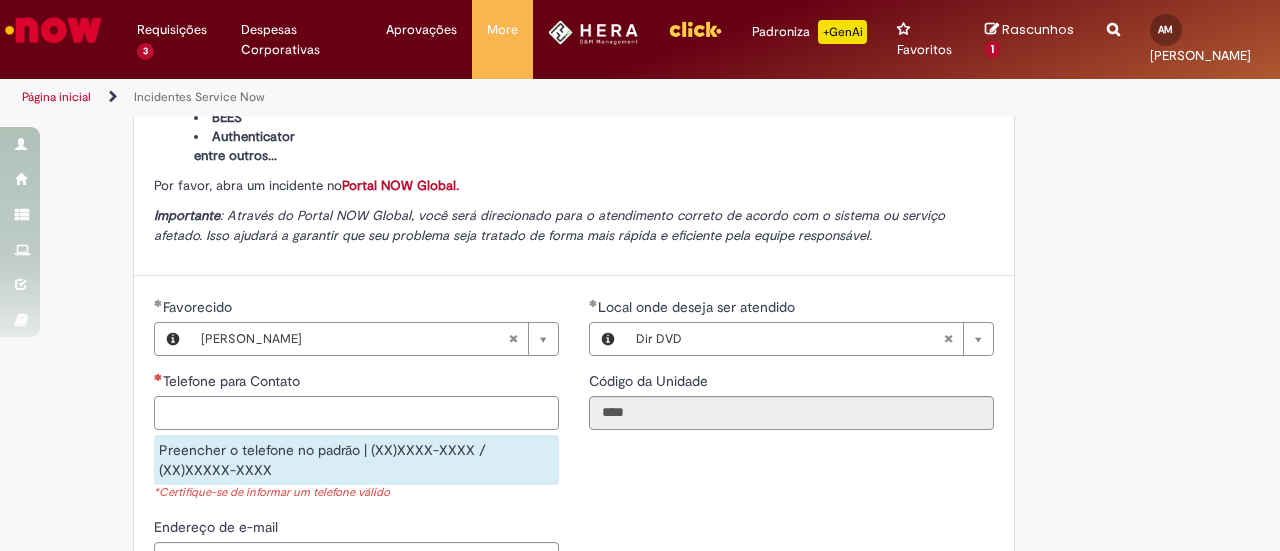 click on "Telefone para Contato" at bounding box center (356, 413) 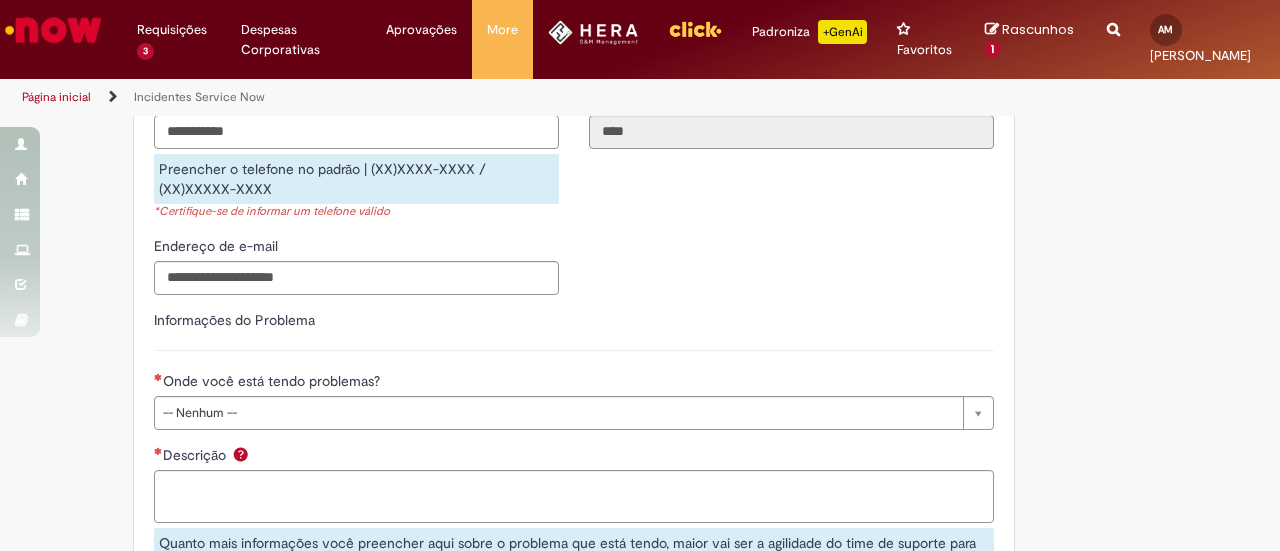 scroll, scrollTop: 796, scrollLeft: 0, axis: vertical 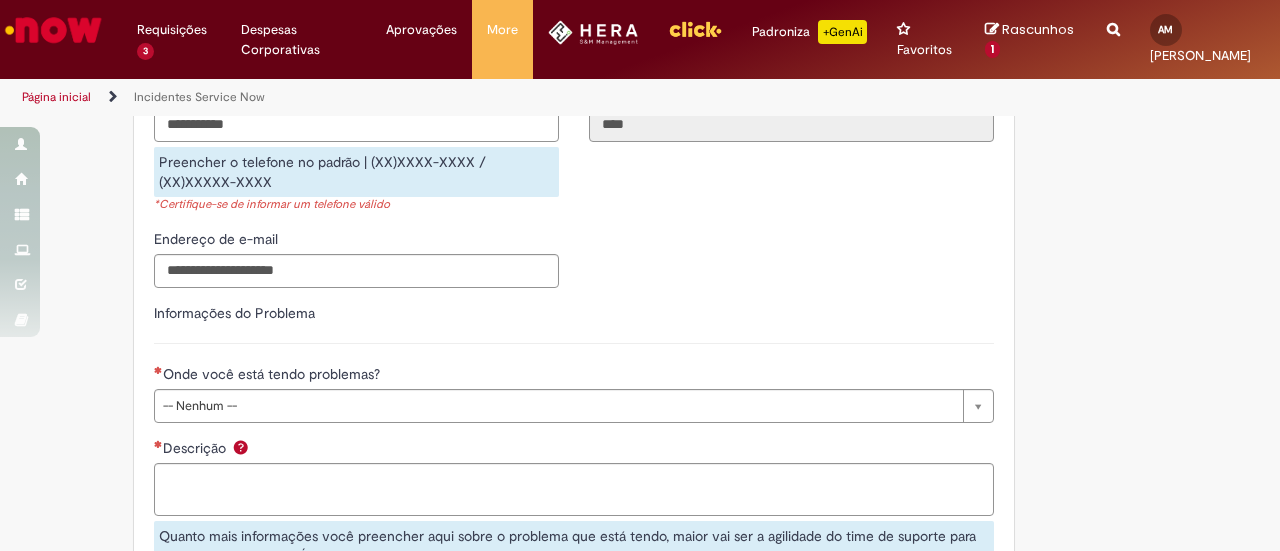 type on "**********" 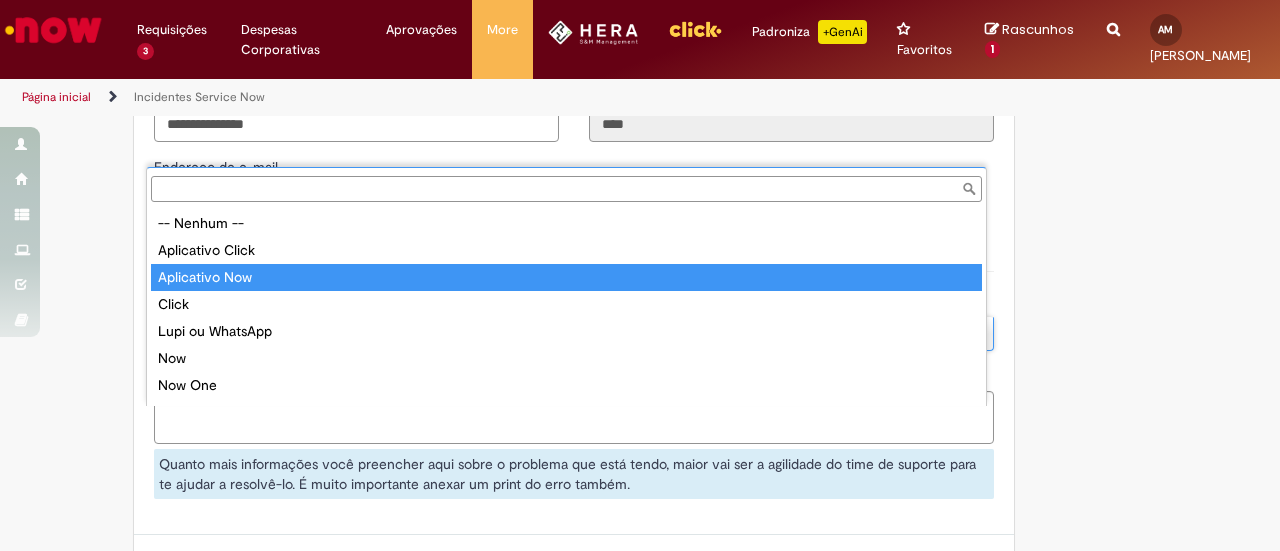 type on "**********" 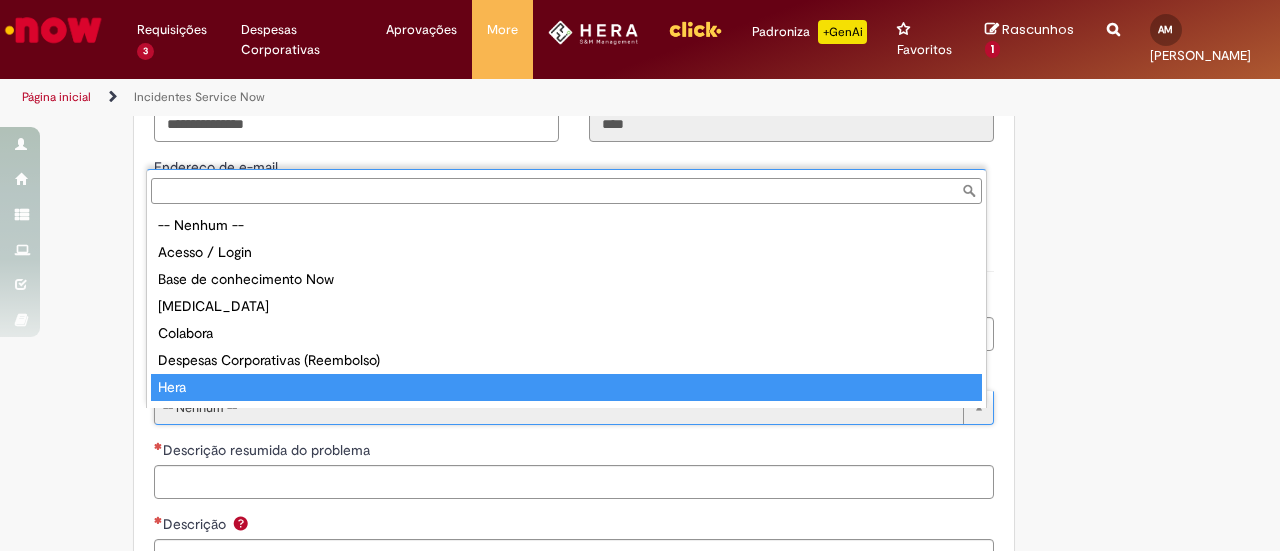 scroll, scrollTop: 16, scrollLeft: 0, axis: vertical 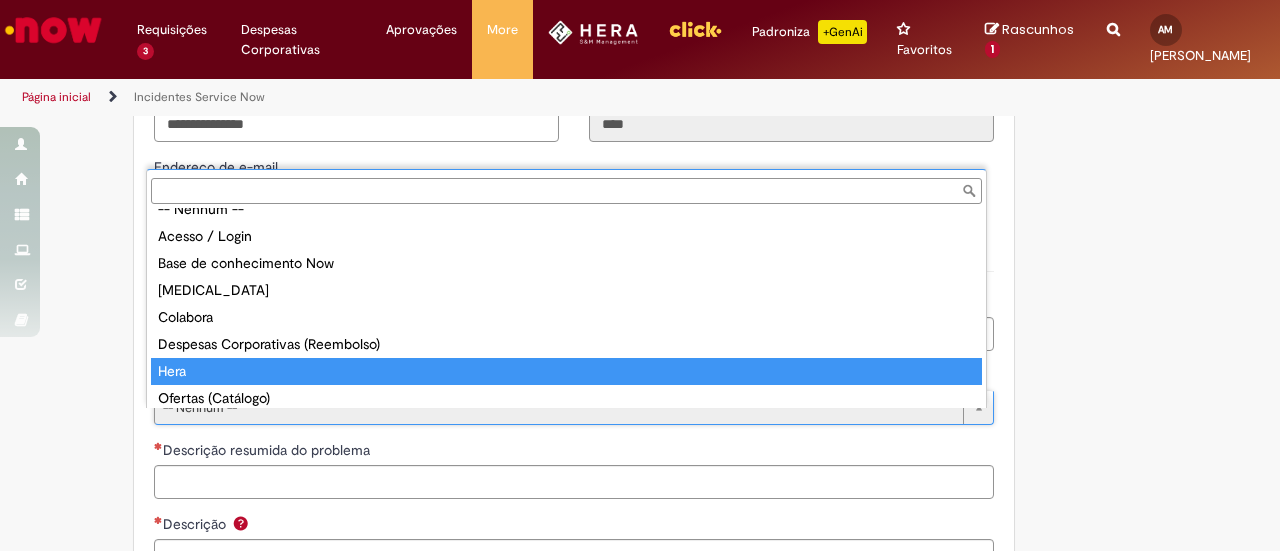 type on "****" 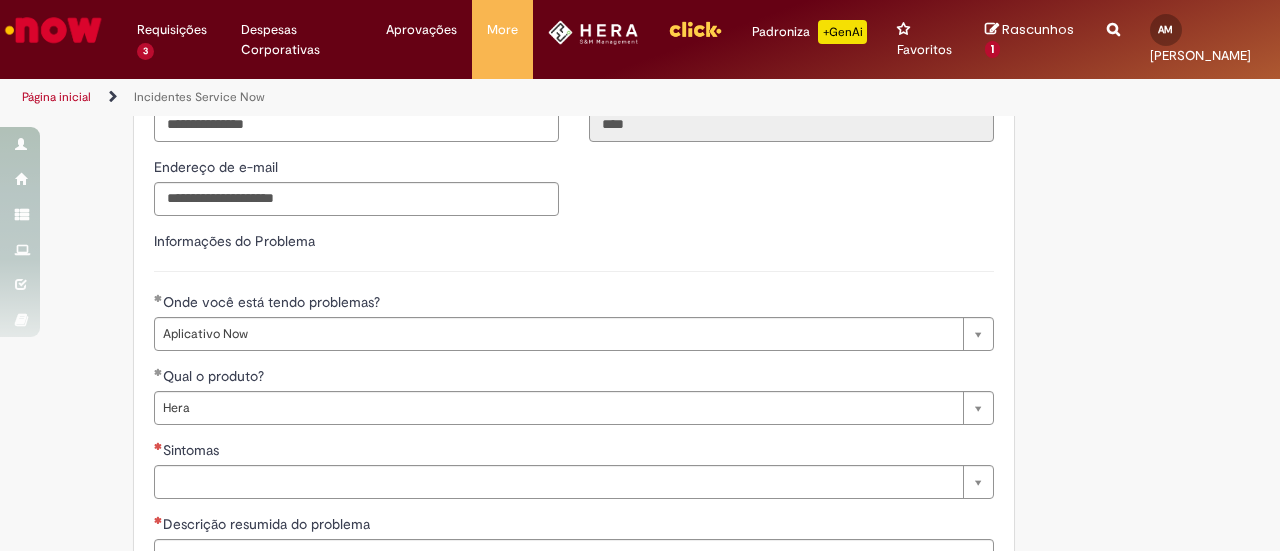 click on "Adicionar a Favoritos
Incidentes Service Now
Oferta destinada à abertura de incidentes no ServiceNow.
Para Relatar Incidentes em Produtos Específicos da Plataforma ServiceNow
Abra este registro para relatar problemas relacionados a funcionalidades que estavam operando corretamente anteriormente, mas que agora não estão funcionando ou estão apresentando falhas. Esse incidente pode estar associado a um dos seguintes produtos da plataforma ServiceNow ou sistemas internos:
Click
Now
Lupi
Now One
Se o seu problema for relacionado a sistemas externos ou plataformas fora do escopo da ServiceNow, como:
SAP
VD
Workday
Office 365
ConectaFahz
Aurora
WMS
BEES
Authenticator     entre outros...
Por favor, abra um incidente no  Portal NOW Global.
Importante
Urgência Grupo resolvedor          Pesquisar usando lista" at bounding box center [542, 131] 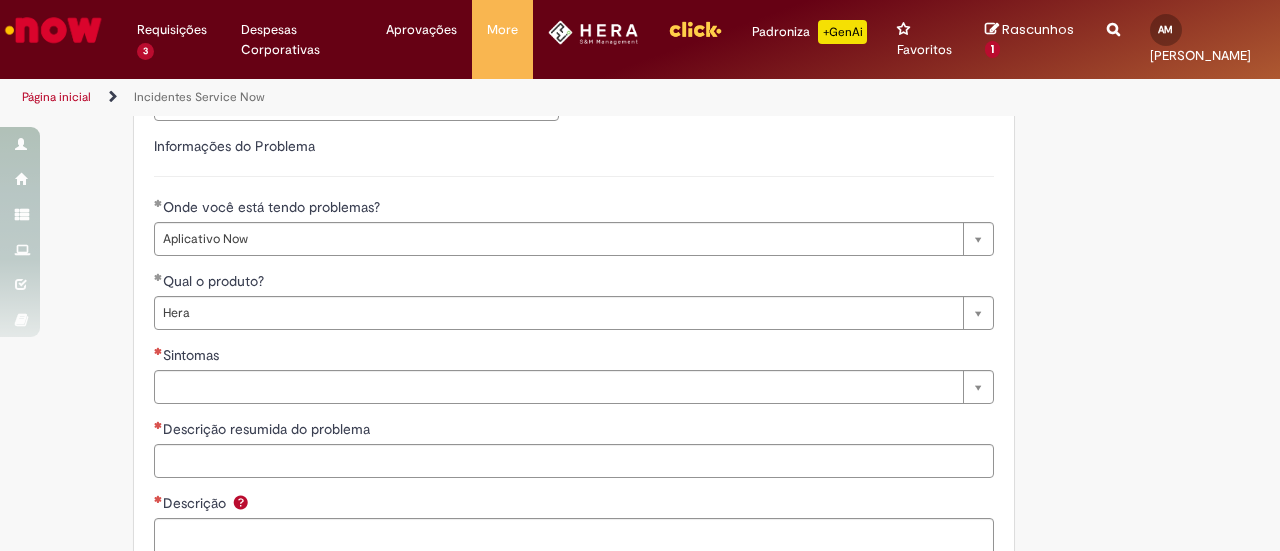 scroll, scrollTop: 908, scrollLeft: 0, axis: vertical 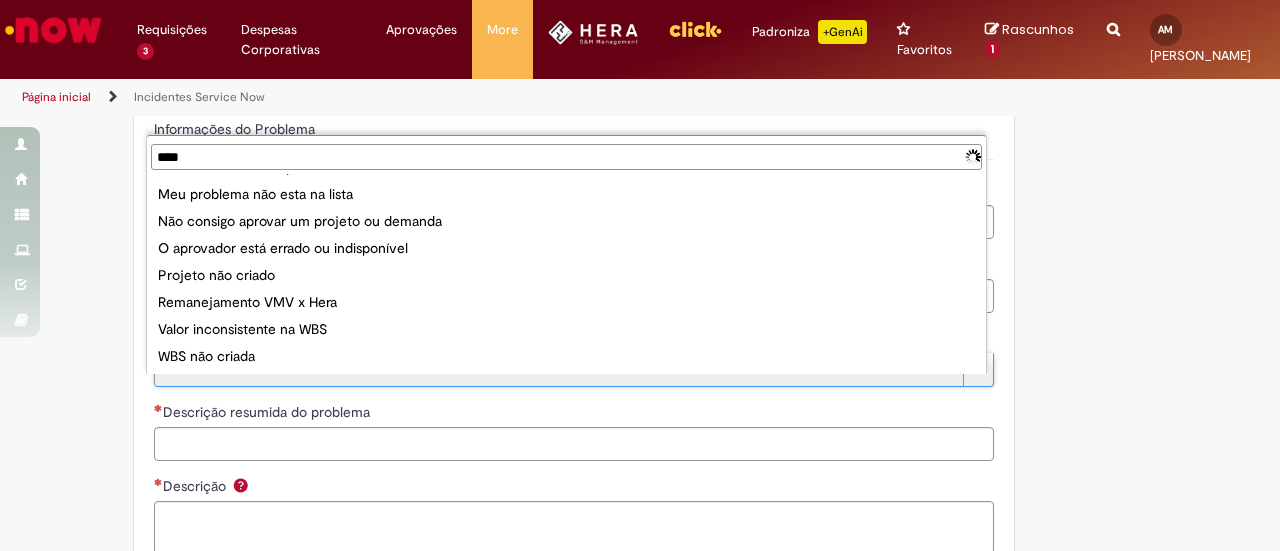 type on "*****" 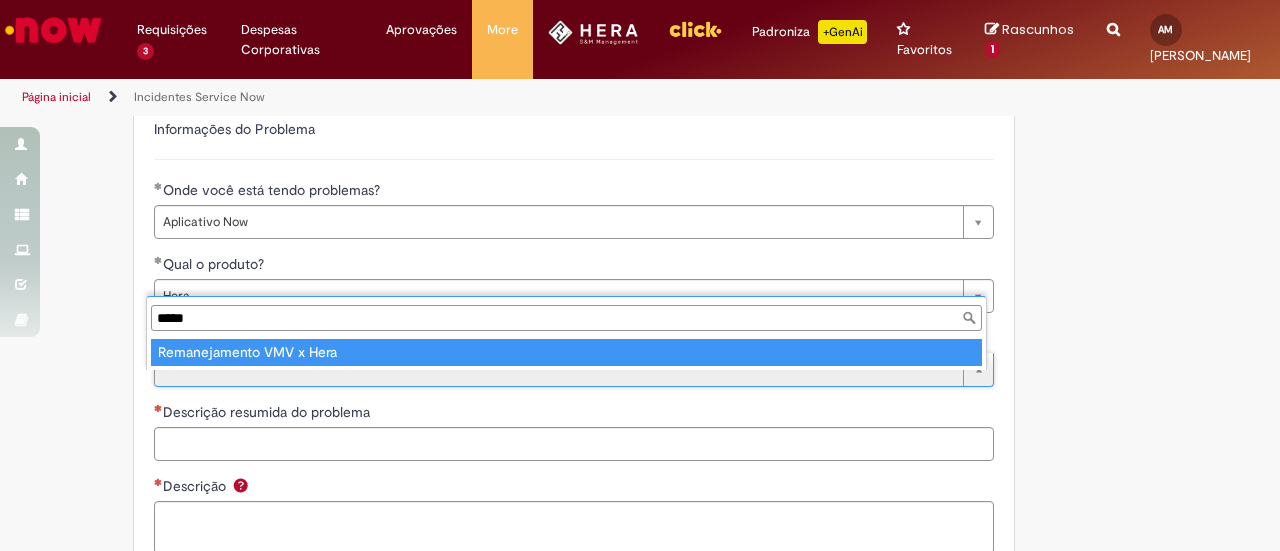 scroll, scrollTop: 0, scrollLeft: 0, axis: both 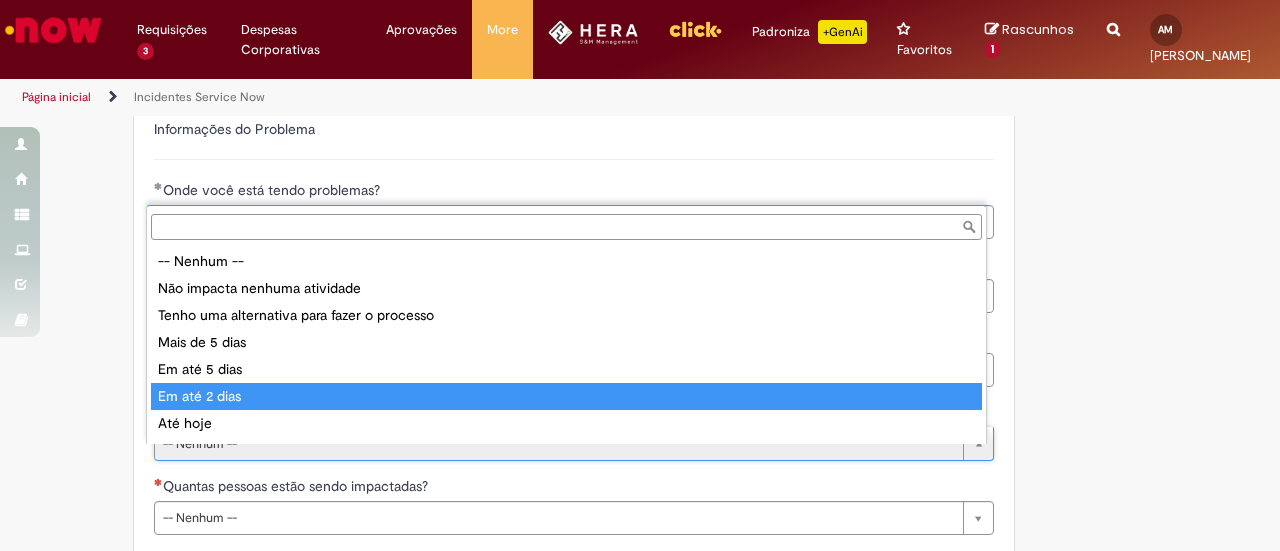 type on "**********" 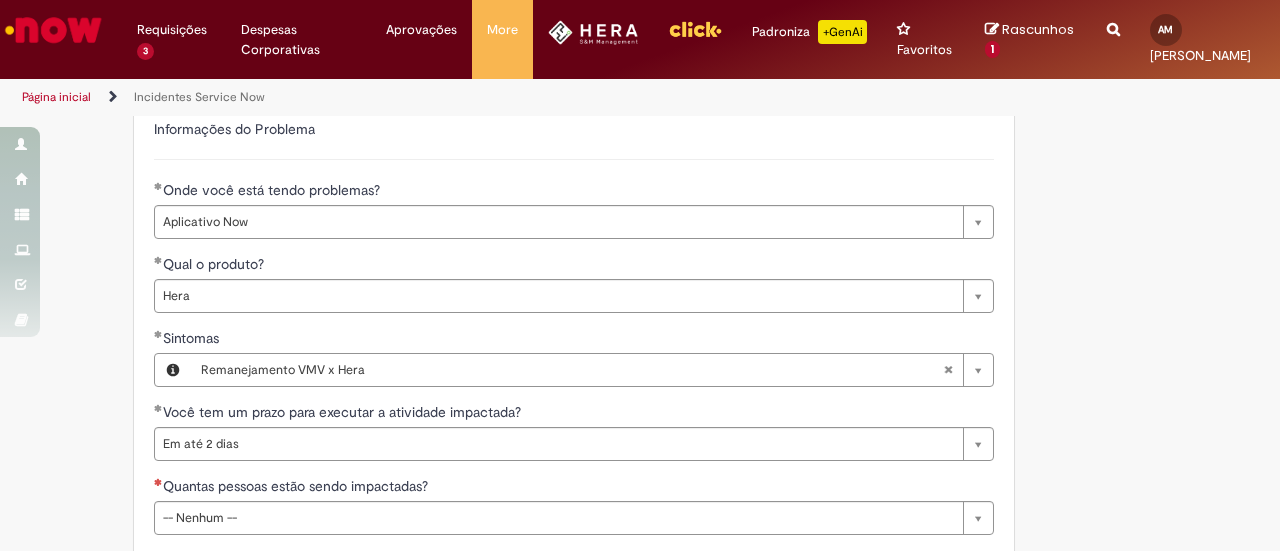 click on "Adicionar a Favoritos
Incidentes Service Now
Oferta destinada à abertura de incidentes no ServiceNow.
Para Relatar Incidentes em Produtos Específicos da Plataforma ServiceNow
Abra este registro para relatar problemas relacionados a funcionalidades que estavam operando corretamente anteriormente, mas que agora não estão funcionando ou estão apresentando falhas. Esse incidente pode estar associado a um dos seguintes produtos da plataforma ServiceNow ou sistemas internos:
Click
Now
Lupi
Now One
Se o seu problema for relacionado a sistemas externos ou plataformas fora do escopo da ServiceNow, como:
SAP
VD
Workday
Office 365
ConectaFahz
Aurora
WMS
BEES
Authenticator     entre outros...
Por favor, abra um incidente no  Portal NOW Global.
Importante
Urgência Grupo resolvedor     APR - Contabilidade S&M" at bounding box center [542, 278] 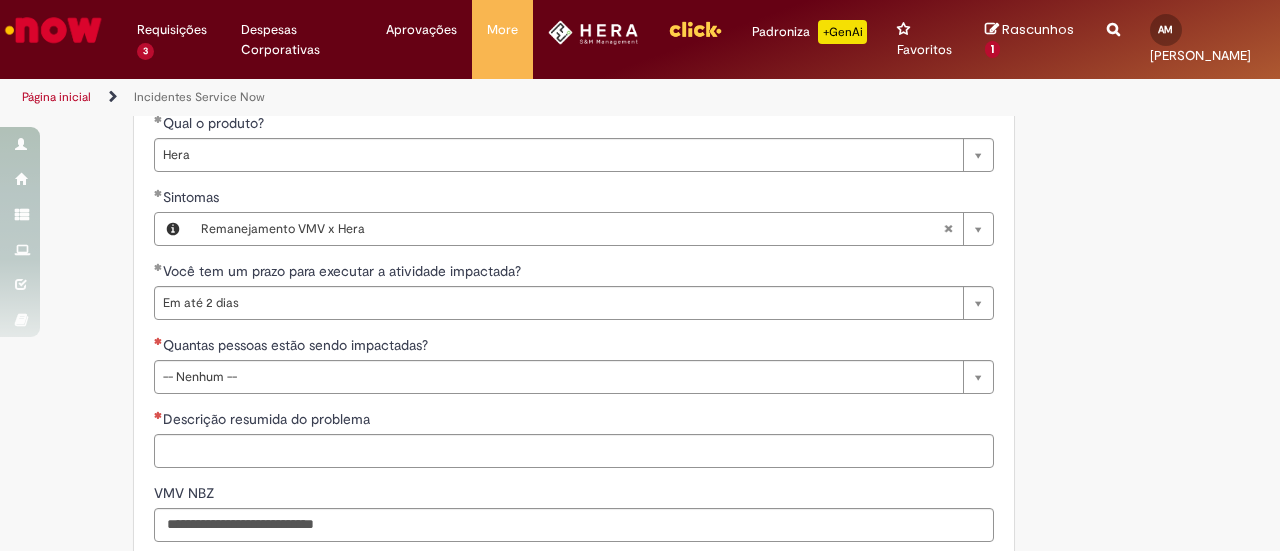 scroll, scrollTop: 1050, scrollLeft: 0, axis: vertical 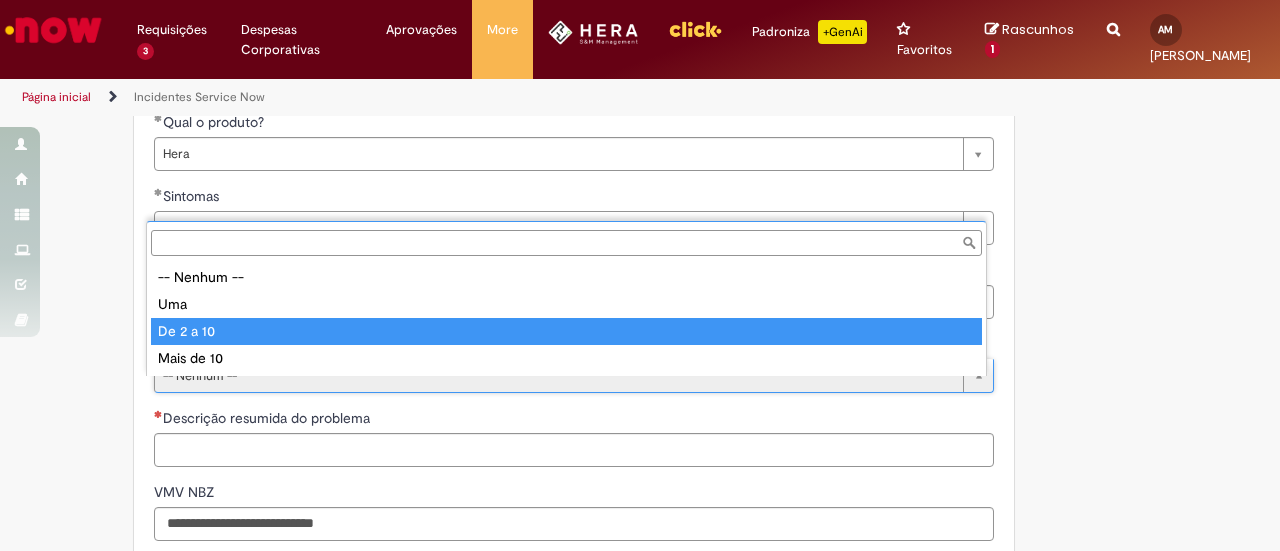 type on "*********" 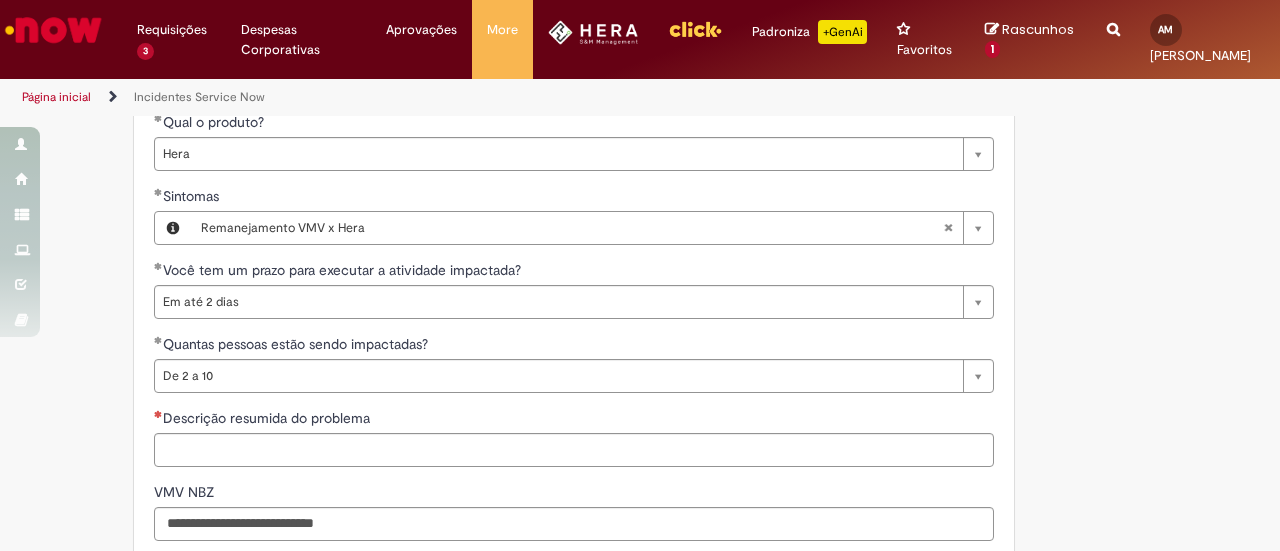 click on "Adicionar a Favoritos
Incidentes Service Now
Oferta destinada à abertura de incidentes no ServiceNow.
Para Relatar Incidentes em Produtos Específicos da Plataforma ServiceNow
Abra este registro para relatar problemas relacionados a funcionalidades que estavam operando corretamente anteriormente, mas que agora não estão funcionando ou estão apresentando falhas. Esse incidente pode estar associado a um dos seguintes produtos da plataforma ServiceNow ou sistemas internos:
Click
Now
Lupi
Now One
Se o seu problema for relacionado a sistemas externos ou plataformas fora do escopo da ServiceNow, como:
SAP
VD
Workday
Office 365
ConectaFahz
Aurora
WMS
BEES
Authenticator     entre outros...
Por favor, abra um incidente no  Portal NOW Global.
Importante
Urgência Grupo resolvedor     APR - Contabilidade S&M" at bounding box center (542, 136) 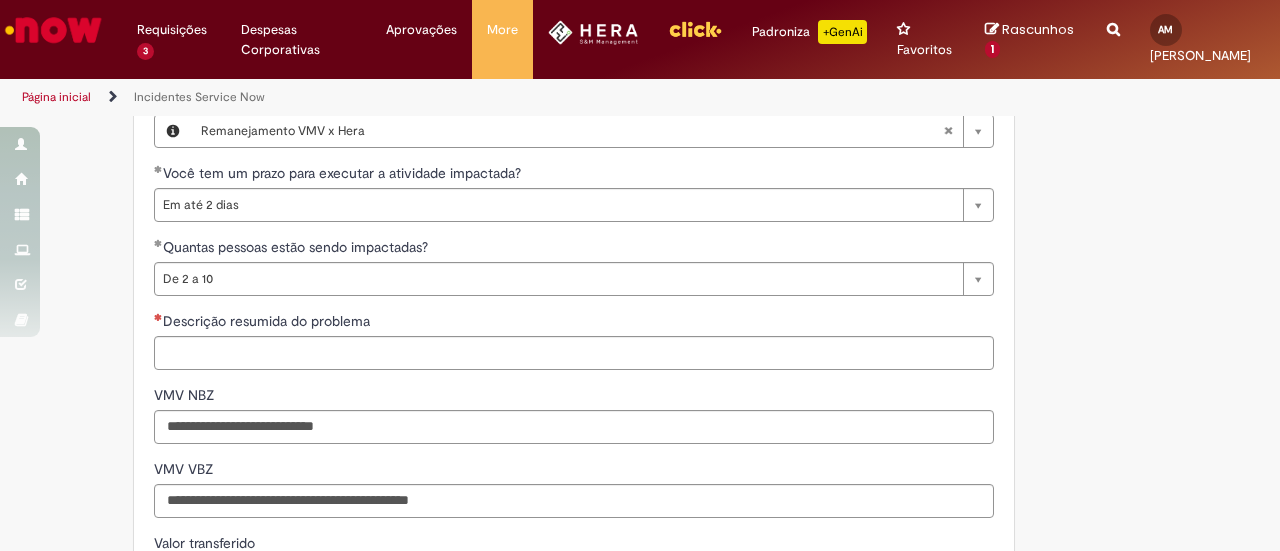 scroll, scrollTop: 1150, scrollLeft: 0, axis: vertical 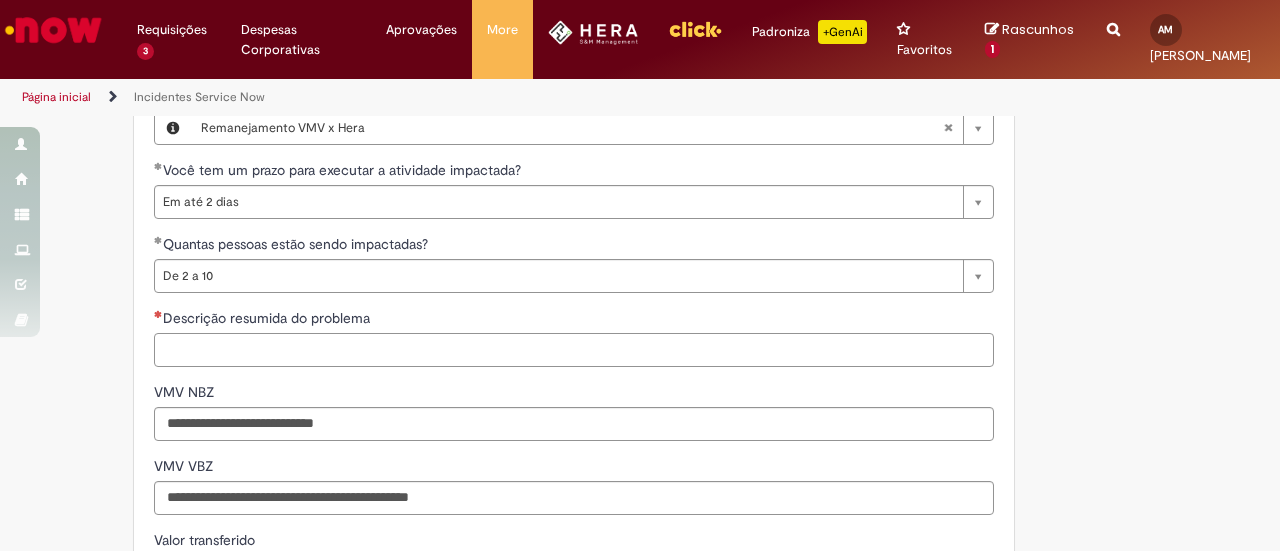 click on "Descrição resumida do problema" at bounding box center [574, 350] 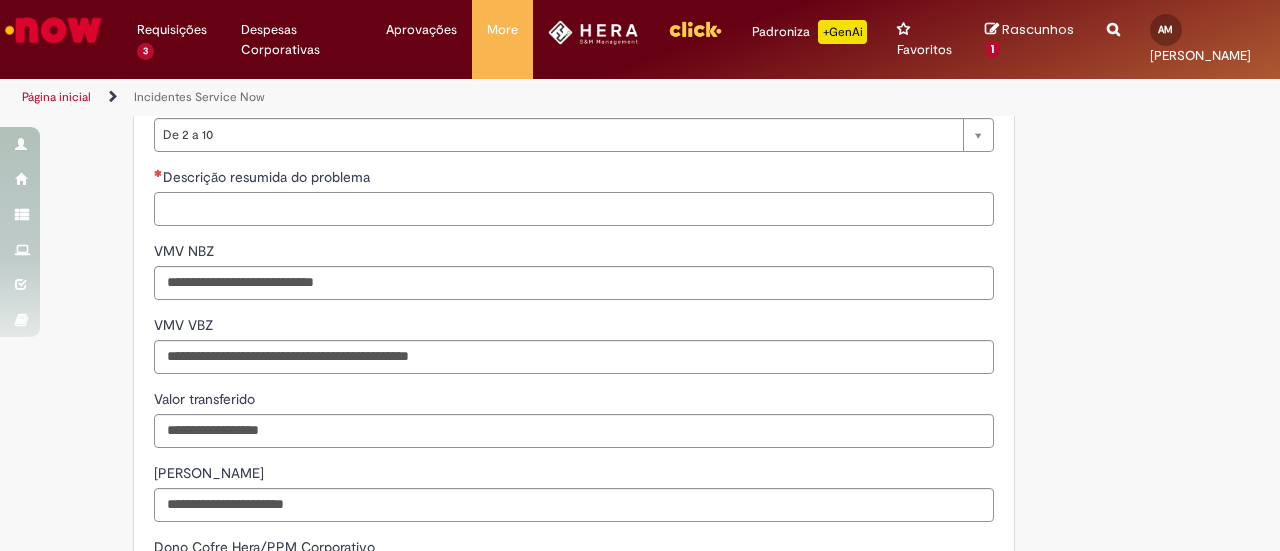 scroll, scrollTop: 1292, scrollLeft: 0, axis: vertical 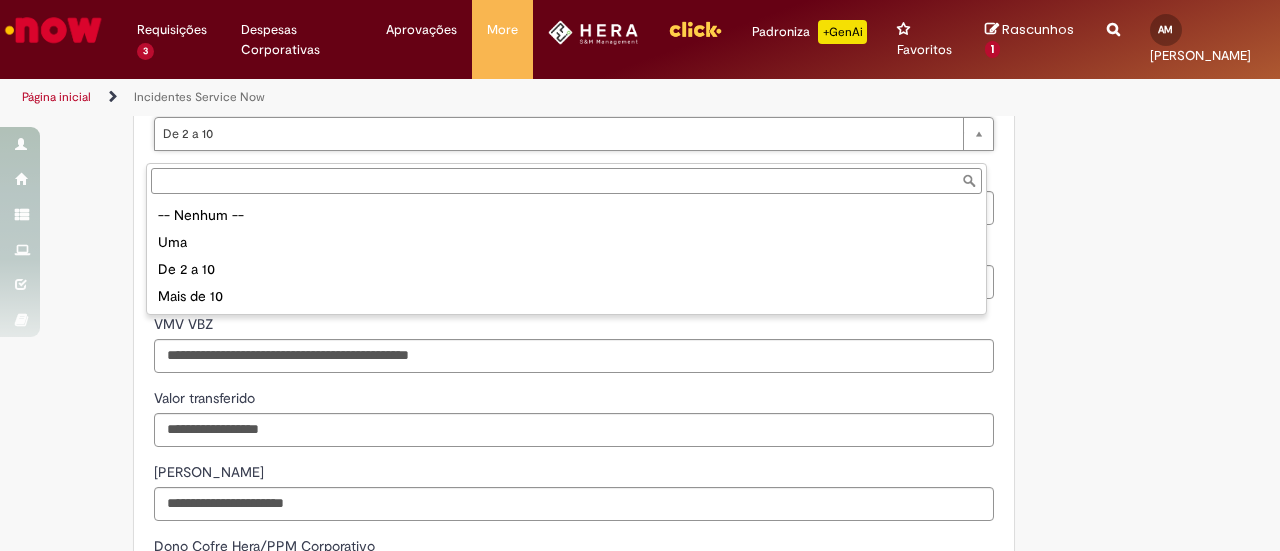 type on "*********" 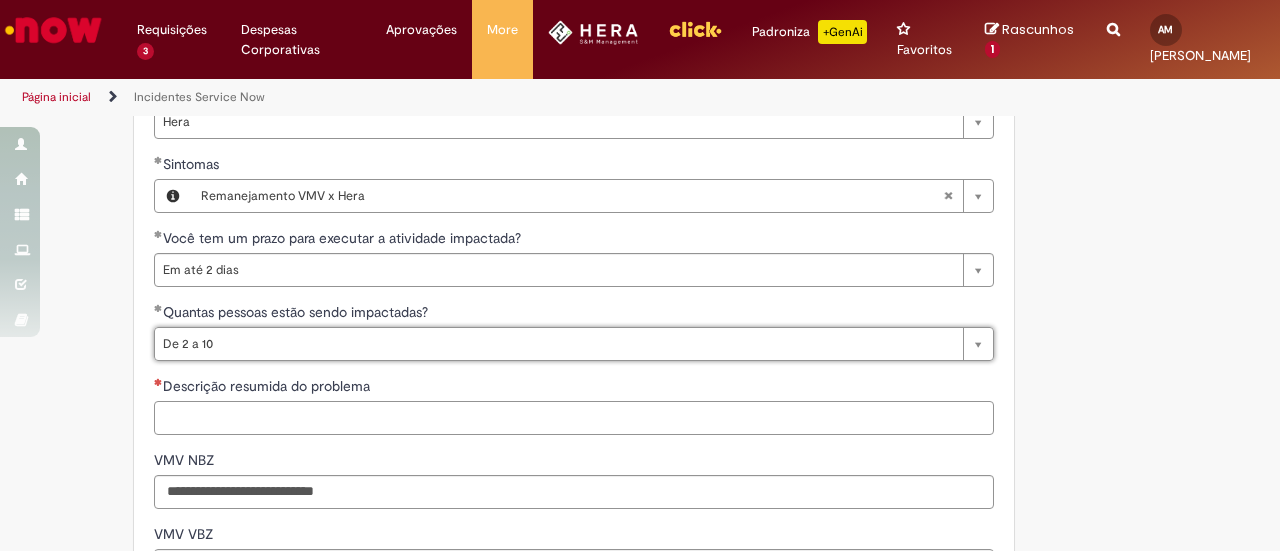 scroll, scrollTop: 0, scrollLeft: 0, axis: both 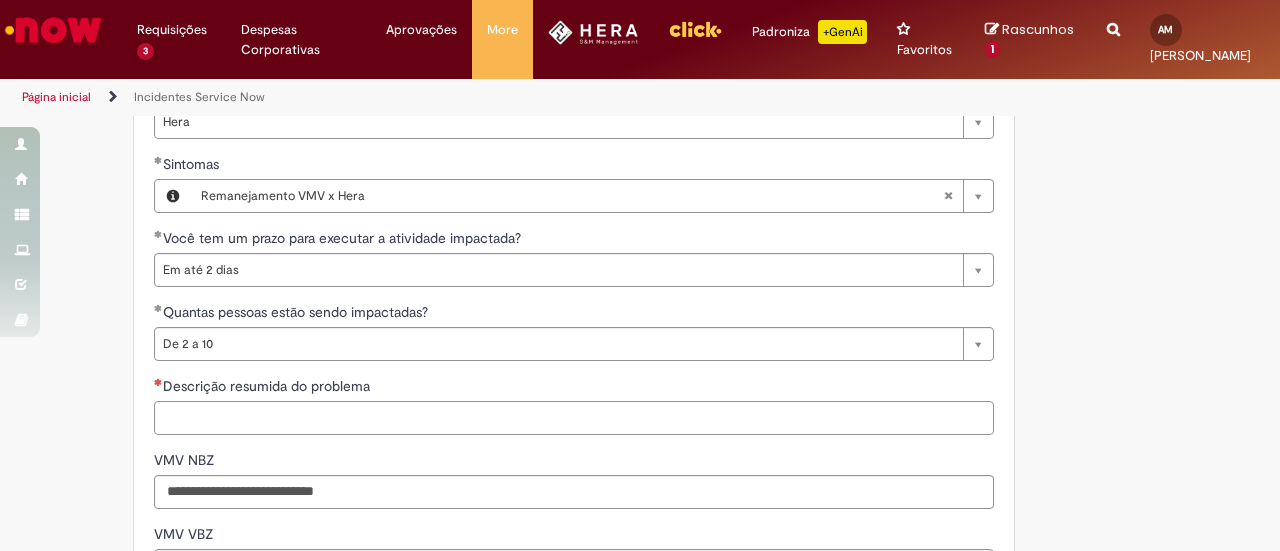 click on "Descrição resumida do problema" at bounding box center (574, 418) 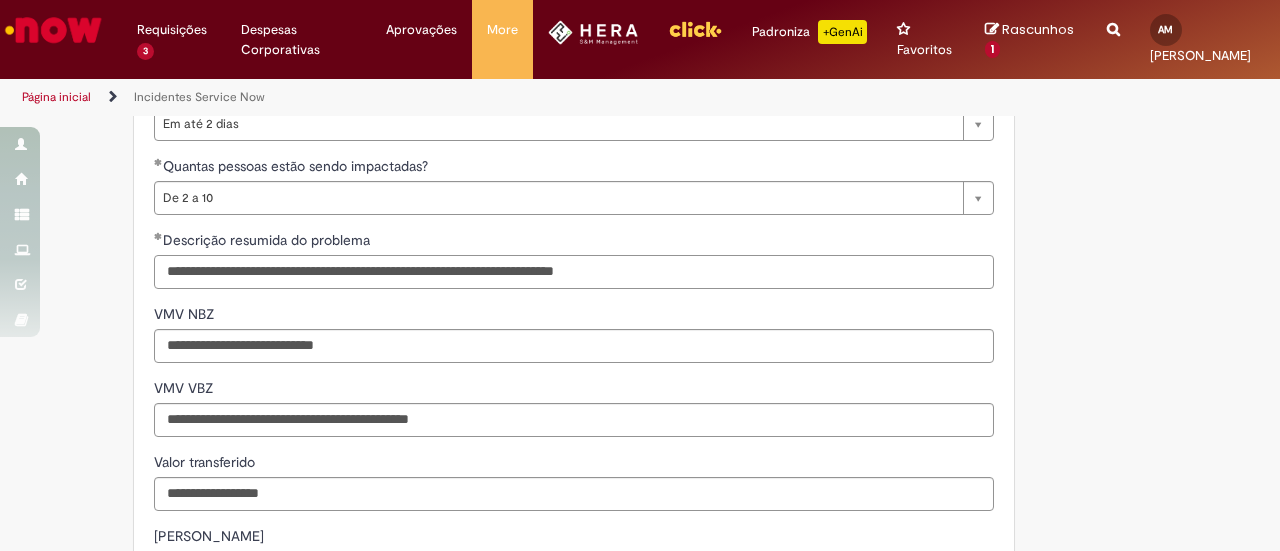 scroll, scrollTop: 1230, scrollLeft: 0, axis: vertical 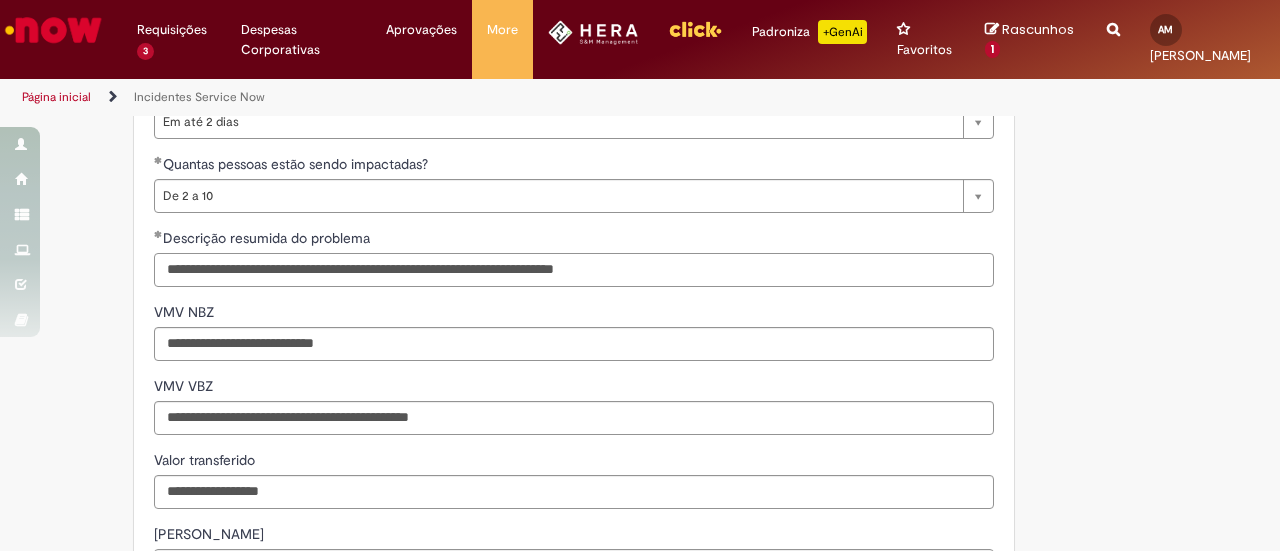 type on "**********" 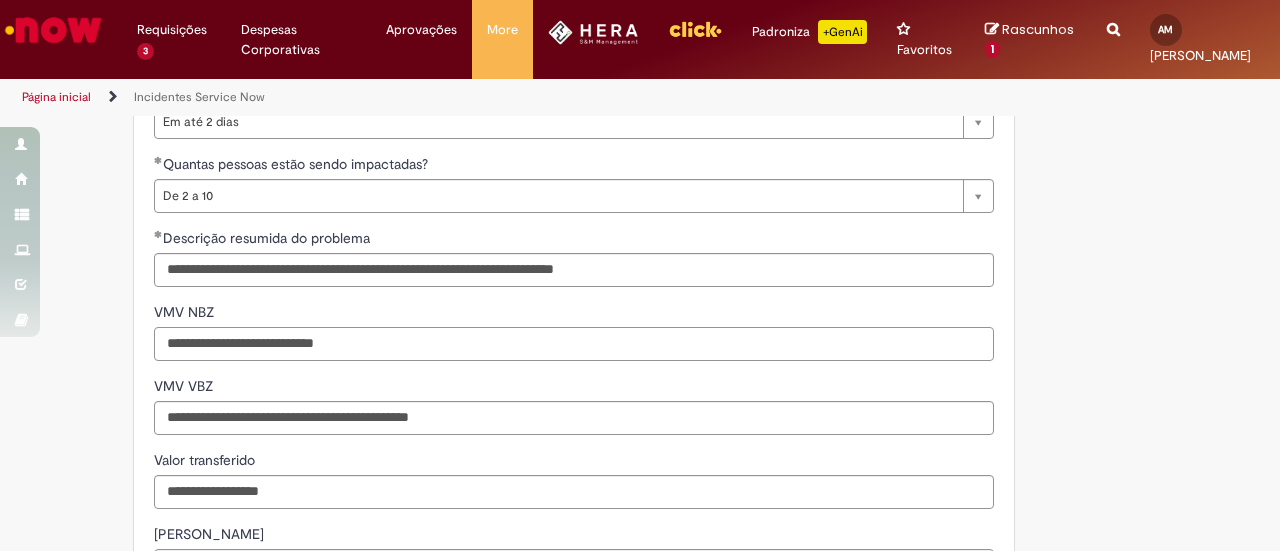 click on "VMV NBZ" at bounding box center (574, 344) 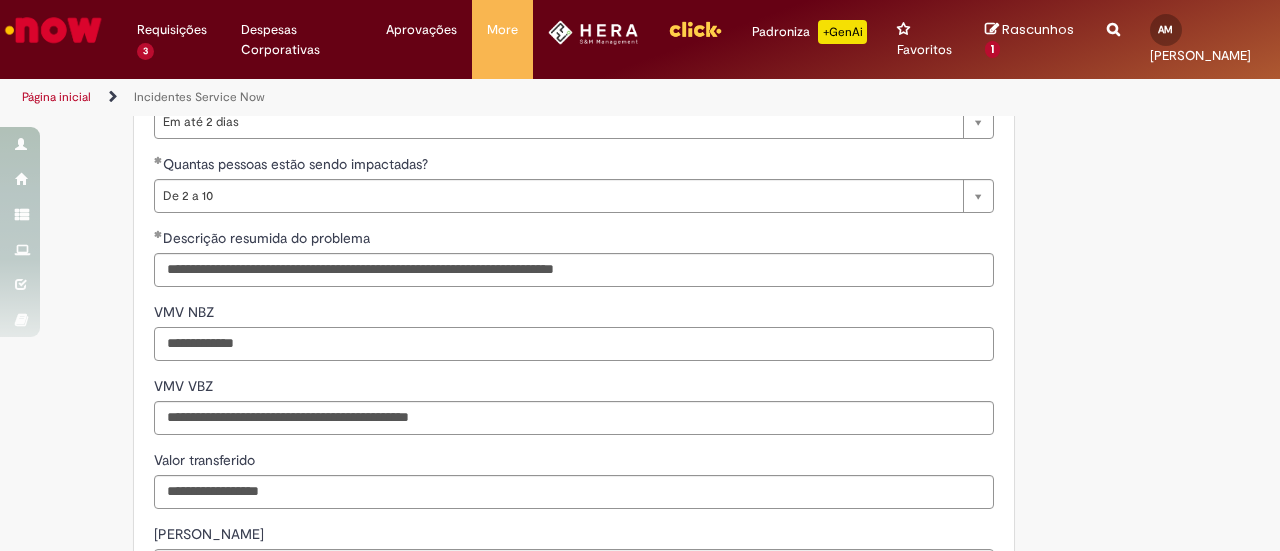 type on "**********" 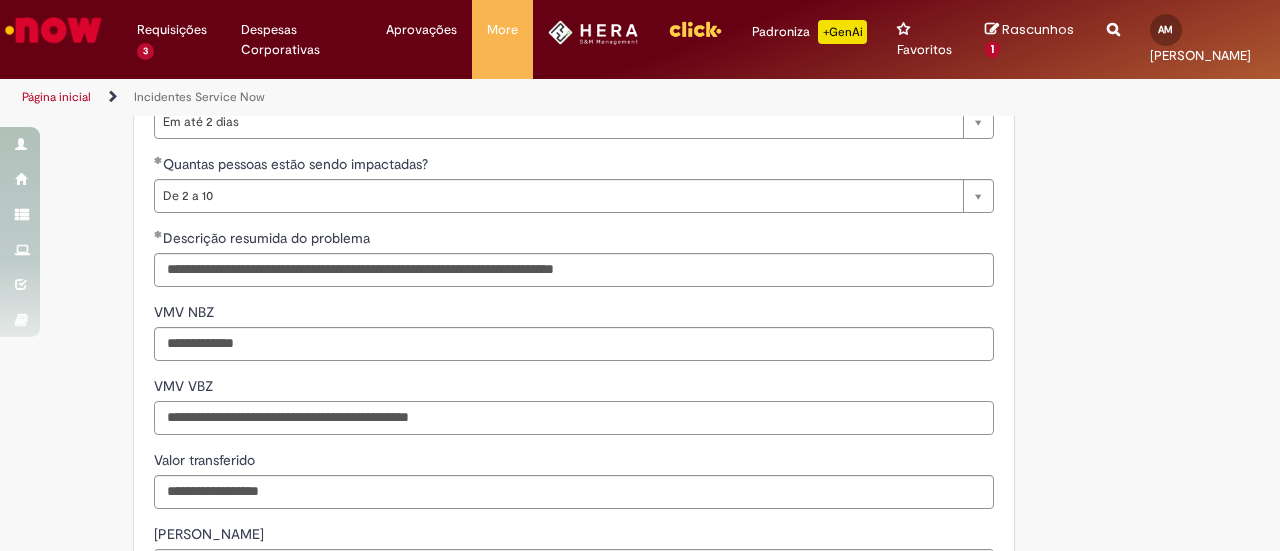 click on "VMV VBZ" at bounding box center (574, 418) 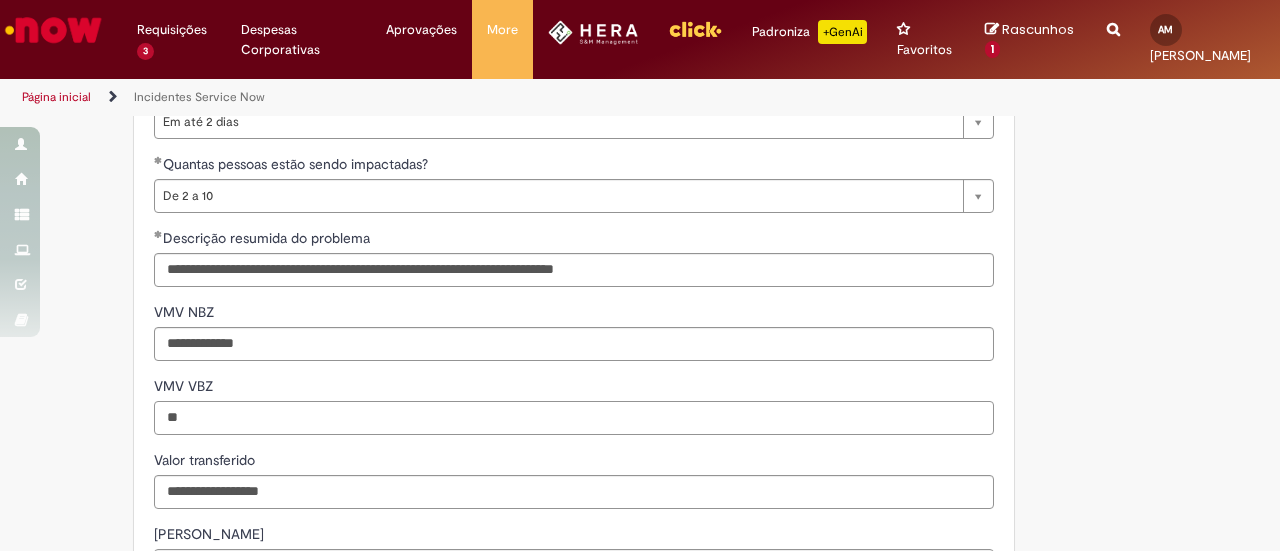 type on "*" 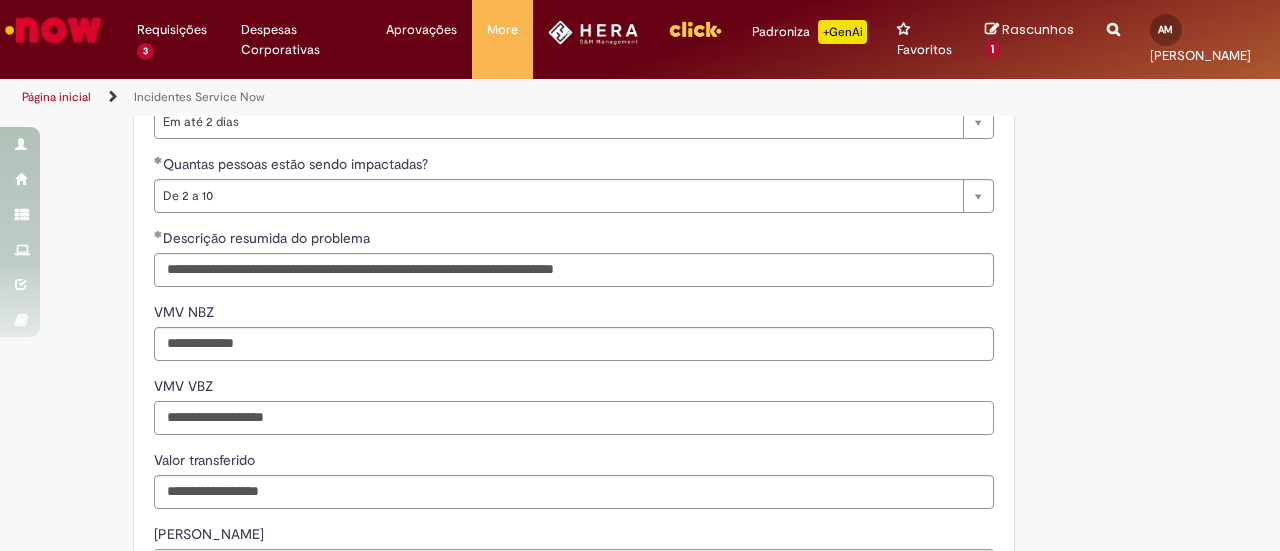scroll, scrollTop: 1336, scrollLeft: 0, axis: vertical 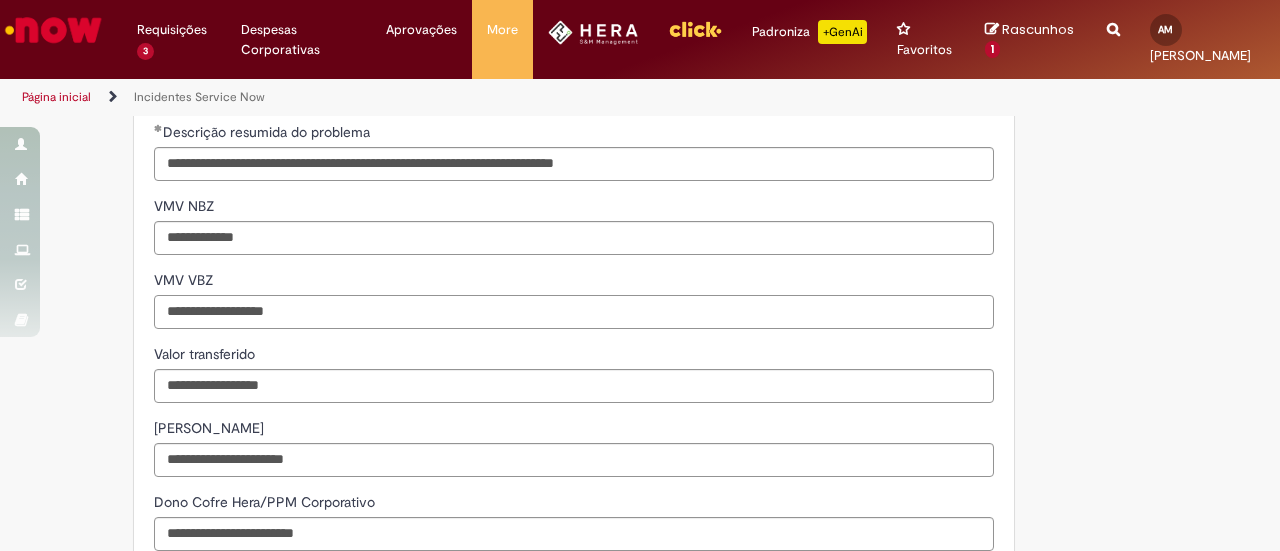 type on "**********" 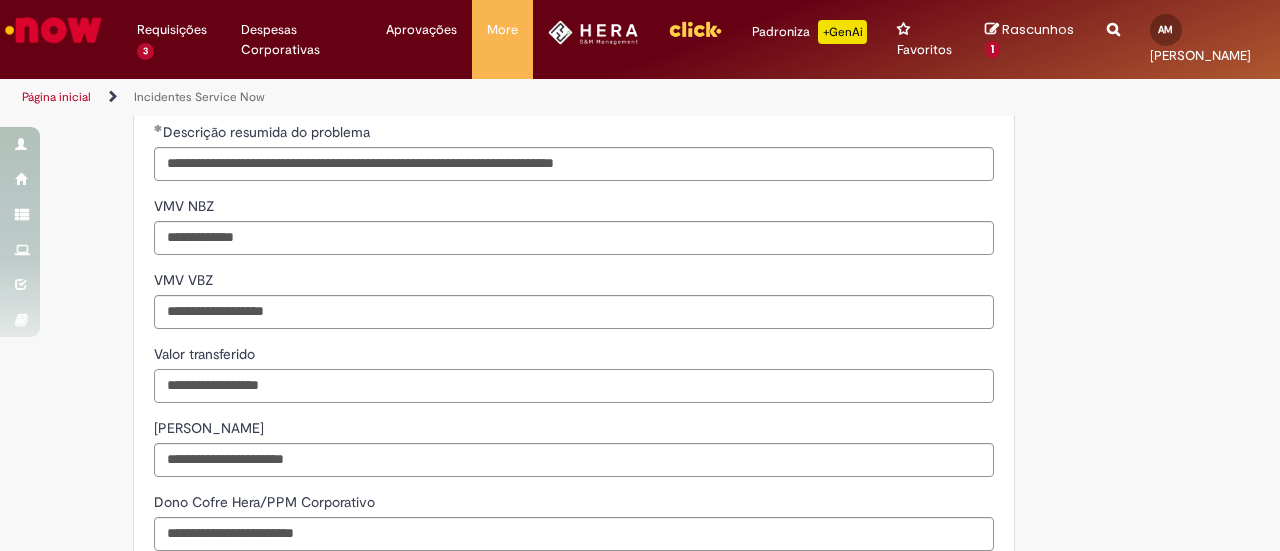 click on "Valor transferido" at bounding box center [574, 386] 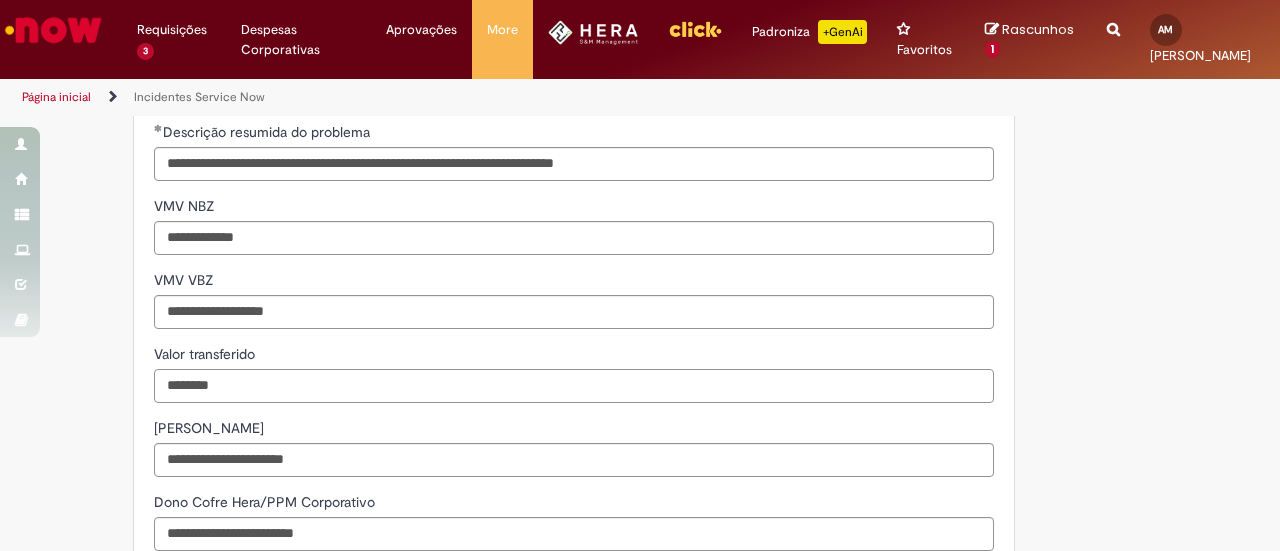click on "********" at bounding box center [574, 386] 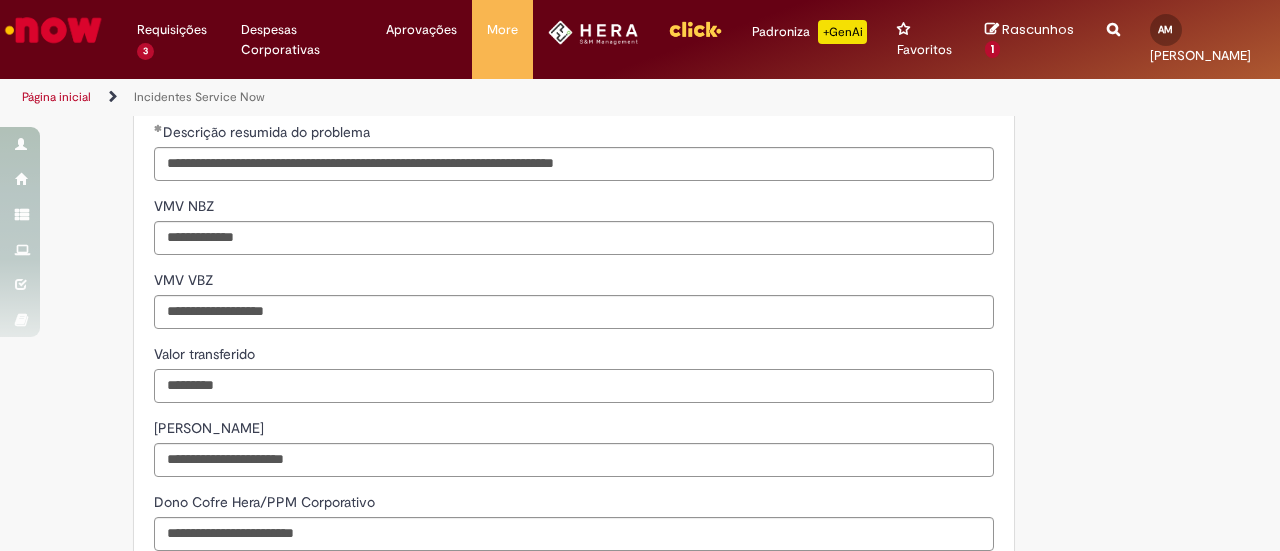 type on "*********" 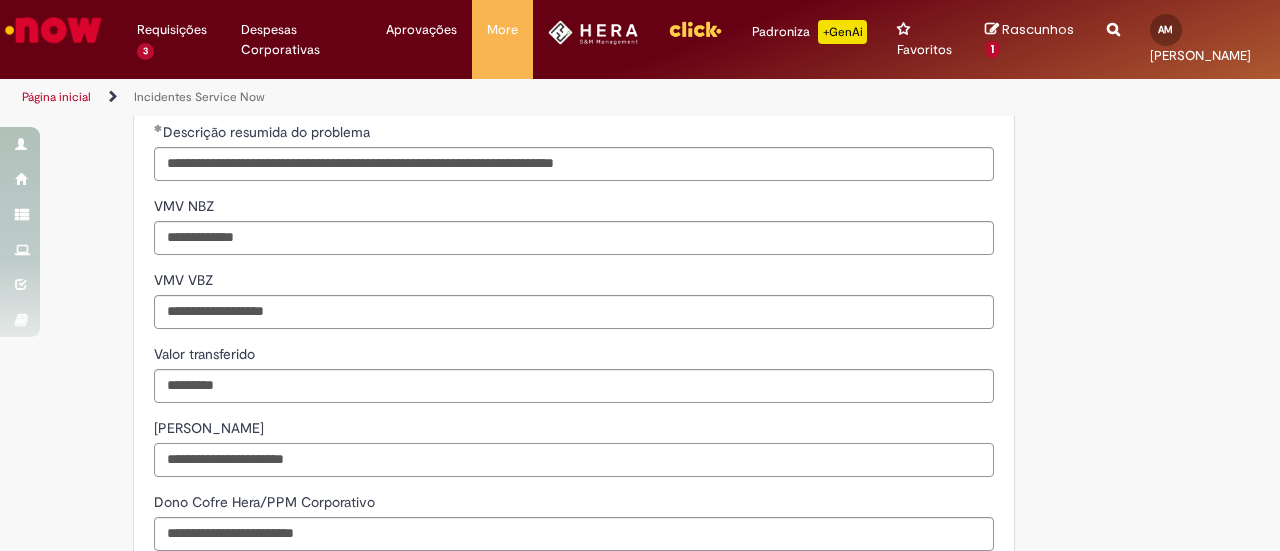 click on "Cofre Hera" at bounding box center (574, 460) 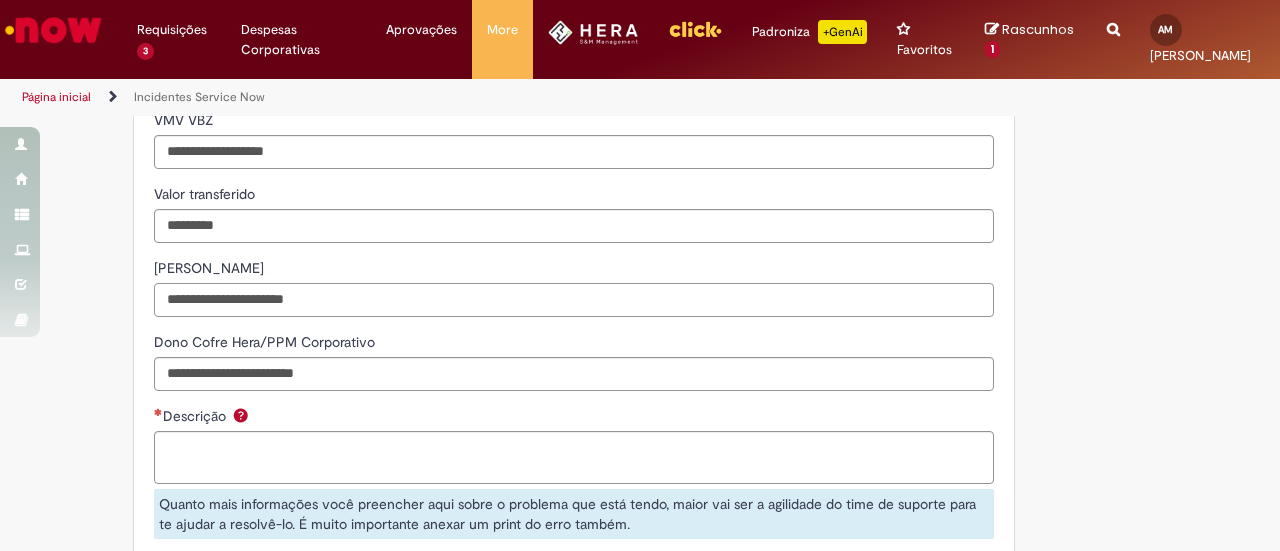 scroll, scrollTop: 1498, scrollLeft: 0, axis: vertical 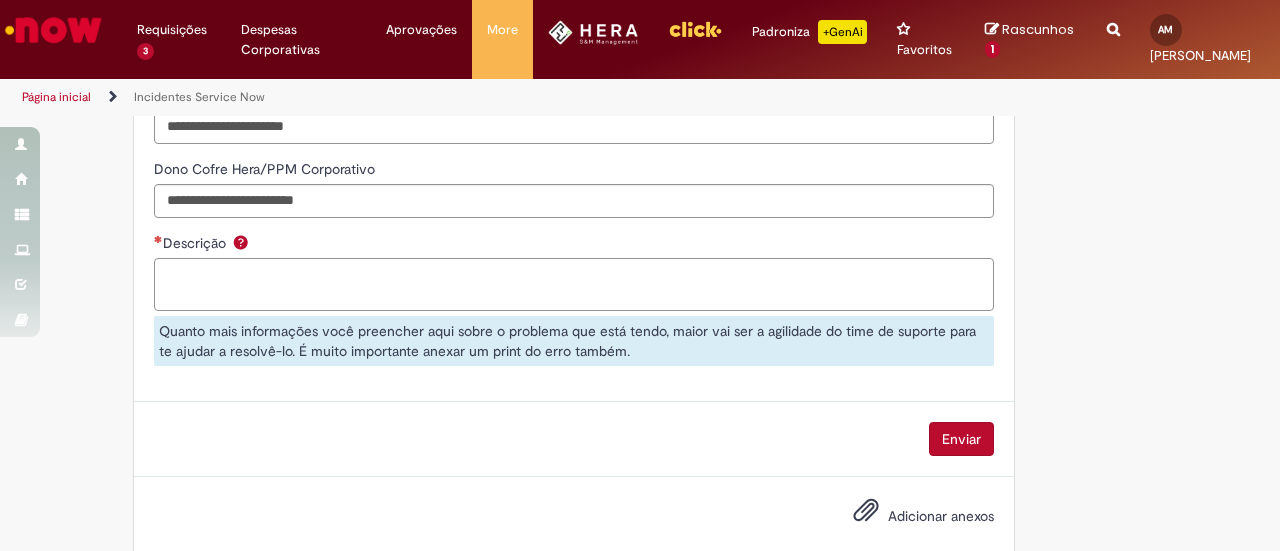click on "Descrição" at bounding box center (574, 284) 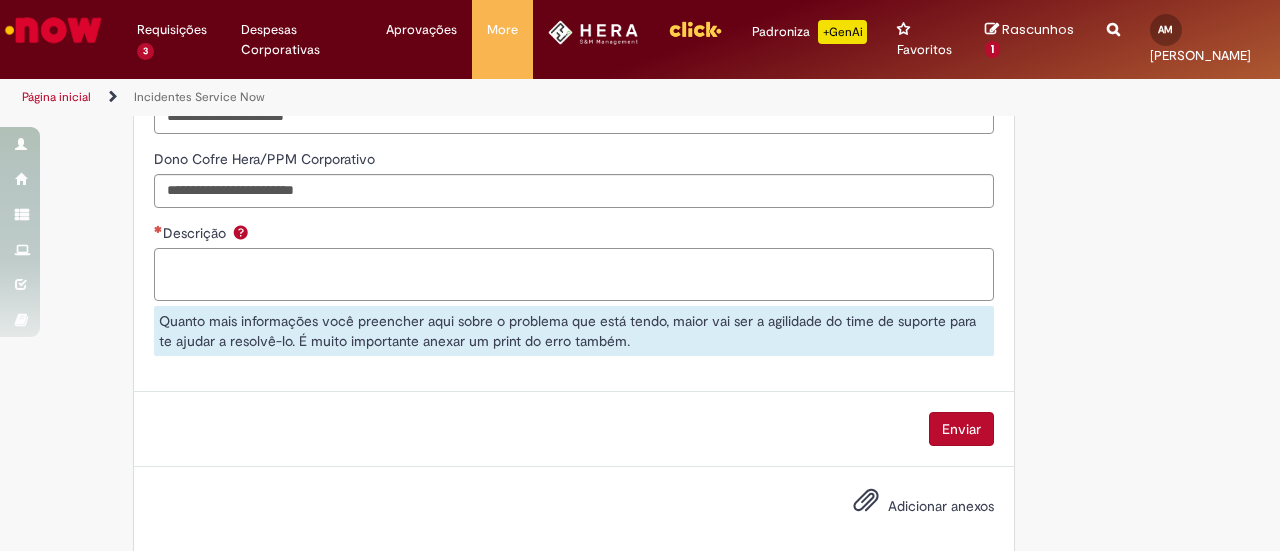 scroll, scrollTop: 1680, scrollLeft: 0, axis: vertical 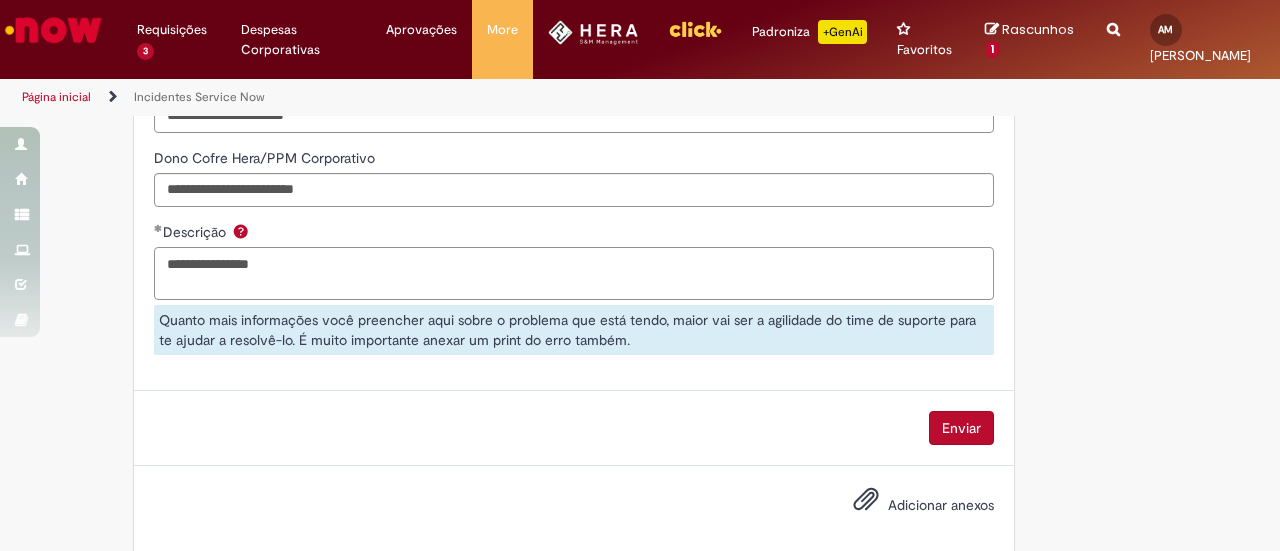 type on "**********" 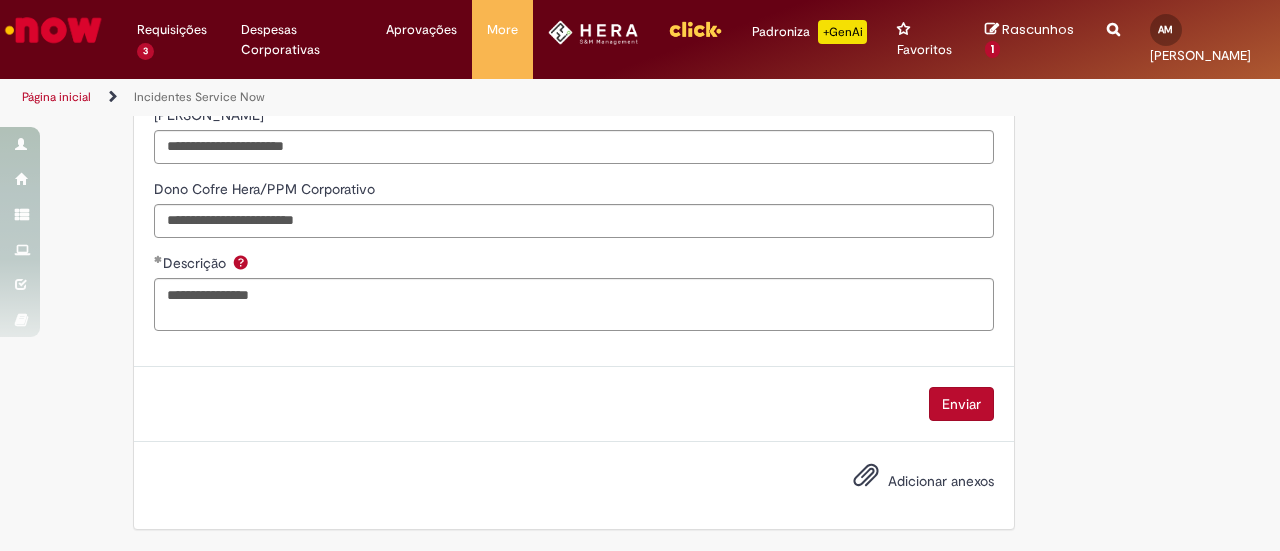 click on "**********" at bounding box center (574, -480) 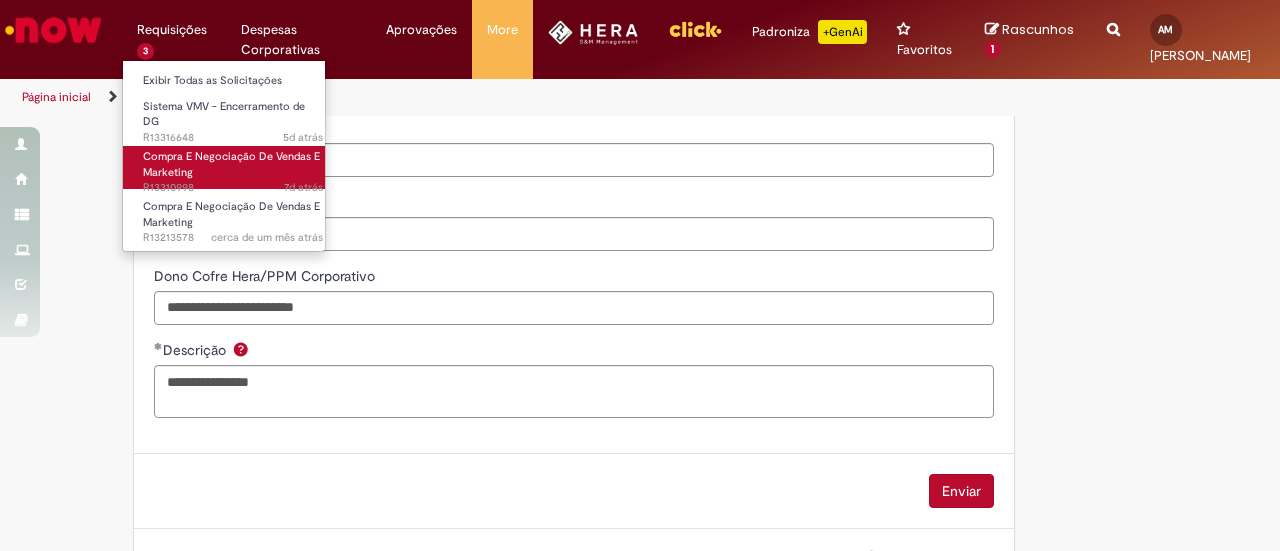click on "Compra E Negociação De Vendas E Marketing
7d atrás 7 dias atrás  R13310998" at bounding box center (233, 167) 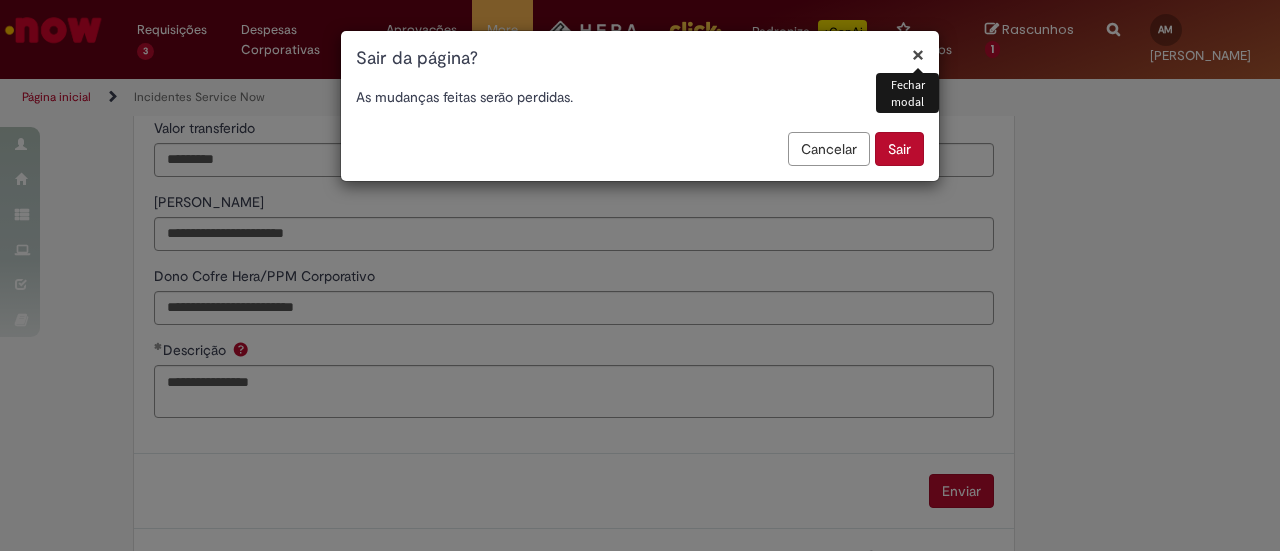 click on "×" at bounding box center (918, 54) 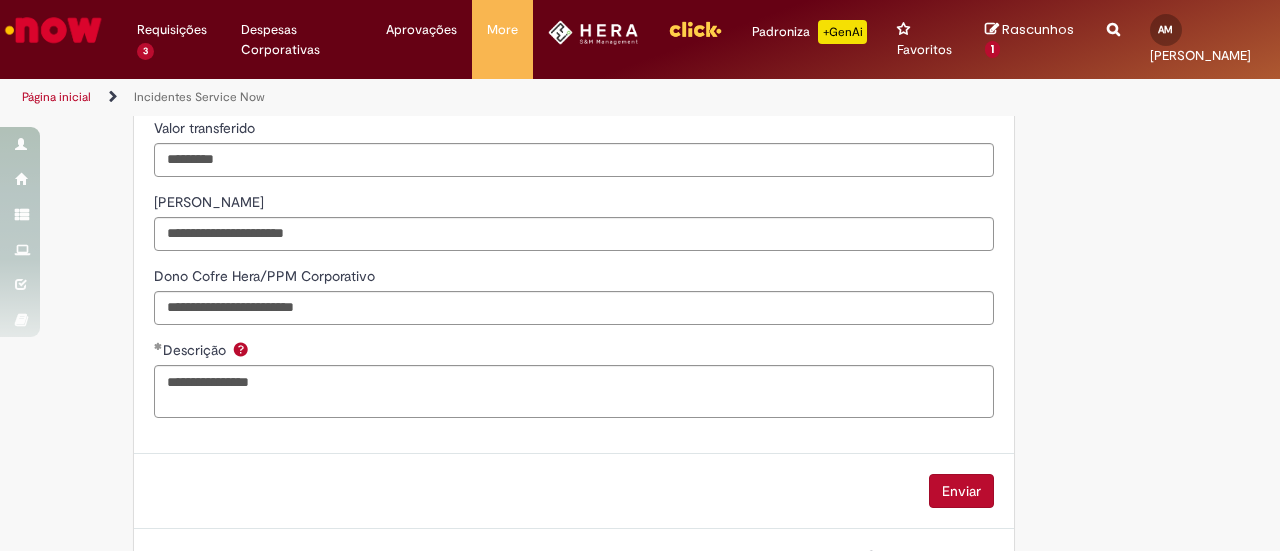 click at bounding box center (53, 30) 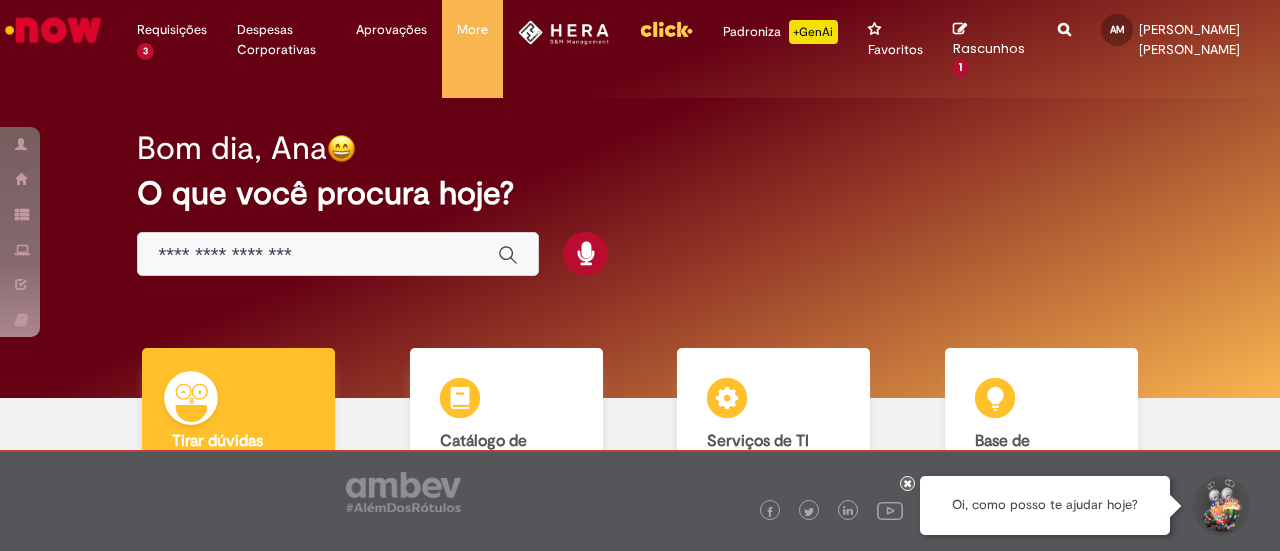 scroll, scrollTop: 0, scrollLeft: 0, axis: both 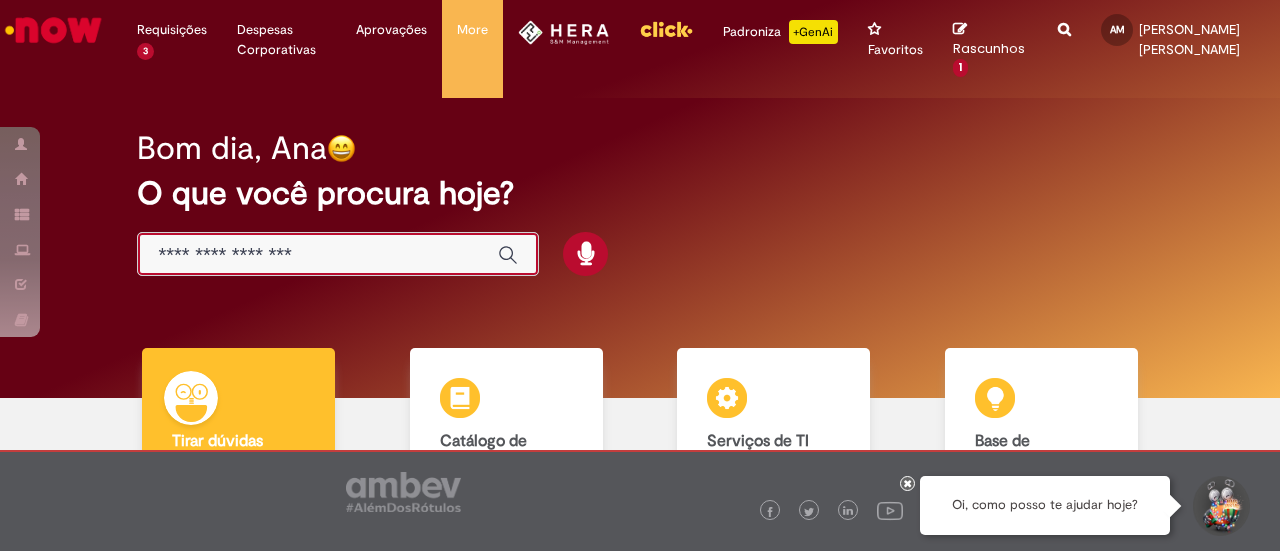 click at bounding box center [318, 255] 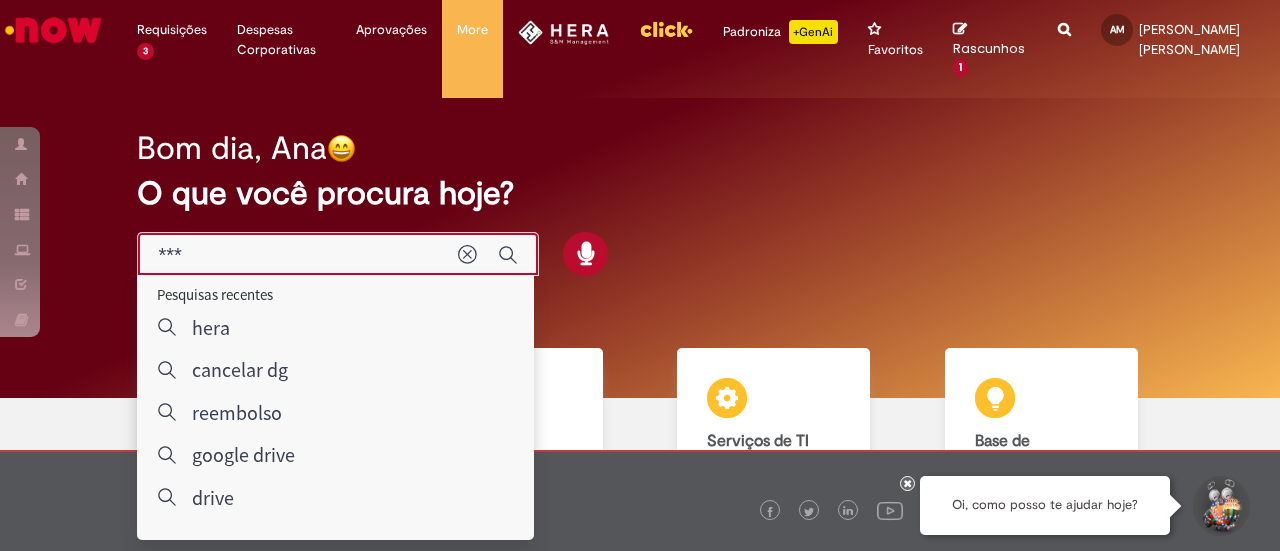 type on "****" 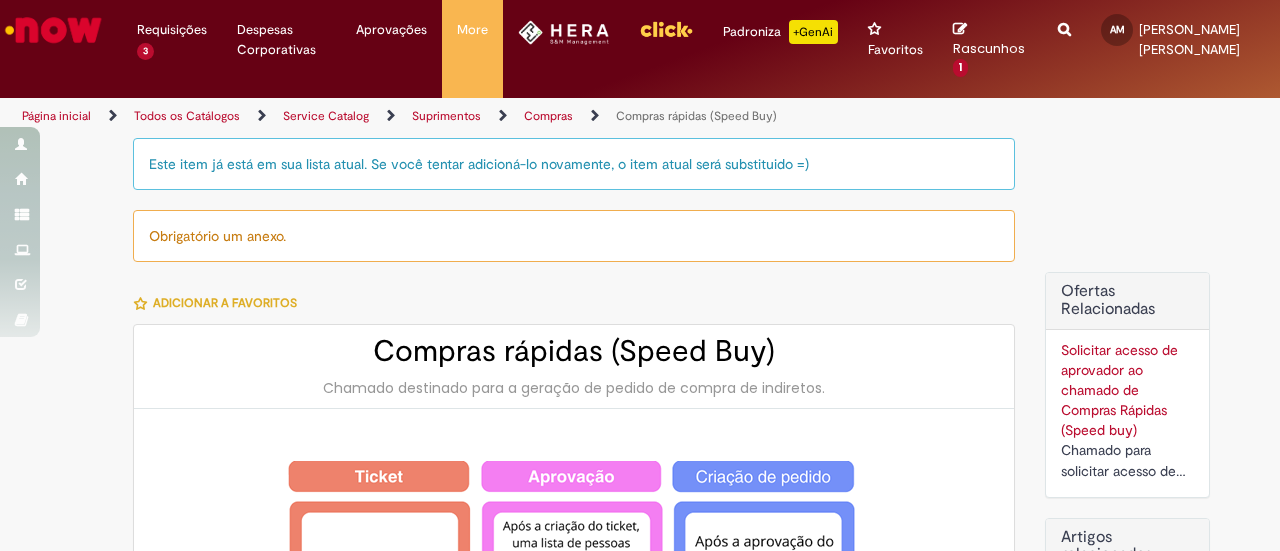 type on "********" 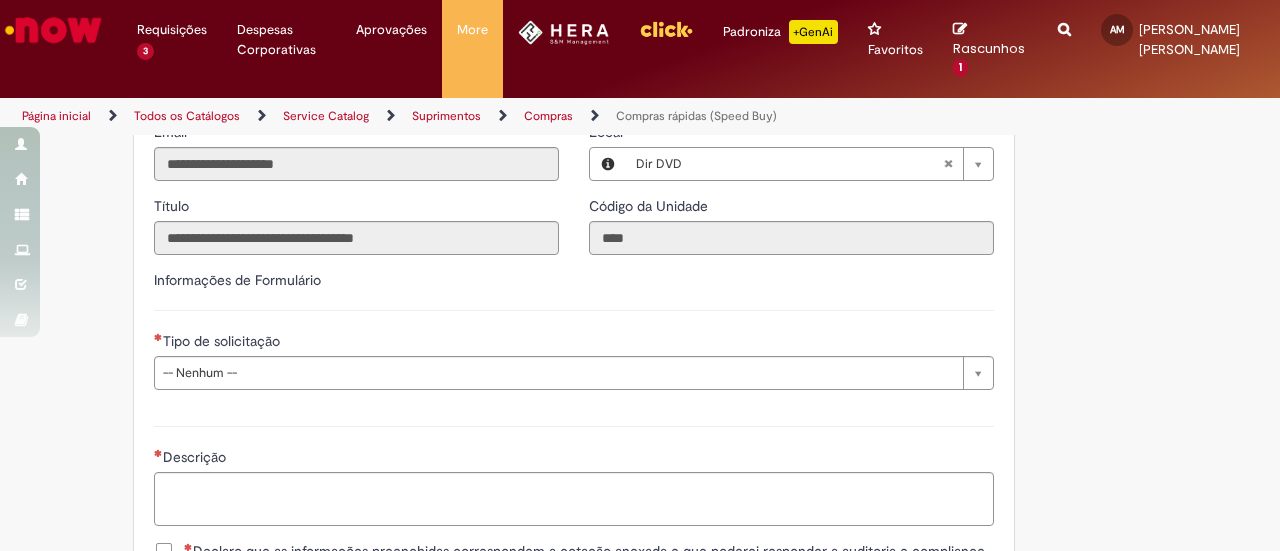 scroll, scrollTop: 2822, scrollLeft: 0, axis: vertical 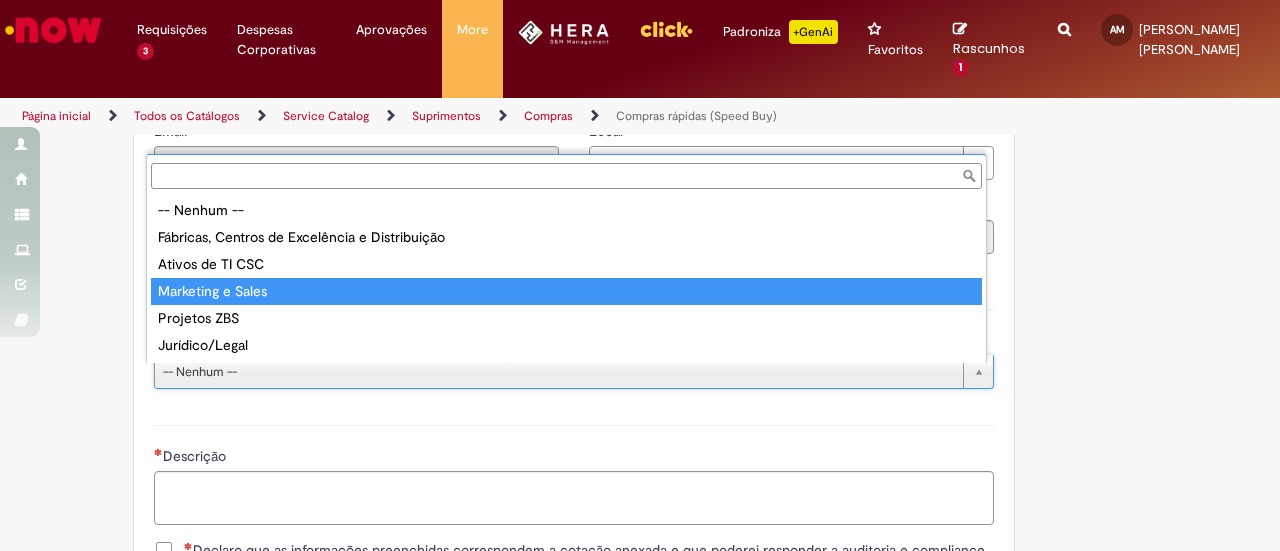 type on "**********" 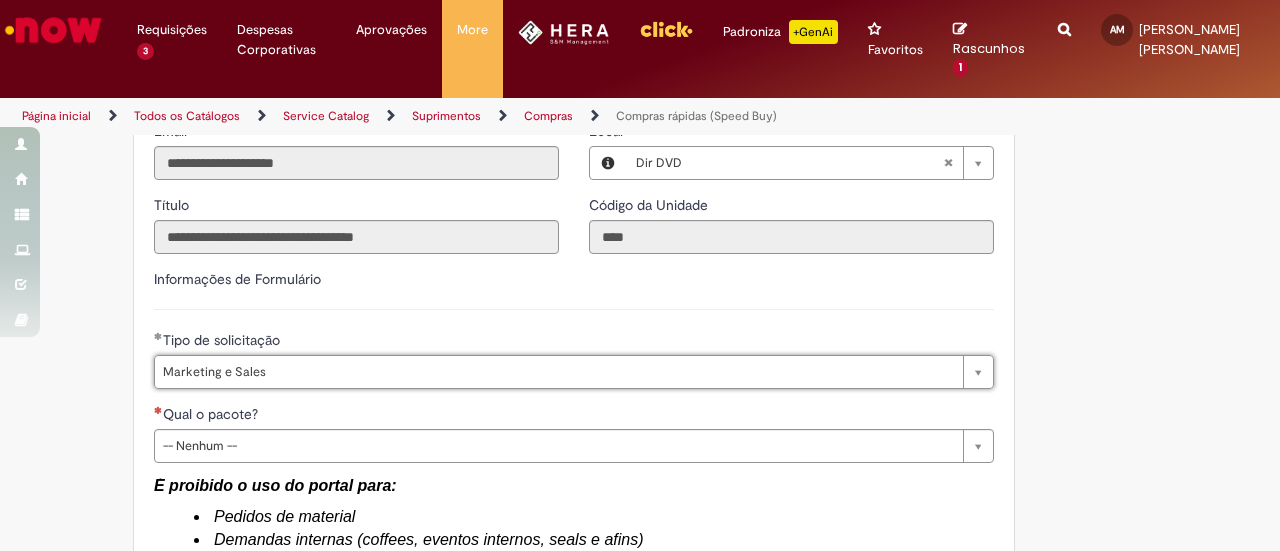 type on "*******" 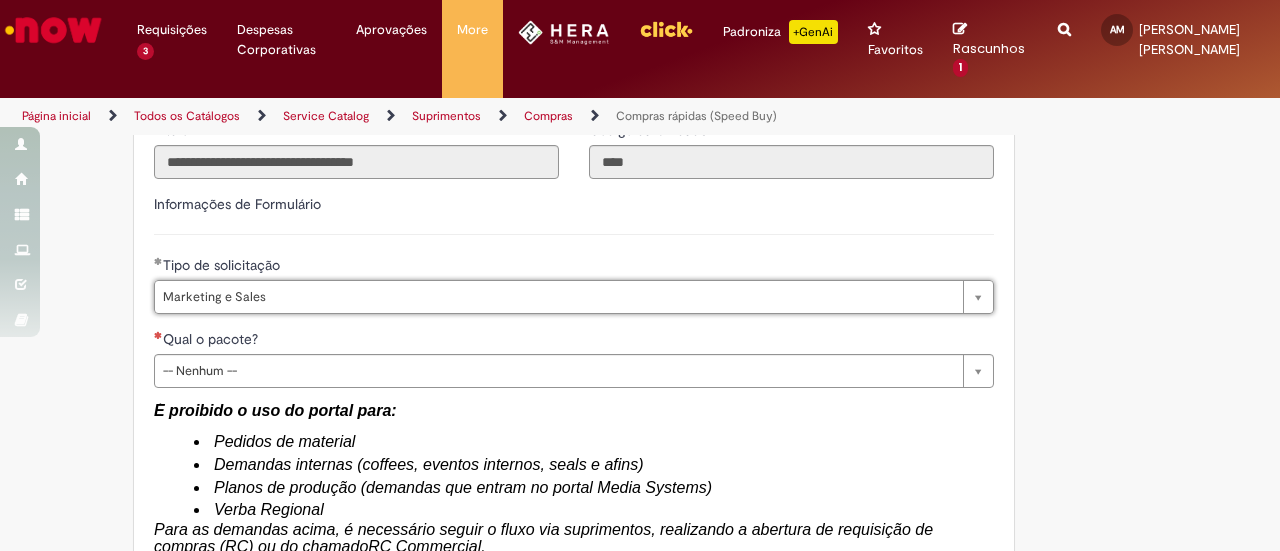 click on "Qual o pacote?" at bounding box center (574, 341) 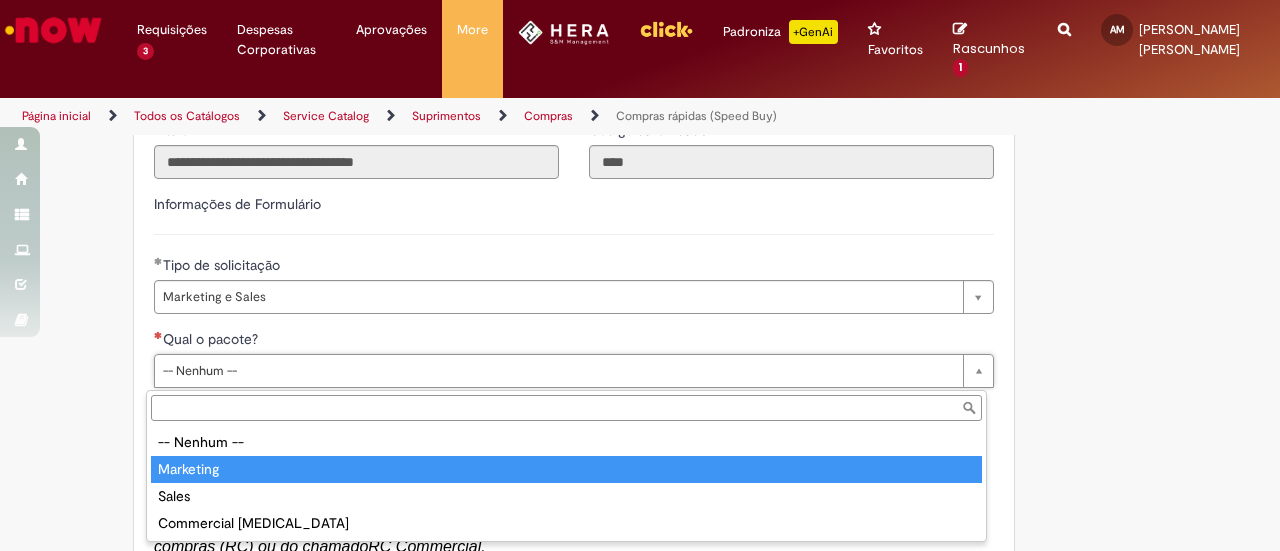 type on "*********" 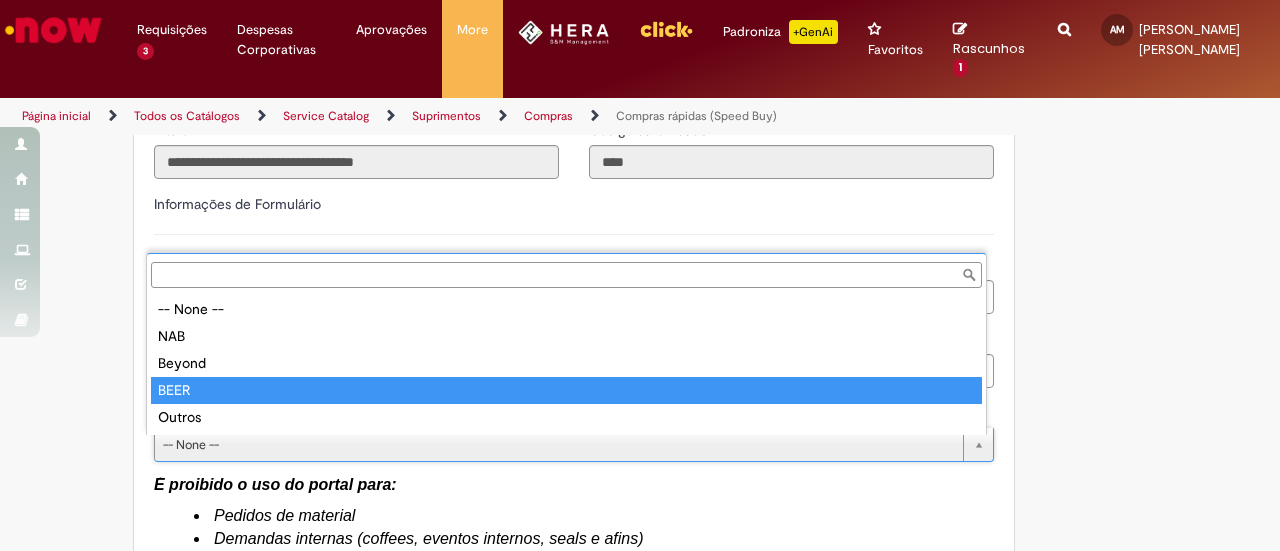 type on "****" 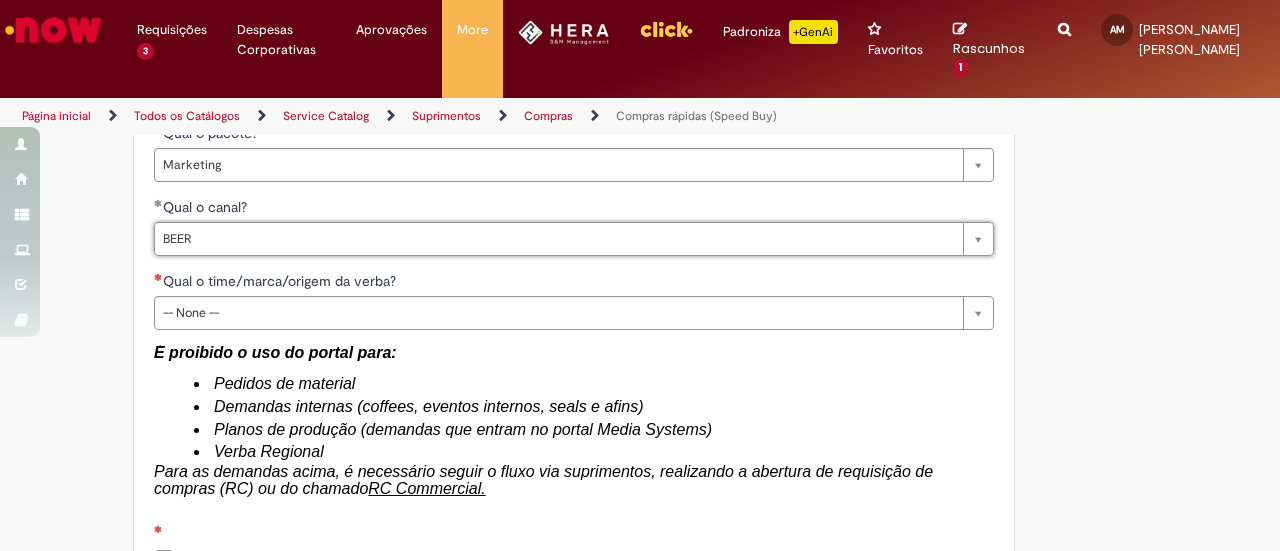 scroll, scrollTop: 3121, scrollLeft: 0, axis: vertical 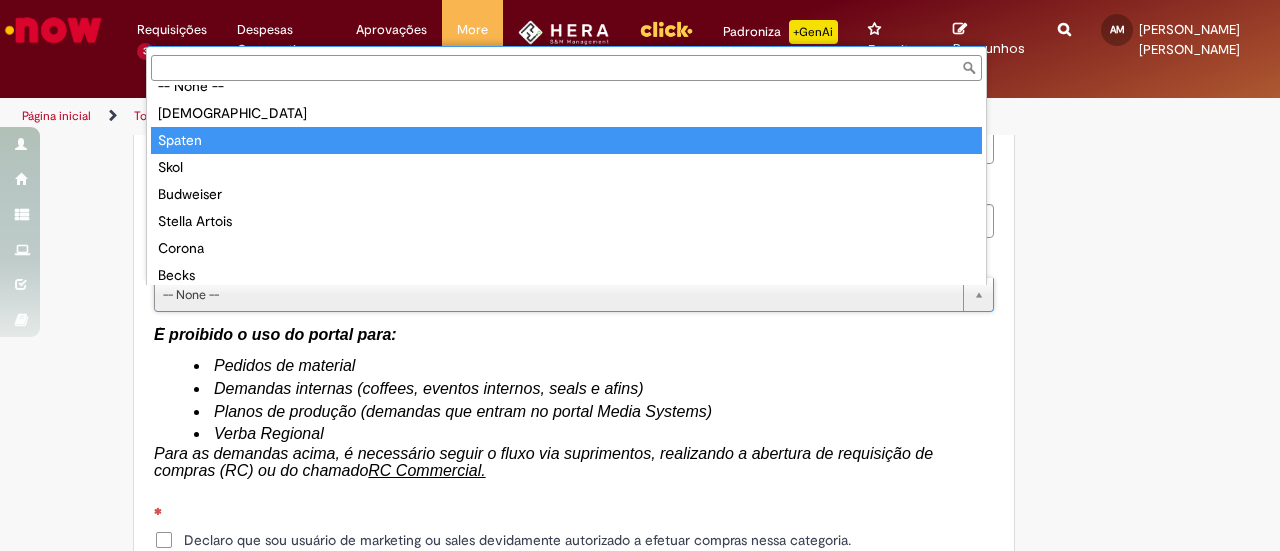 type on "******" 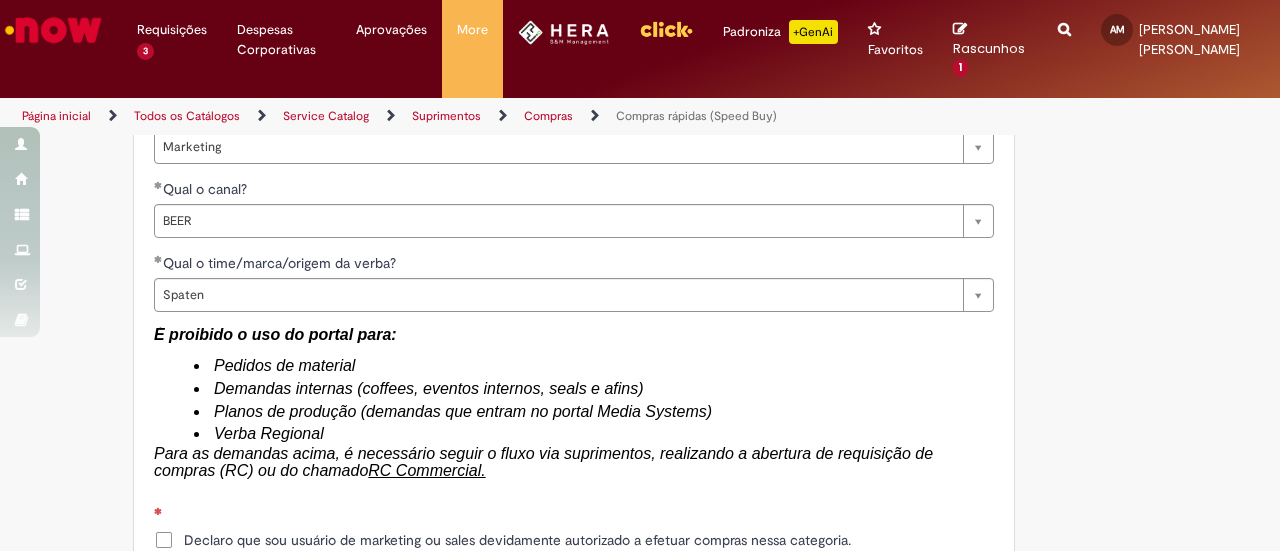 click on "Demandas internas (coffees, eventos internos, seals e afins)" at bounding box center [594, 389] 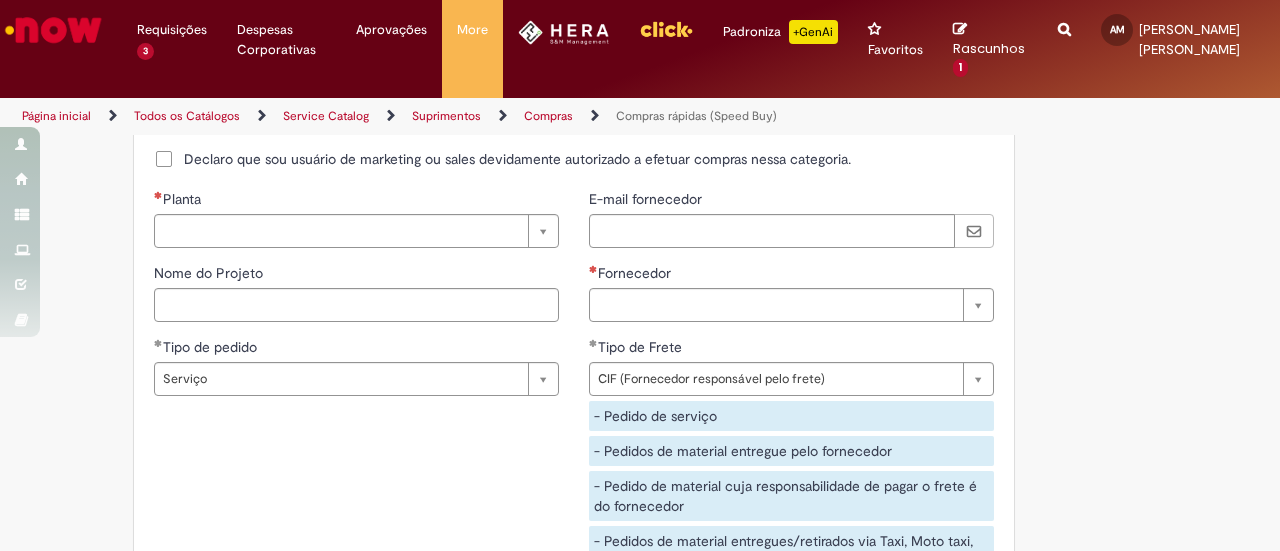 scroll, scrollTop: 3503, scrollLeft: 0, axis: vertical 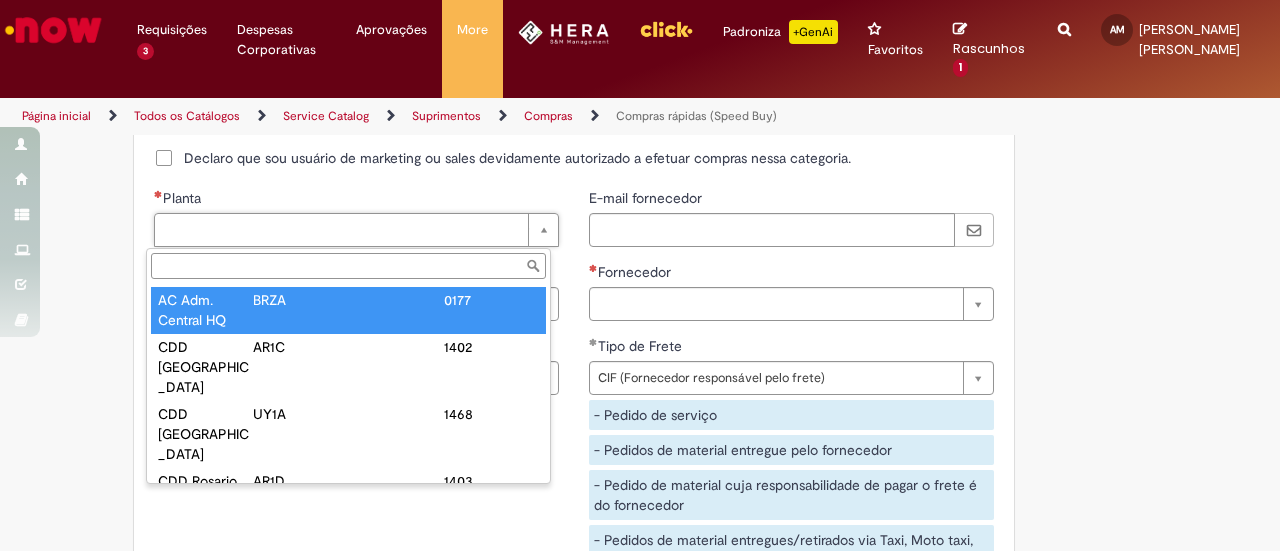 type on "**********" 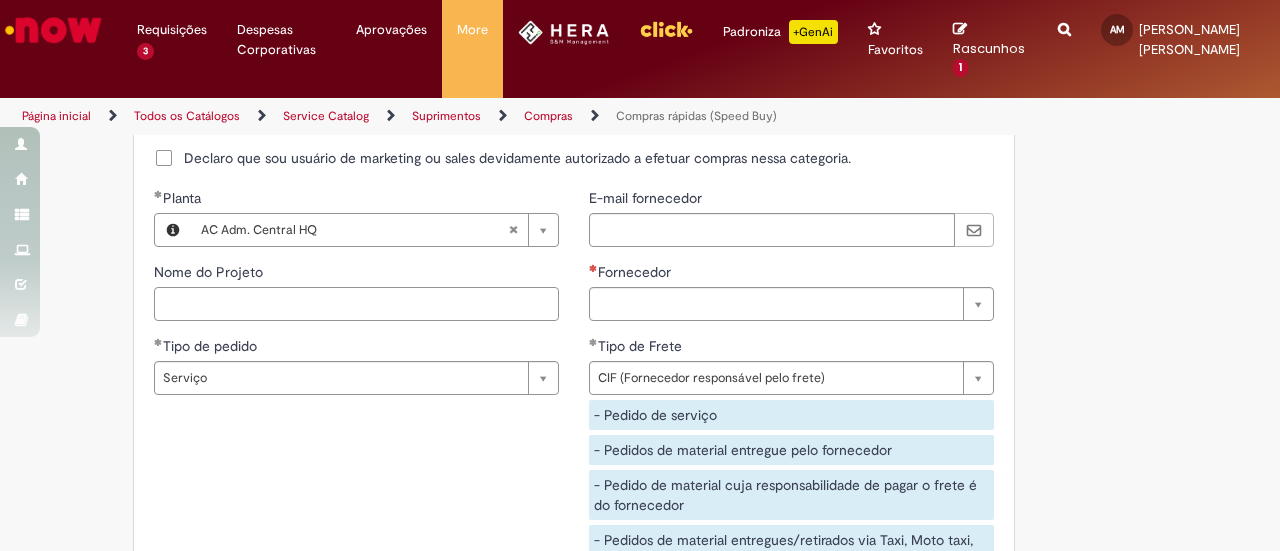 click on "Nome do Projeto" at bounding box center (356, 304) 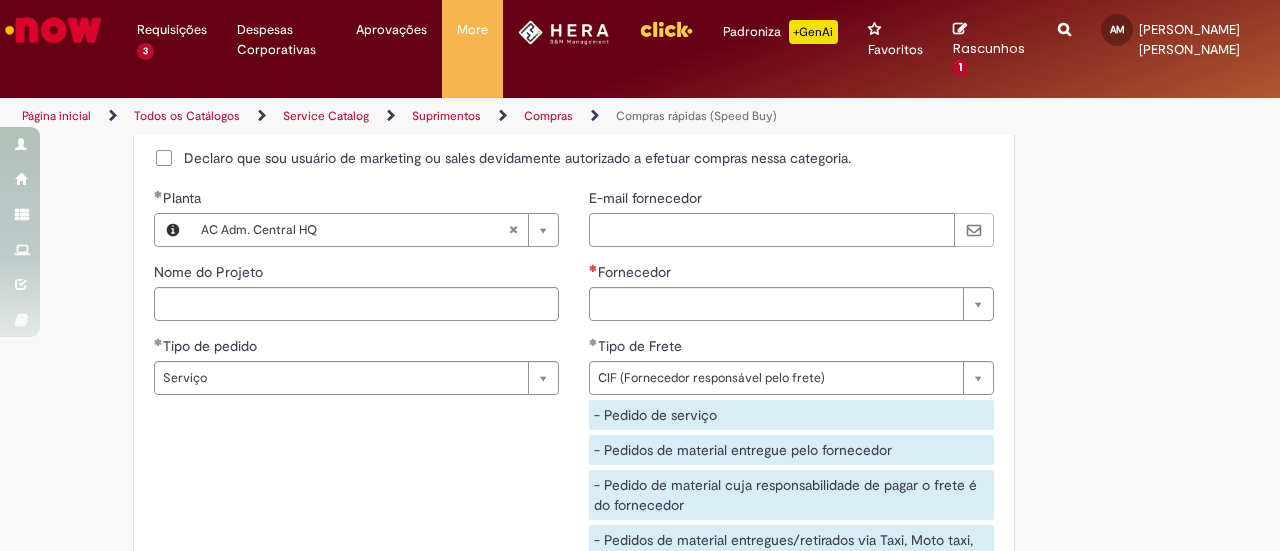 click on "E-mail fornecedor" at bounding box center [772, 230] 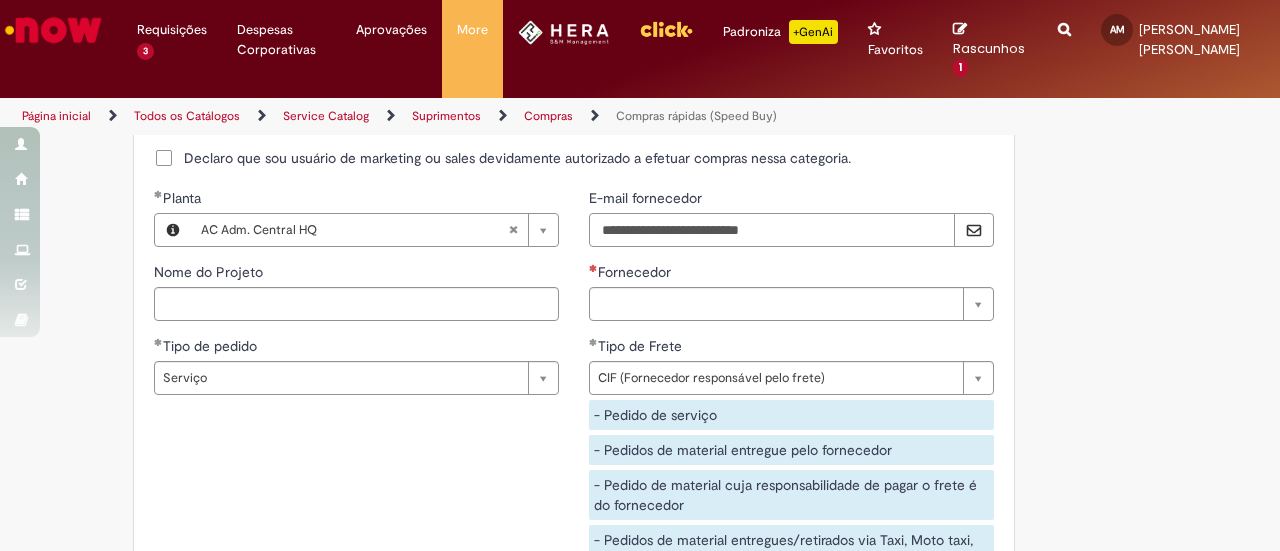 type on "**********" 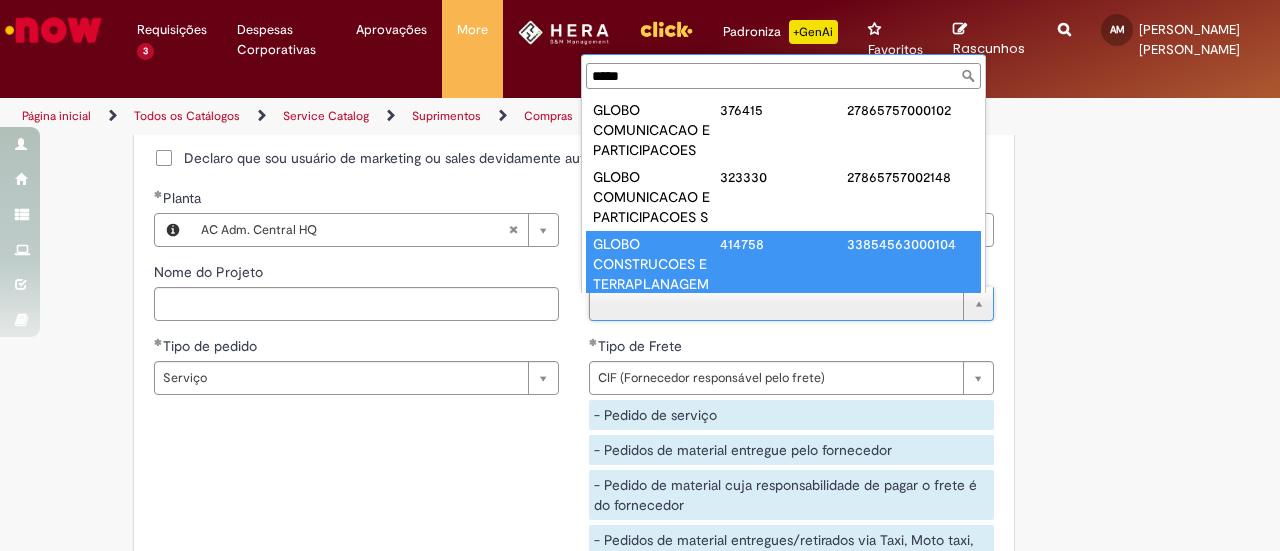 scroll, scrollTop: 1, scrollLeft: 0, axis: vertical 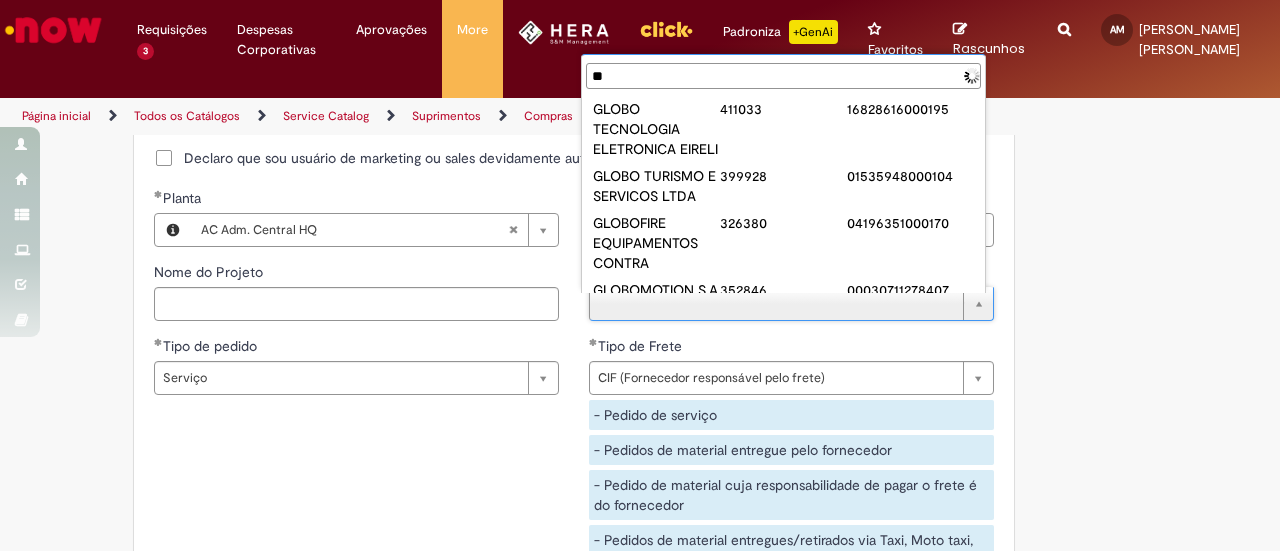 type on "*" 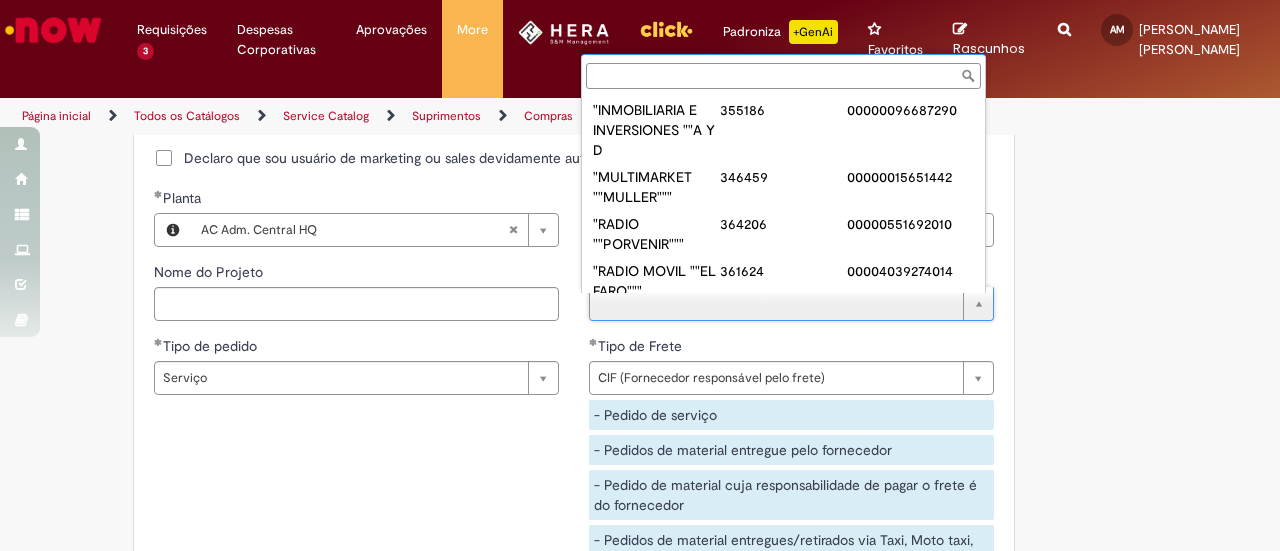 scroll, scrollTop: 0, scrollLeft: 0, axis: both 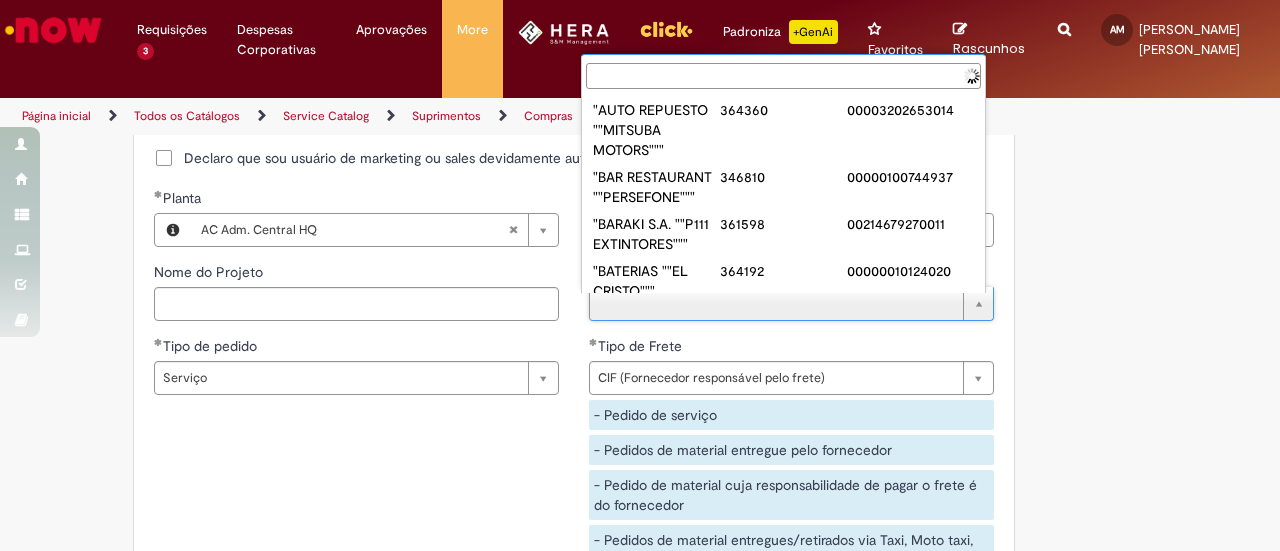 paste on "**********" 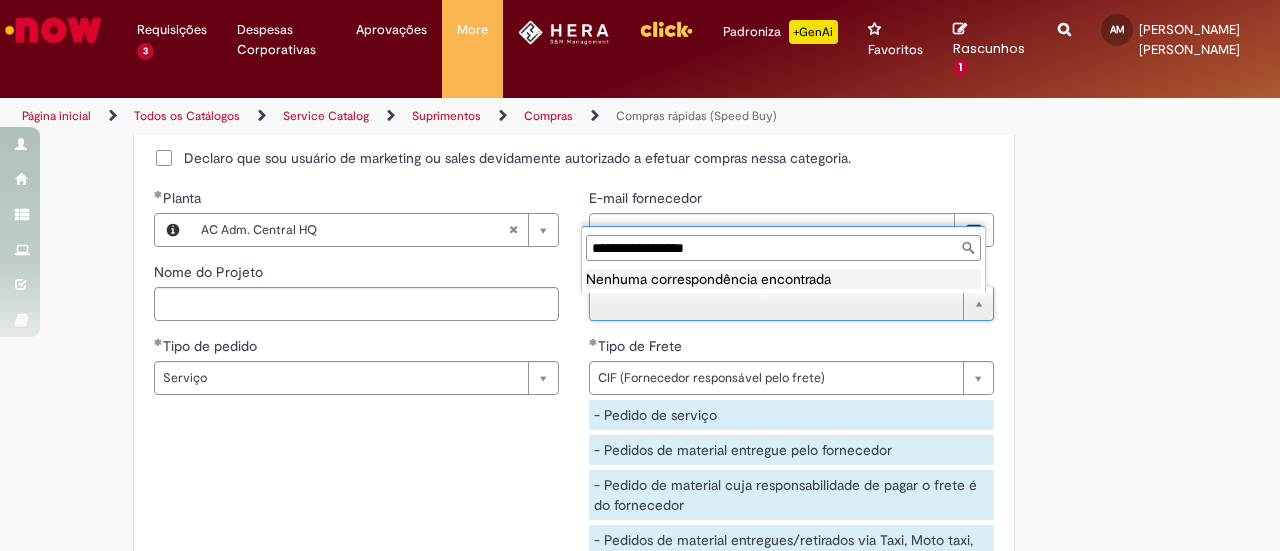click on "**********" at bounding box center [783, 248] 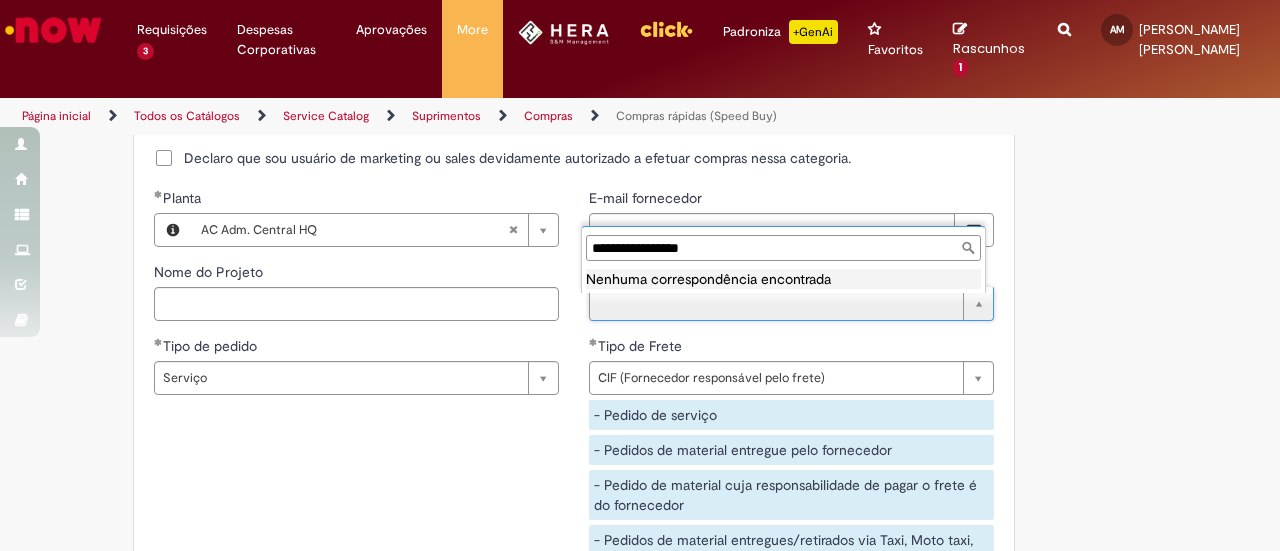 click on "**********" at bounding box center (783, 248) 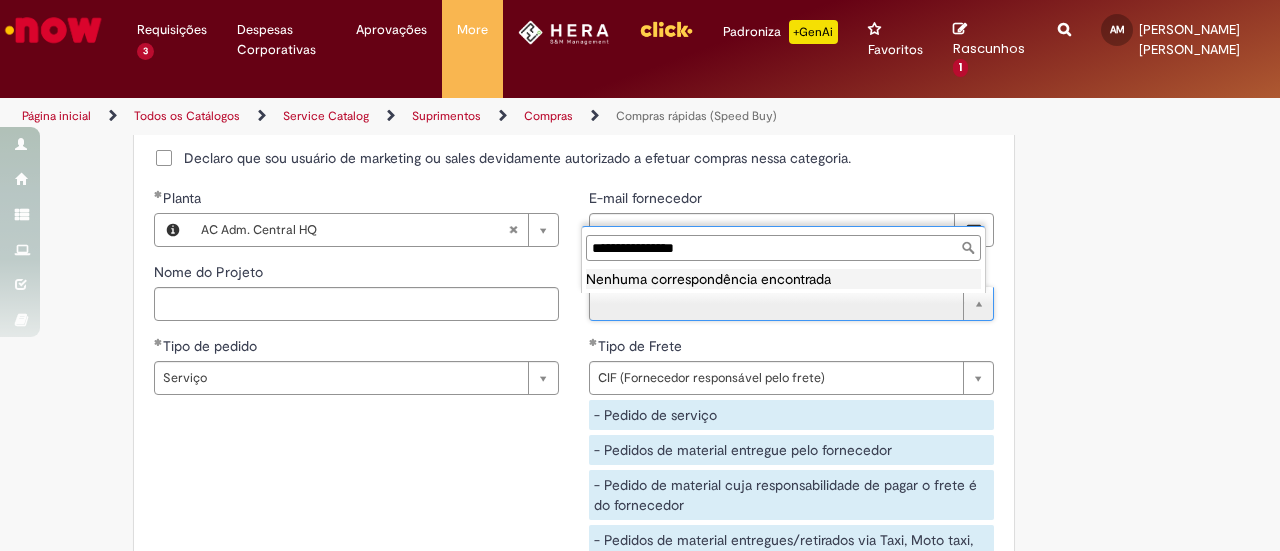 click on "**********" at bounding box center (783, 248) 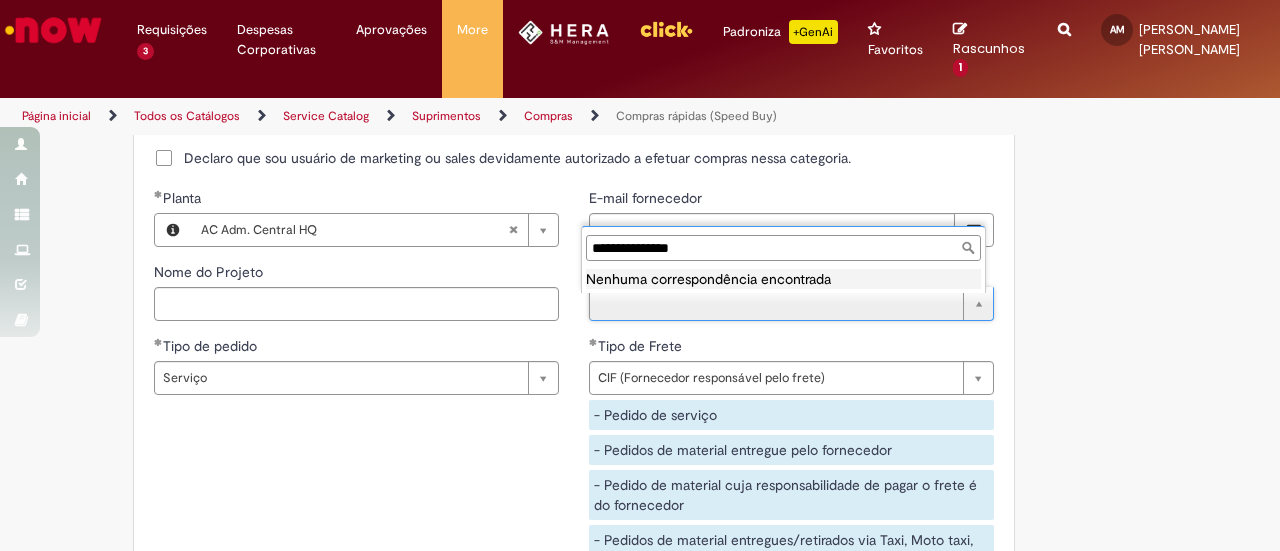 click on "**********" at bounding box center [783, 248] 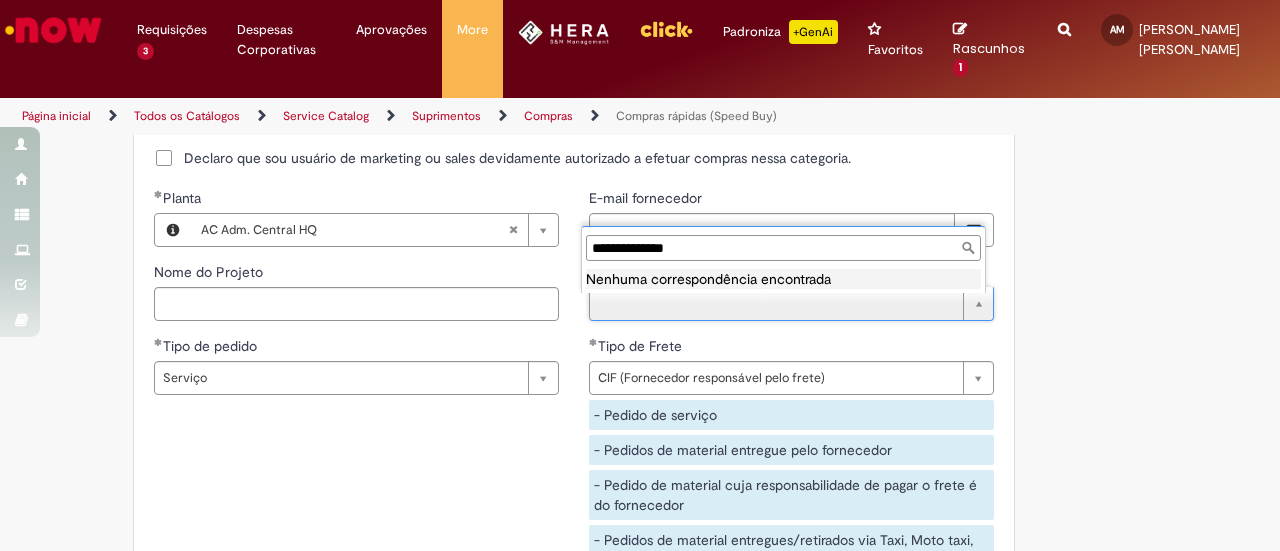 click on "**********" at bounding box center (783, 248) 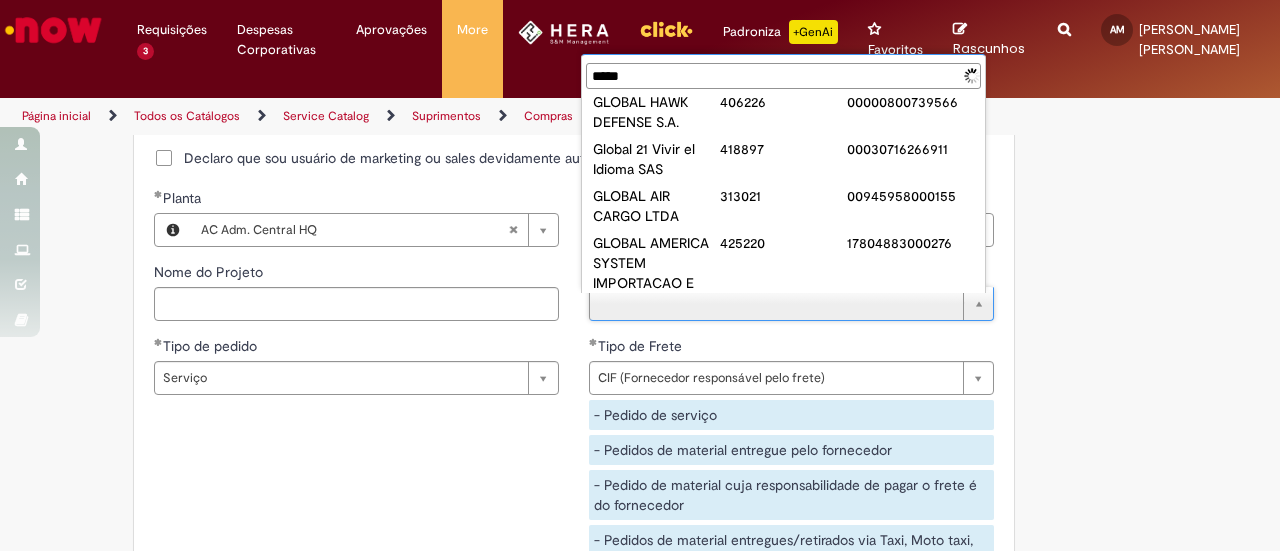scroll, scrollTop: 0, scrollLeft: 0, axis: both 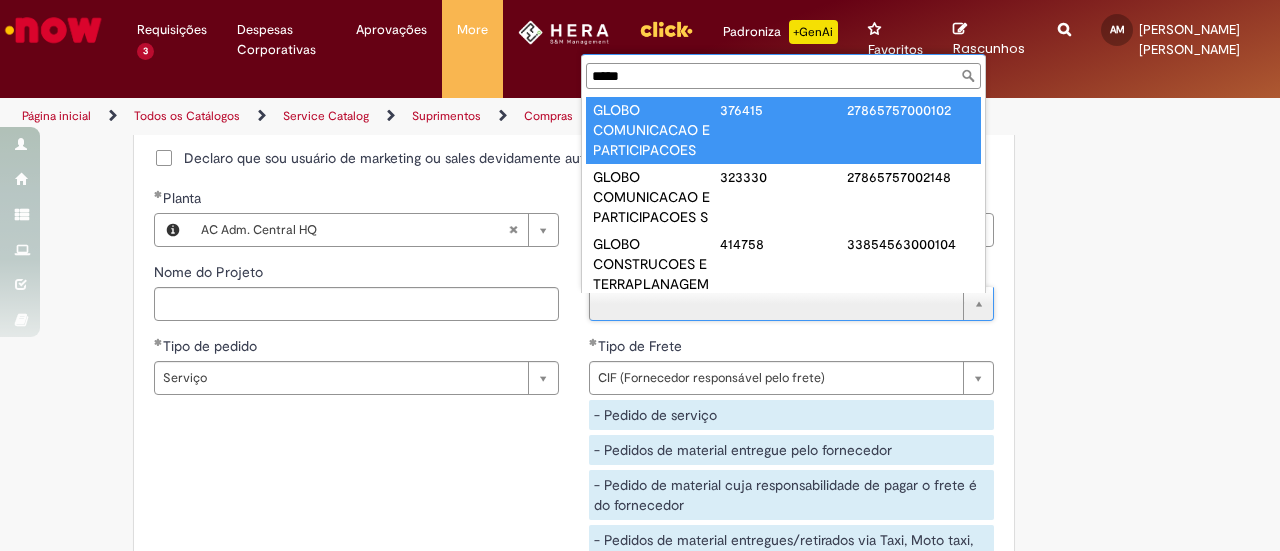 type on "*****" 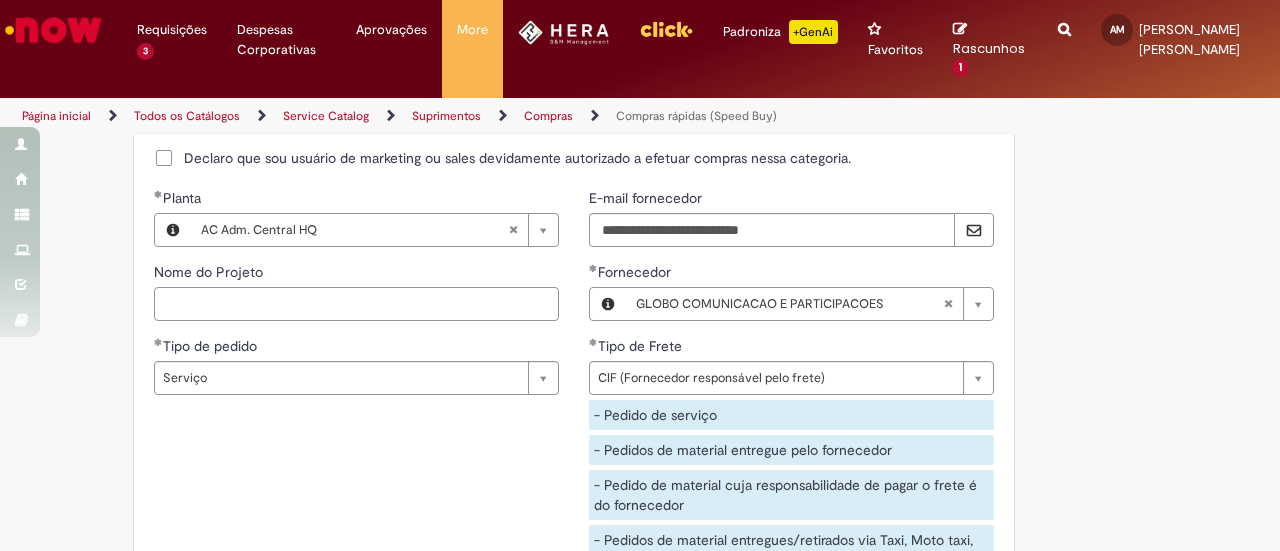 click on "Nome do Projeto" at bounding box center [356, 304] 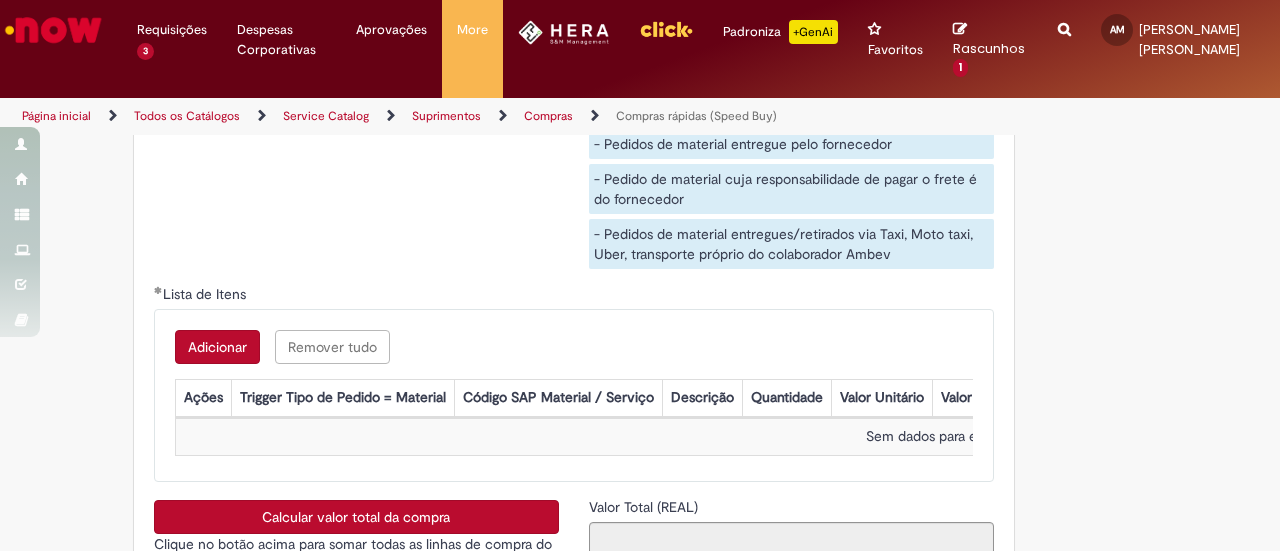 scroll, scrollTop: 3815, scrollLeft: 0, axis: vertical 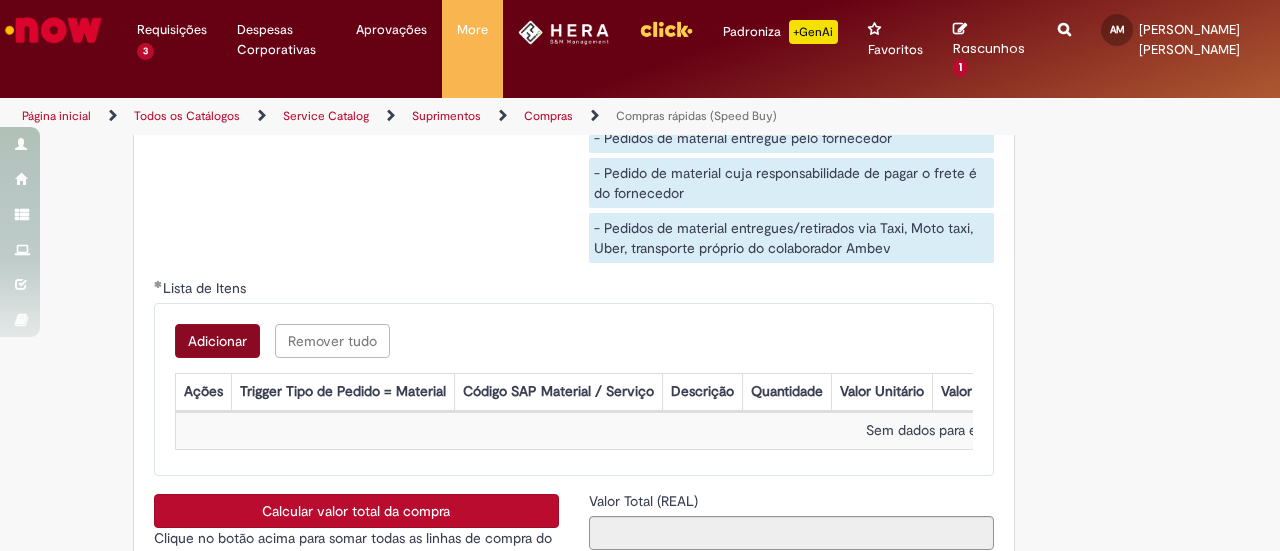 type on "**********" 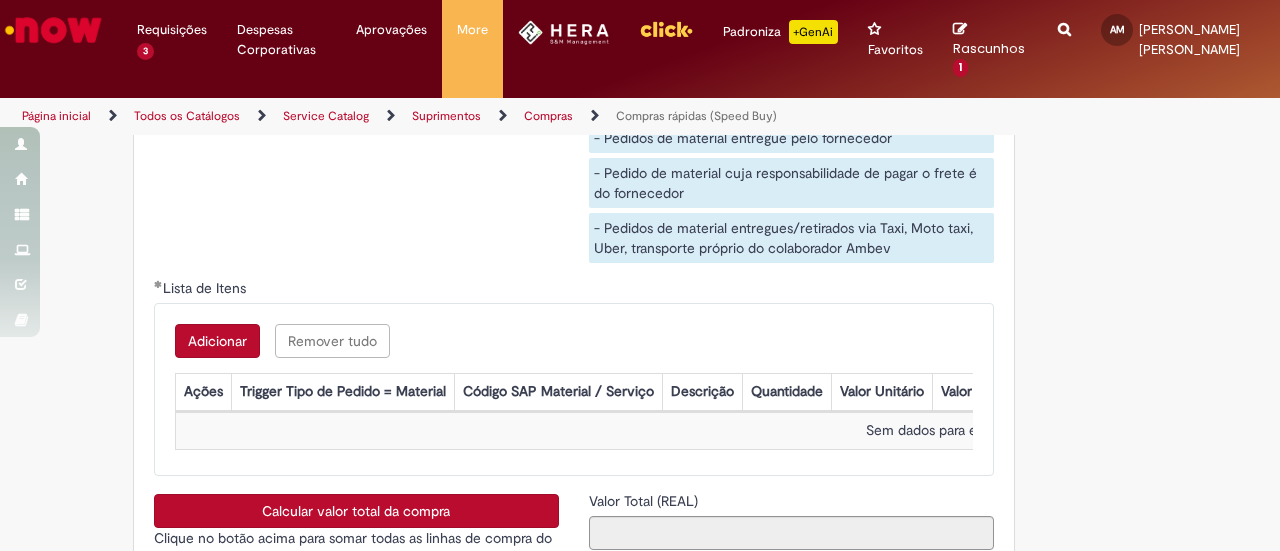 click on "Adicionar" at bounding box center [217, 341] 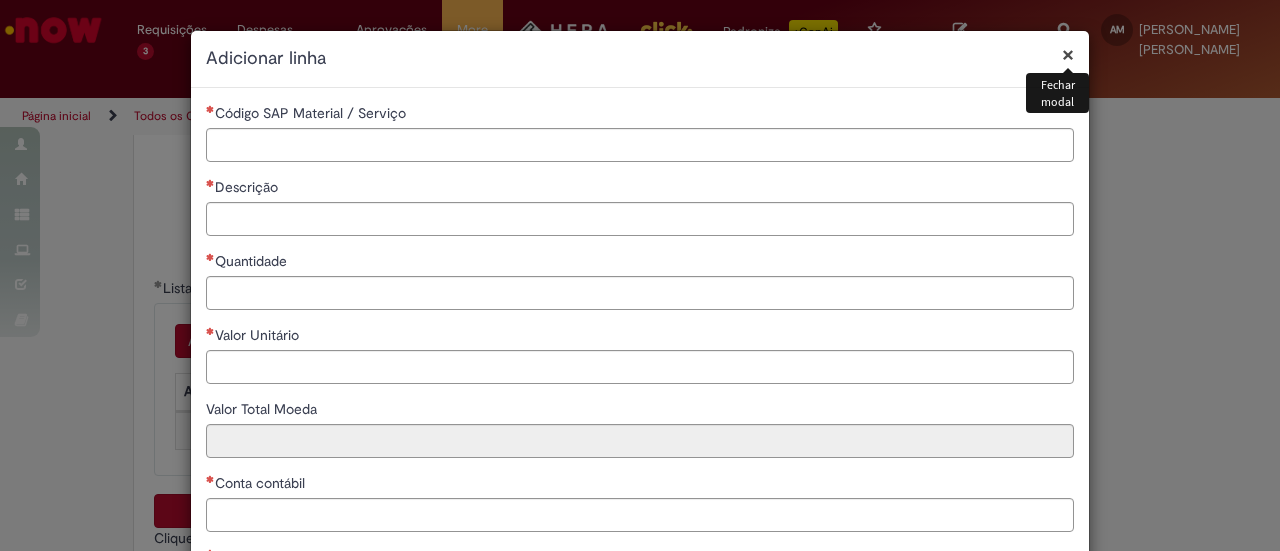 scroll, scrollTop: 178, scrollLeft: 0, axis: vertical 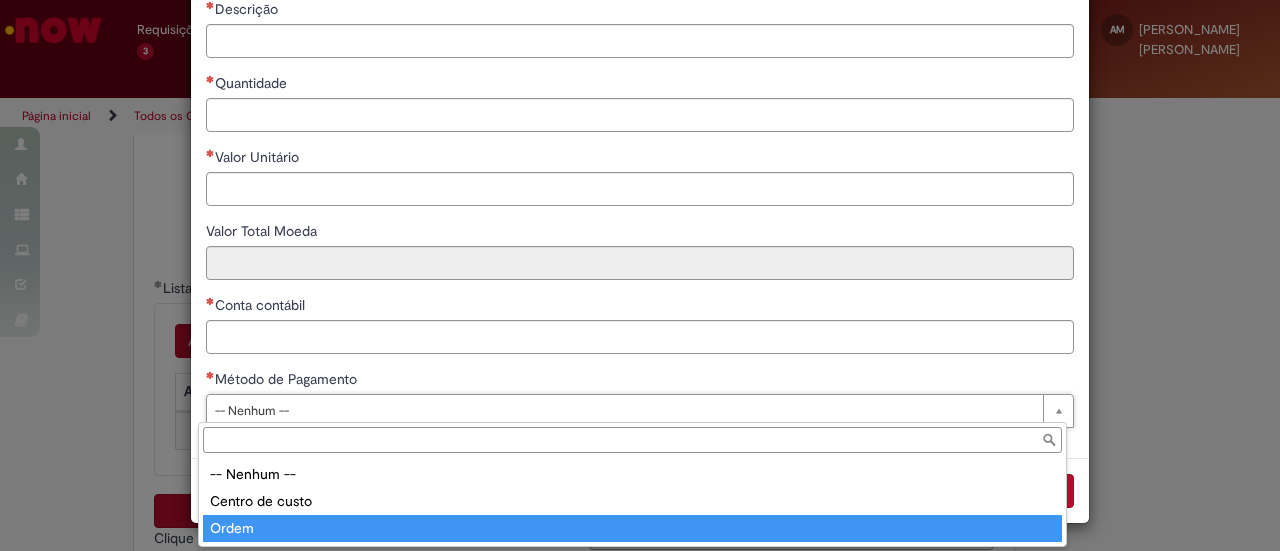 type on "*****" 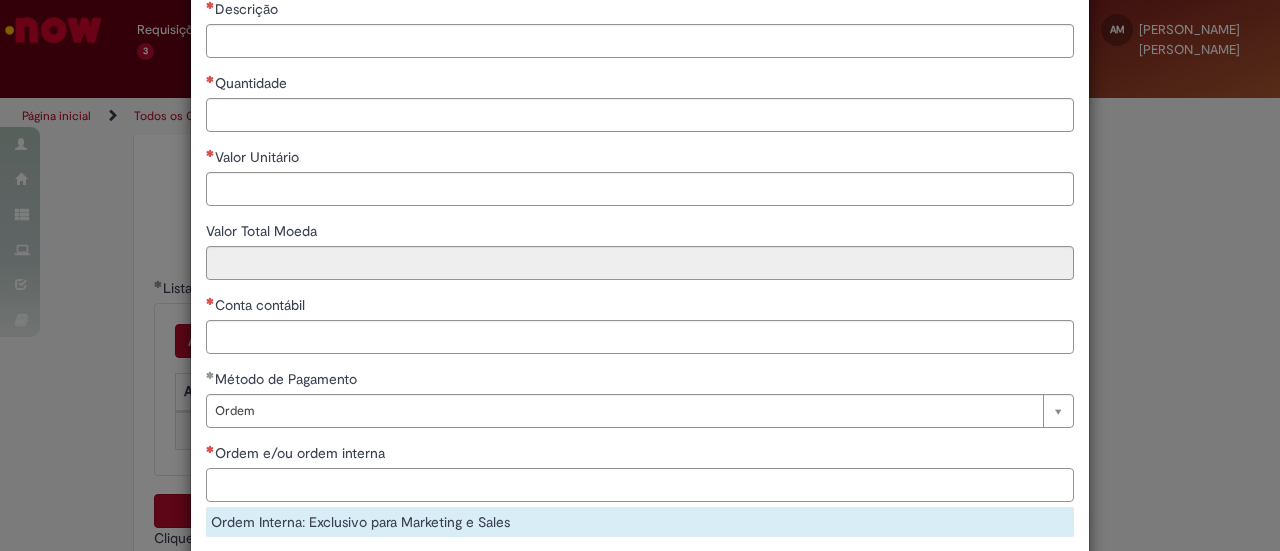 click on "Ordem e/ou ordem interna" at bounding box center (640, 485) 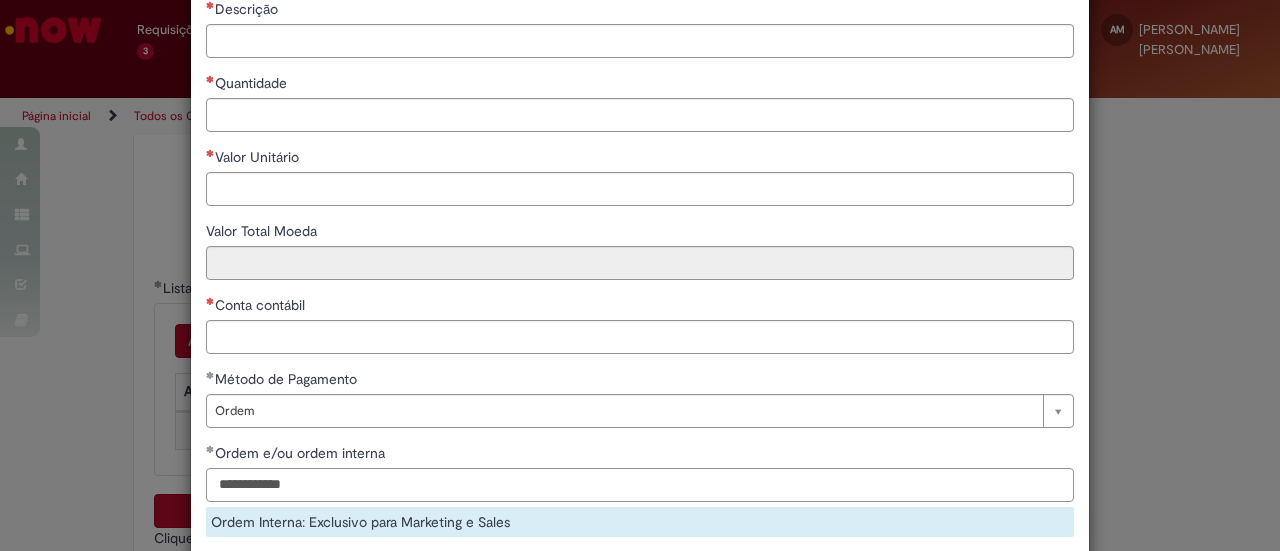 type on "**********" 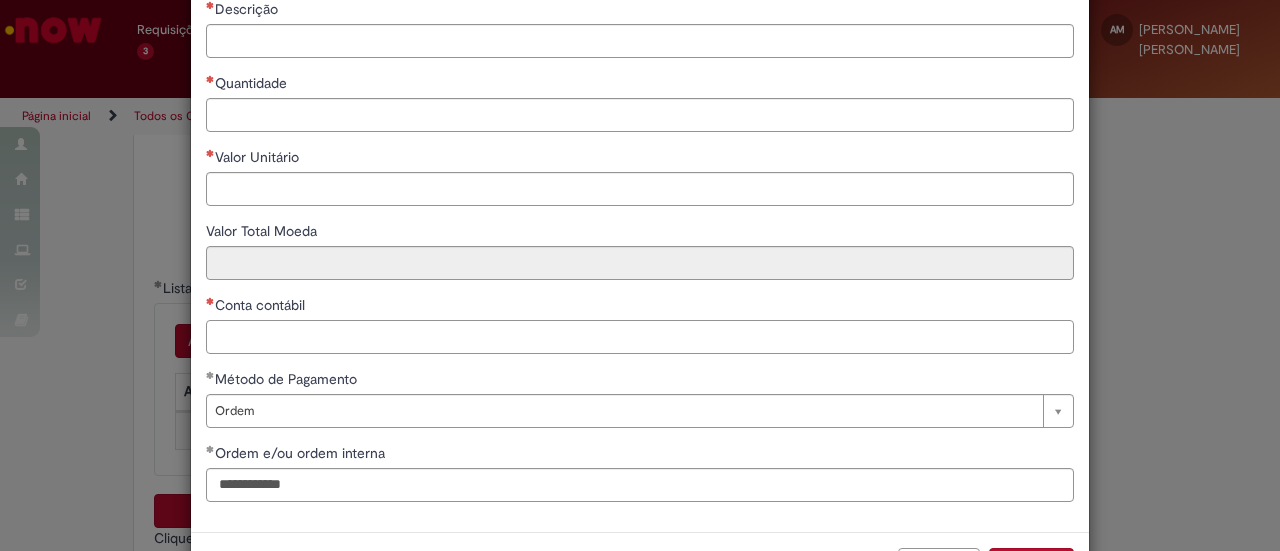 click on "Conta contábil" at bounding box center (640, 337) 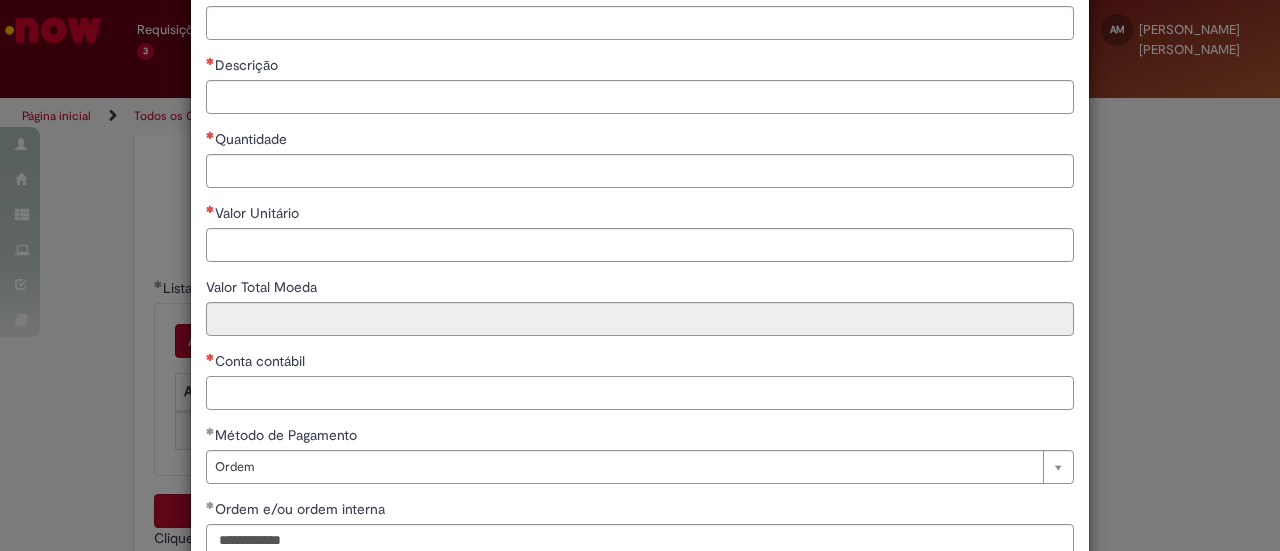 scroll, scrollTop: 122, scrollLeft: 0, axis: vertical 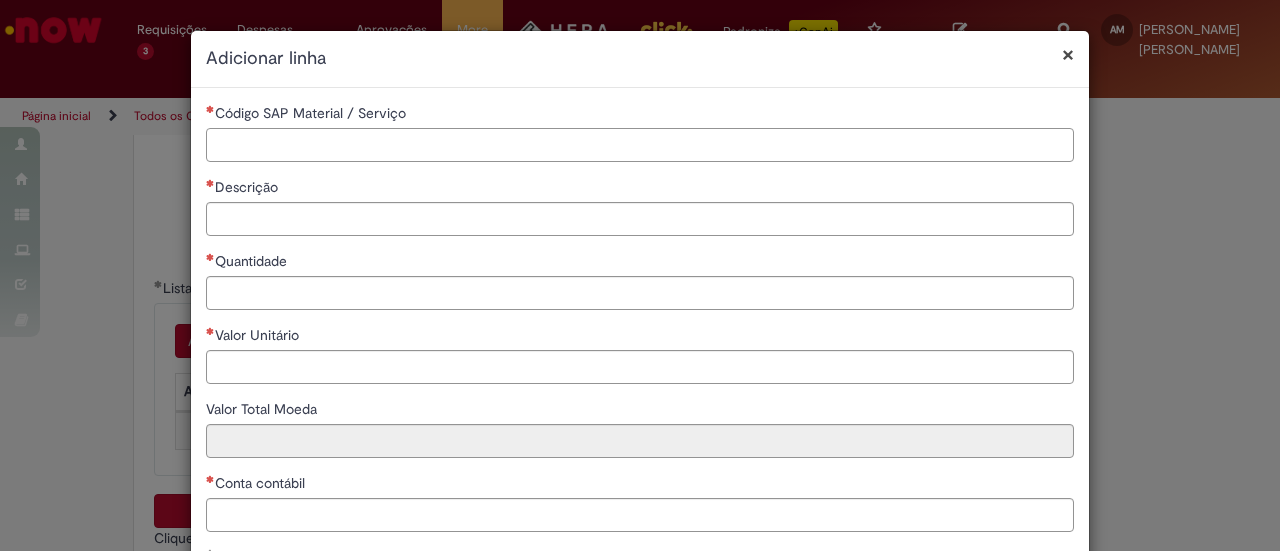 click on "Código SAP Material / Serviço" at bounding box center [640, 145] 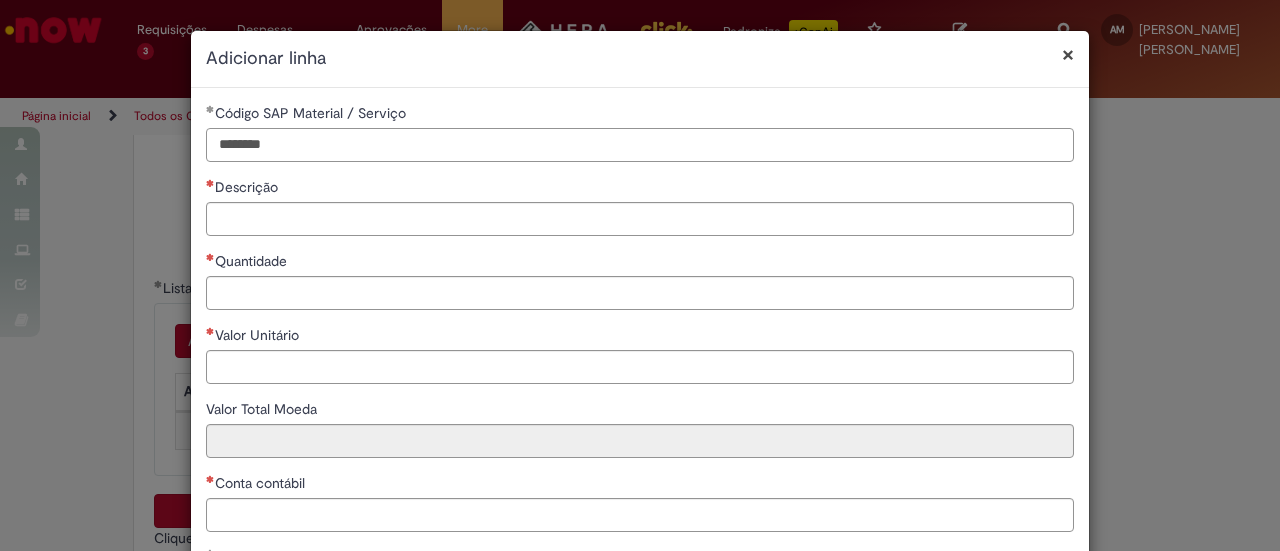click on "*******" at bounding box center (640, 145) 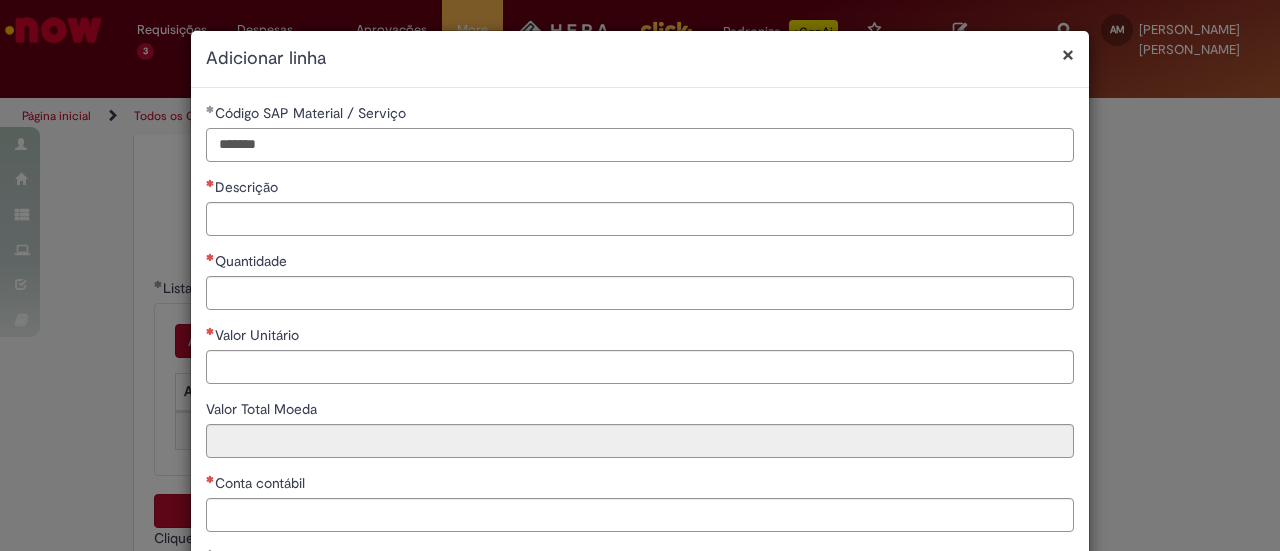 type on "*******" 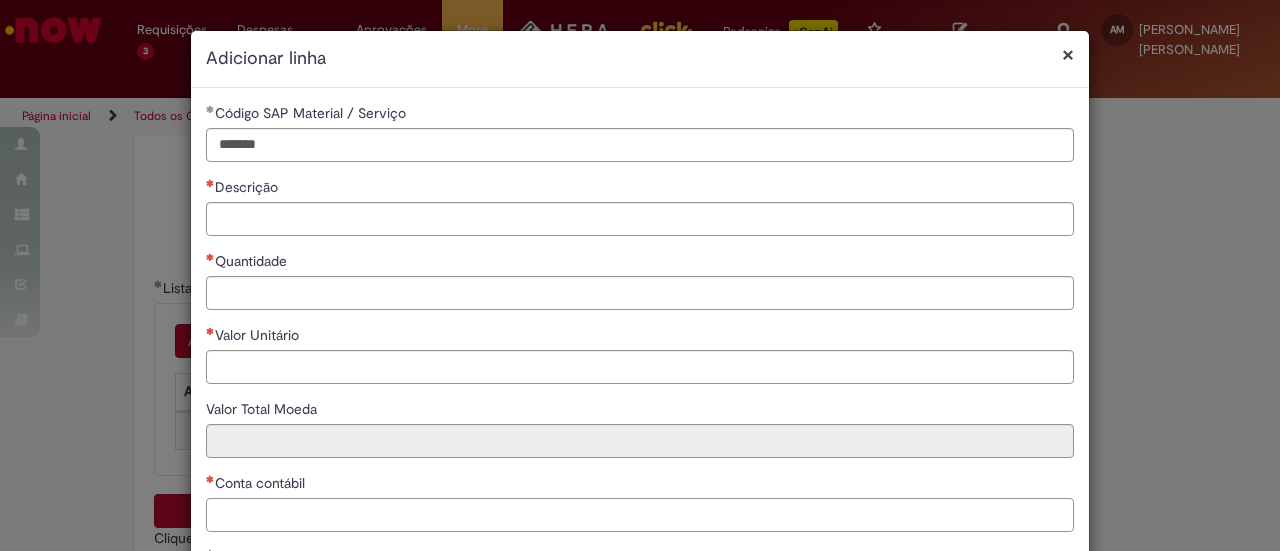click on "Conta contábil" at bounding box center (640, 515) 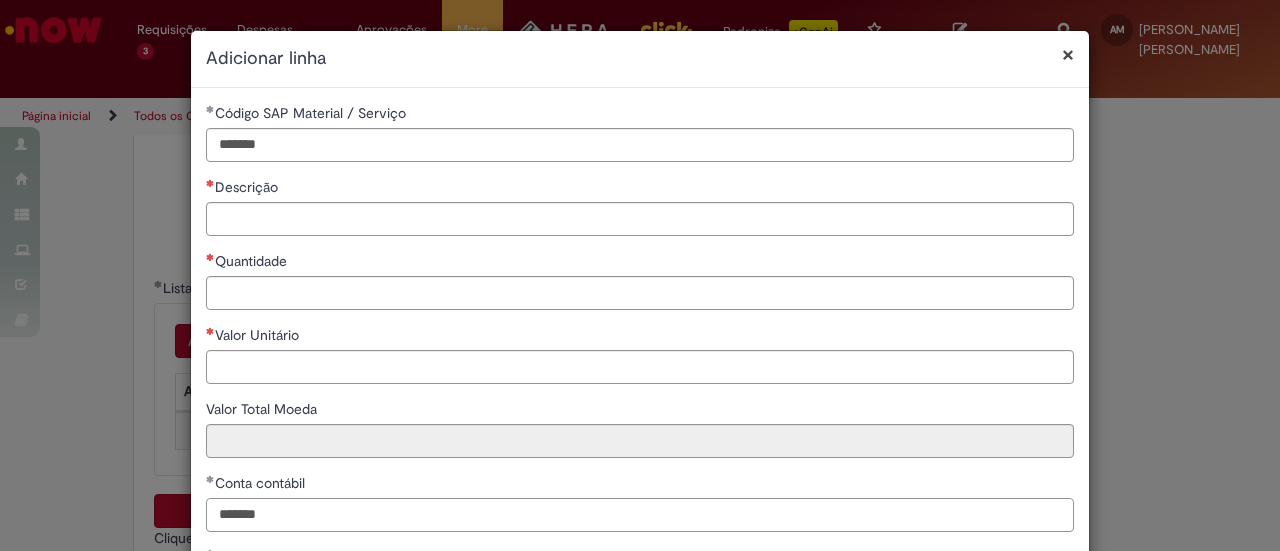 type on "*******" 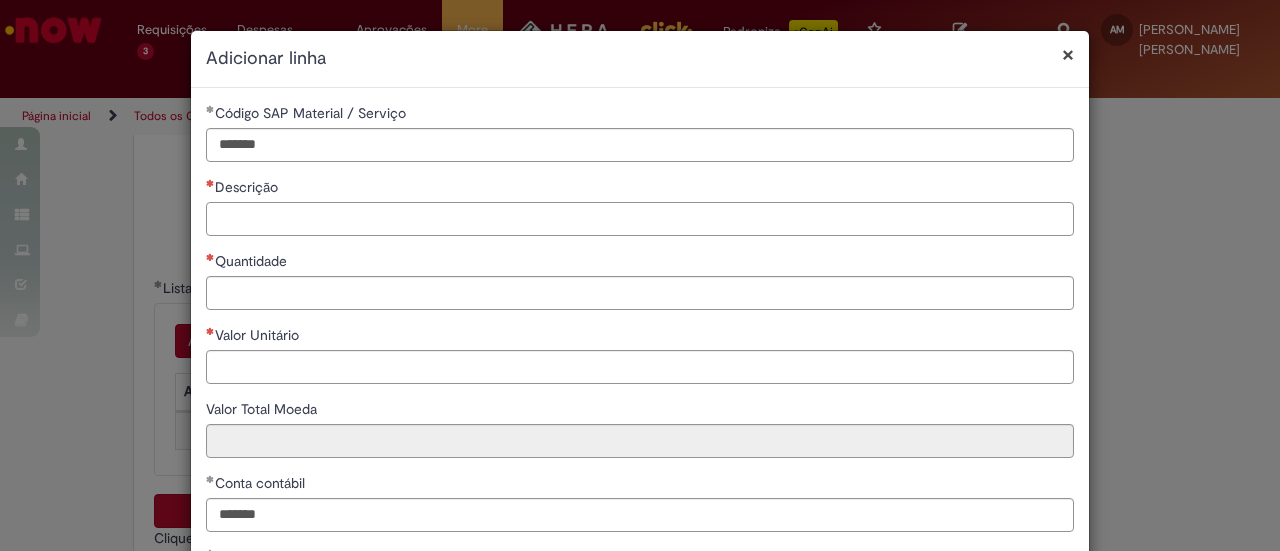 click on "Descrição" at bounding box center (640, 219) 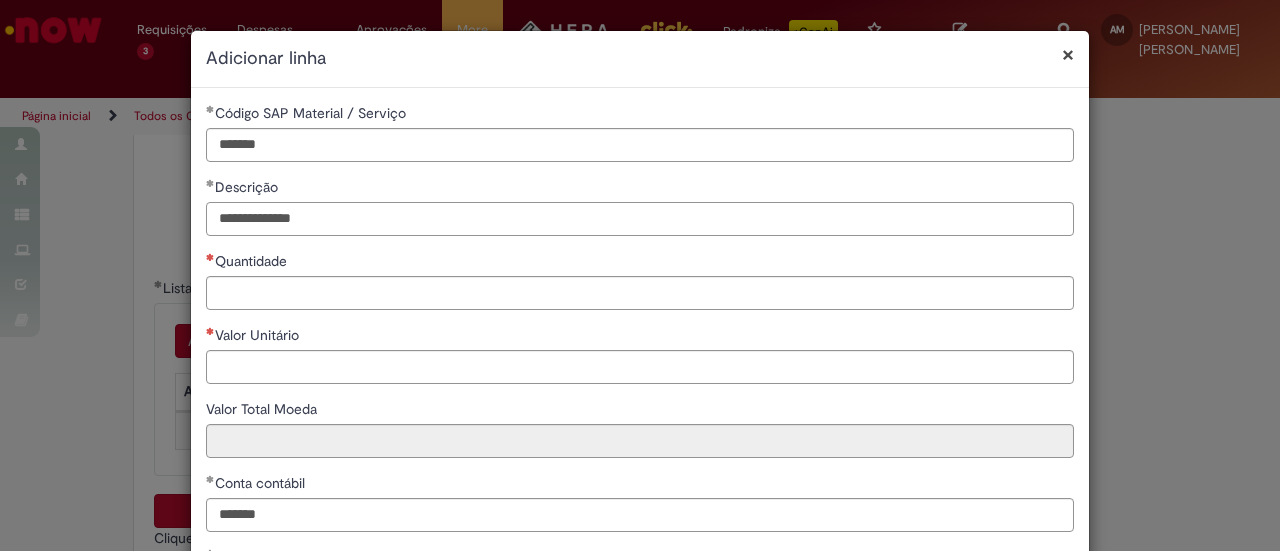 type on "**********" 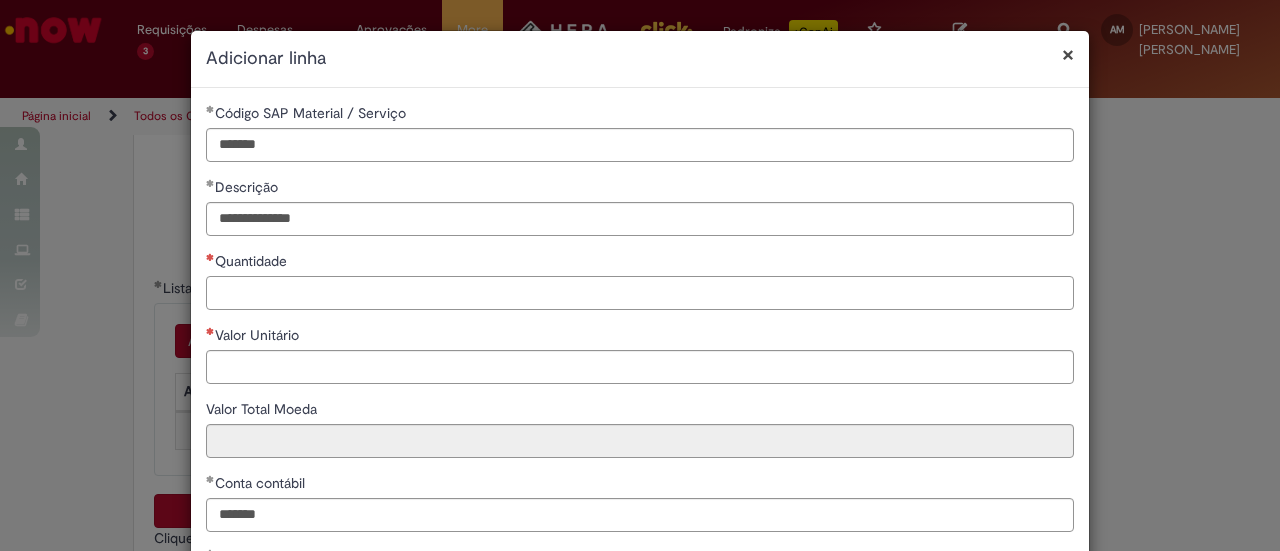 click on "Quantidade" at bounding box center [640, 293] 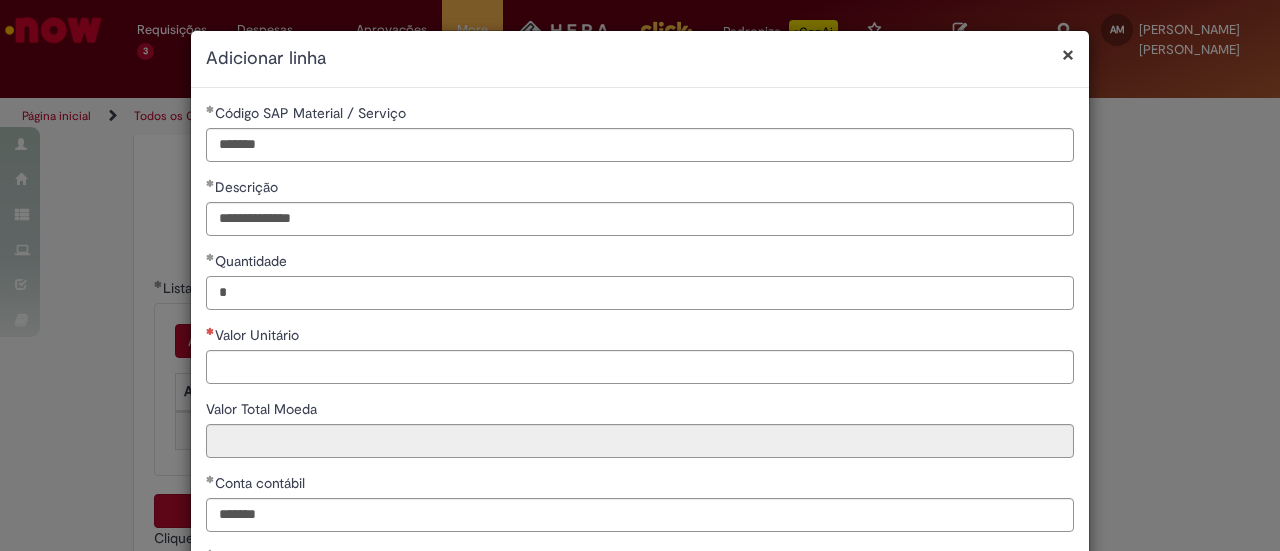 type on "*" 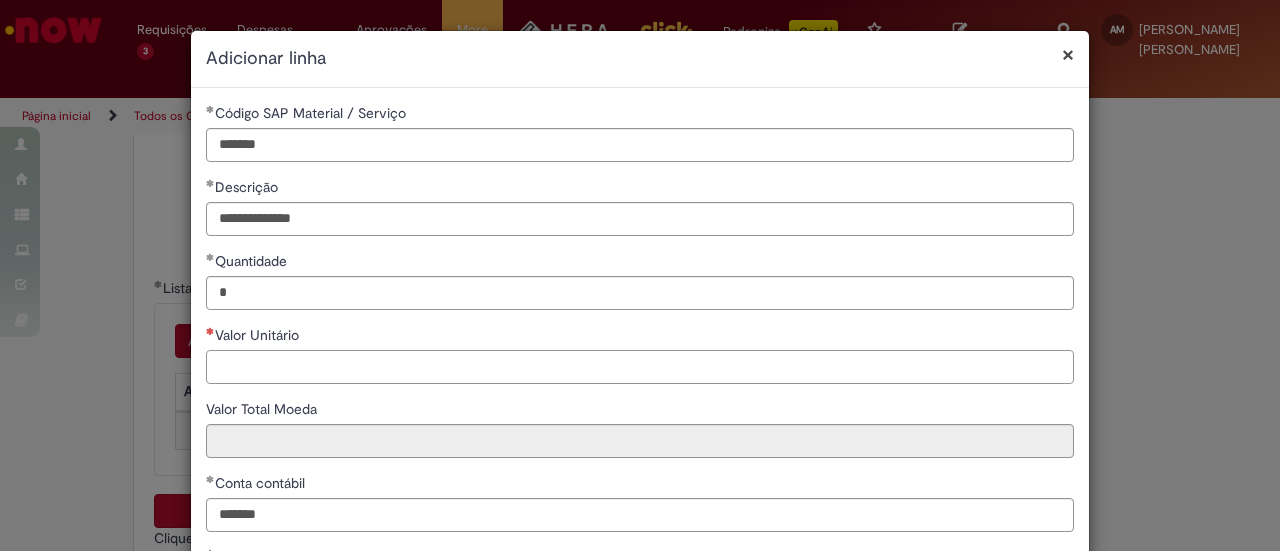 click on "Valor Unitário" at bounding box center [640, 367] 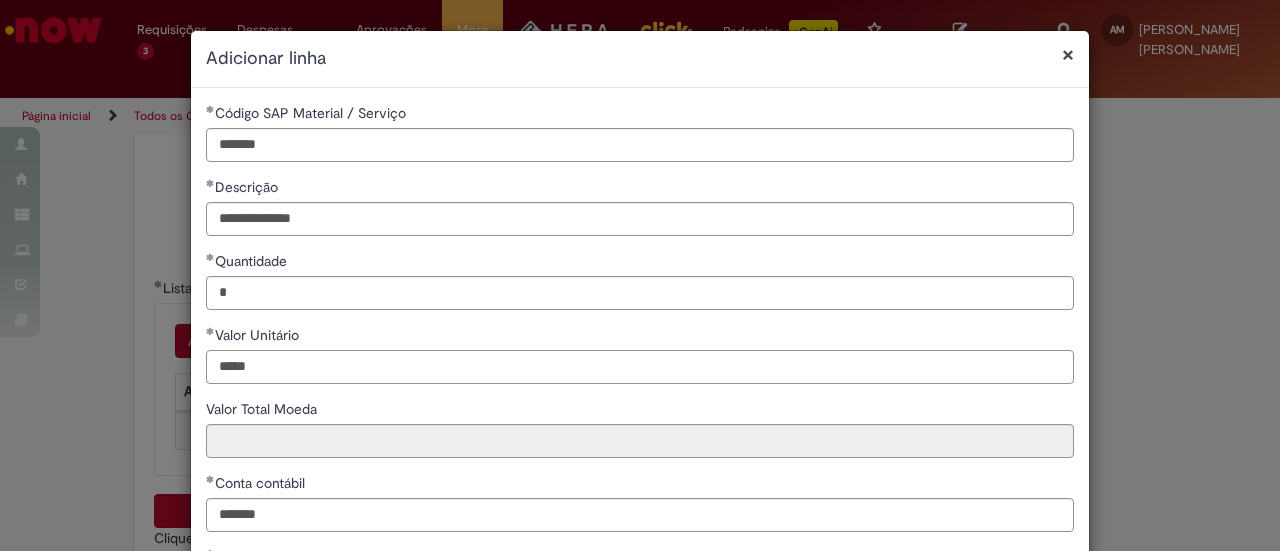click on "*****" at bounding box center [640, 367] 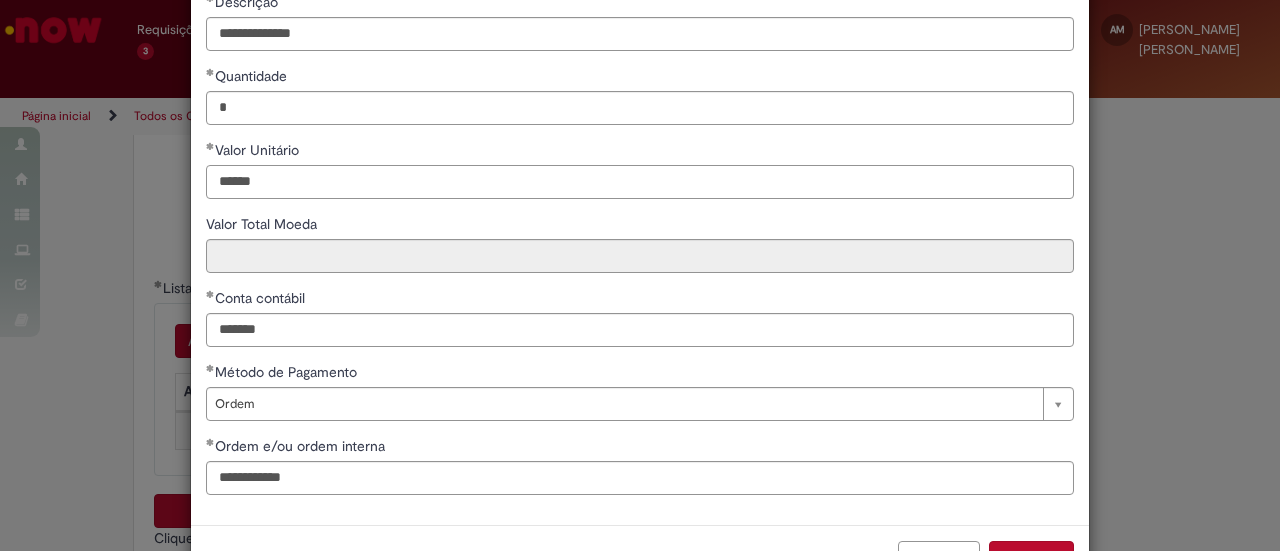 scroll, scrollTop: 252, scrollLeft: 0, axis: vertical 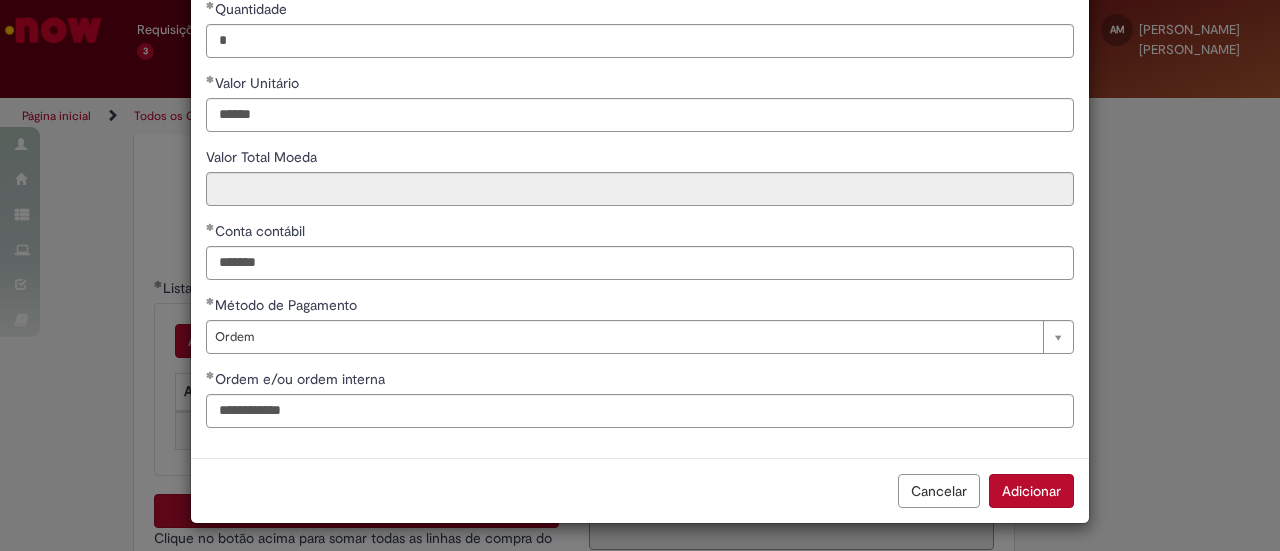 type on "*********" 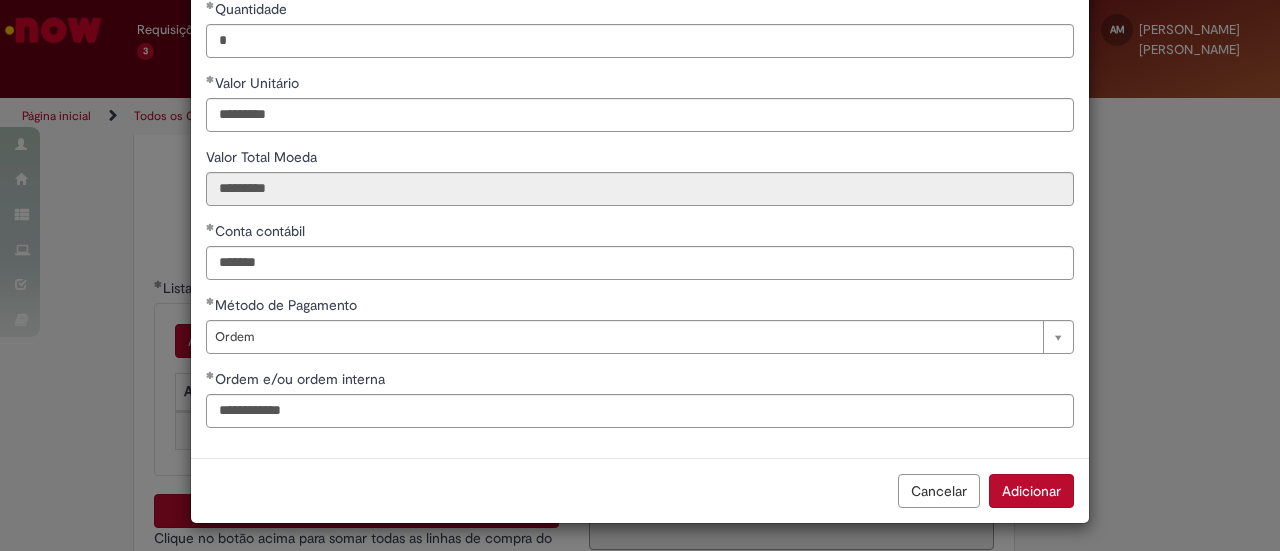 click on "Adicionar" at bounding box center (1031, 491) 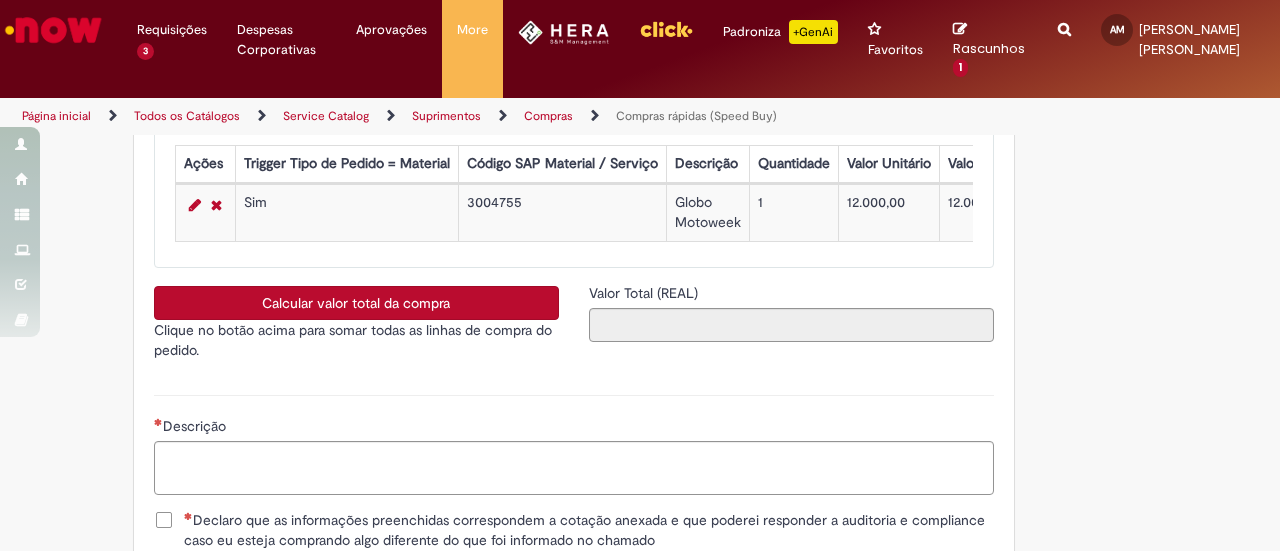 scroll, scrollTop: 4149, scrollLeft: 0, axis: vertical 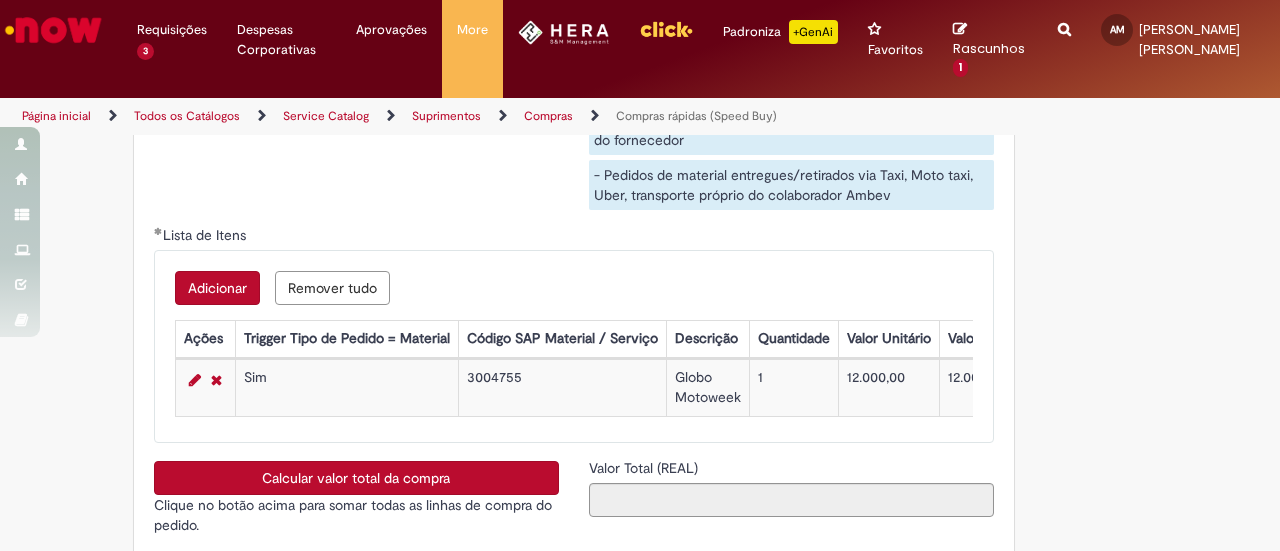 click on "Calcular valor total da compra" at bounding box center (356, 478) 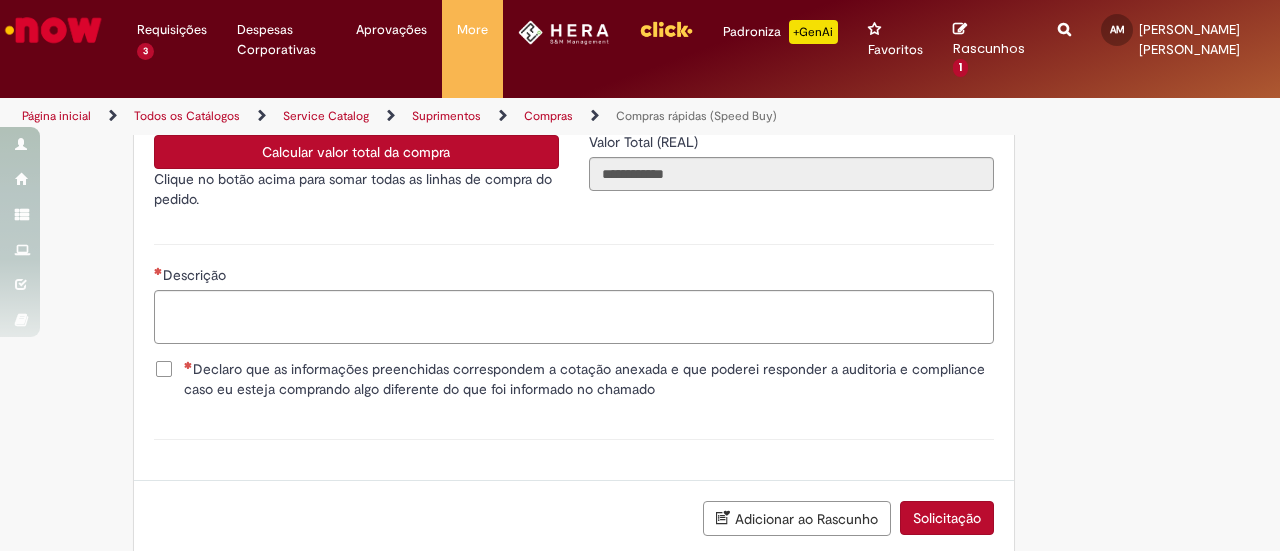 scroll, scrollTop: 4195, scrollLeft: 0, axis: vertical 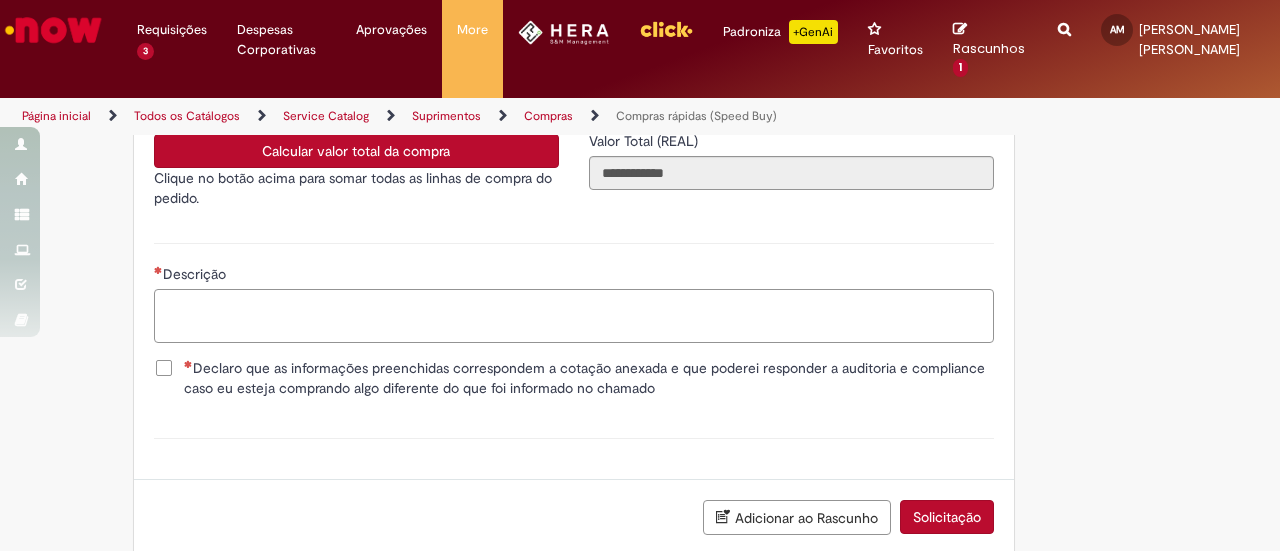 click on "Descrição" at bounding box center [574, 315] 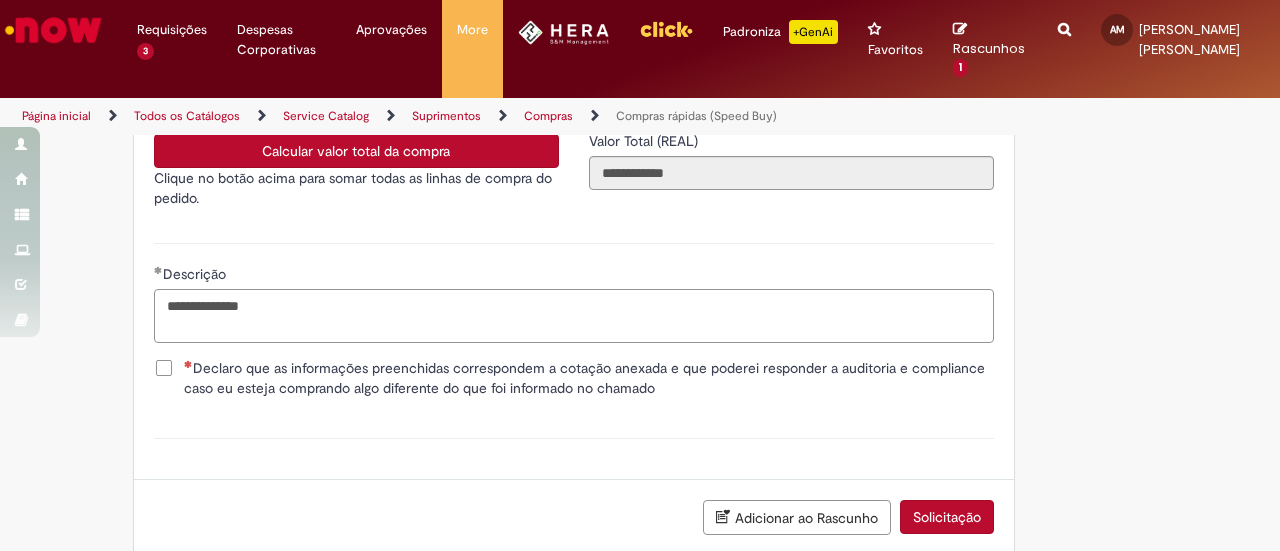 scroll, scrollTop: 4323, scrollLeft: 0, axis: vertical 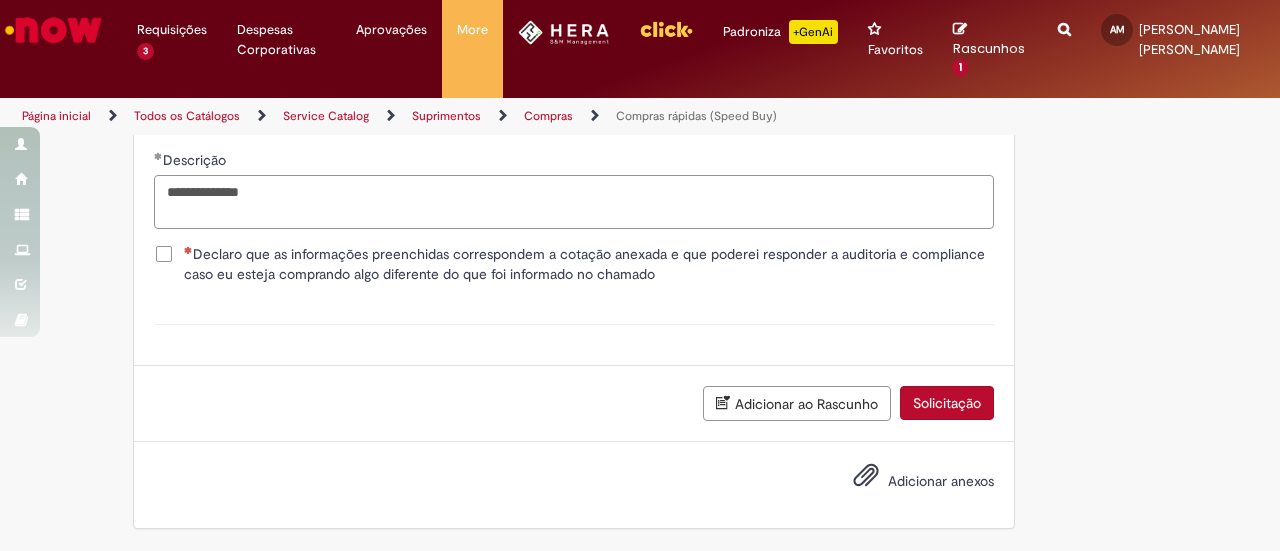 type on "**********" 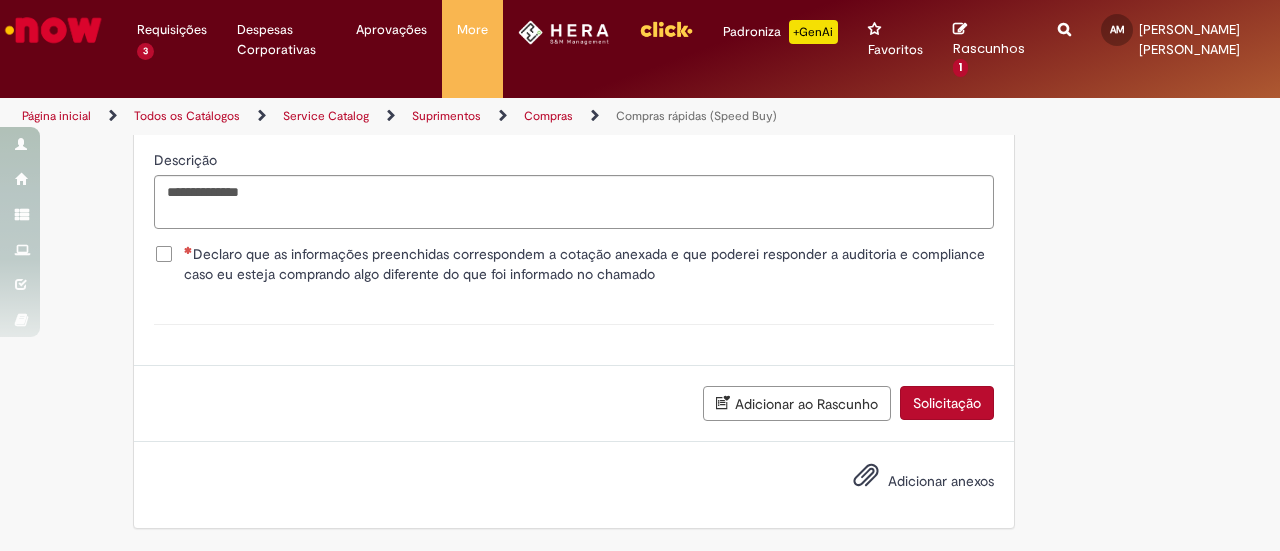 click on "Adicionar ao Rascunho" at bounding box center (797, 403) 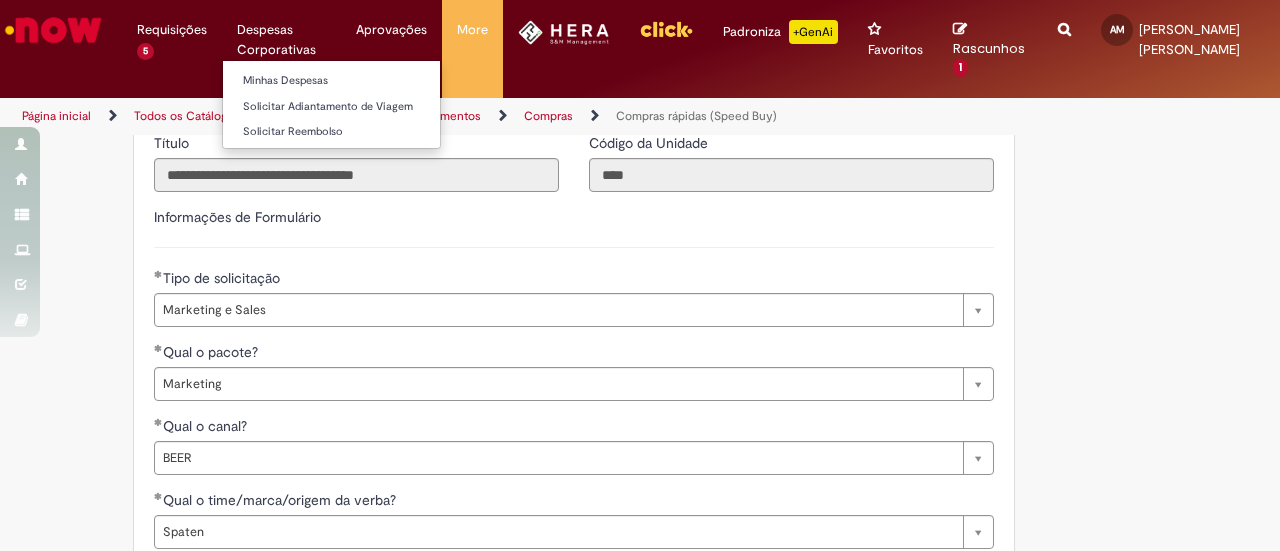 scroll, scrollTop: 2848, scrollLeft: 0, axis: vertical 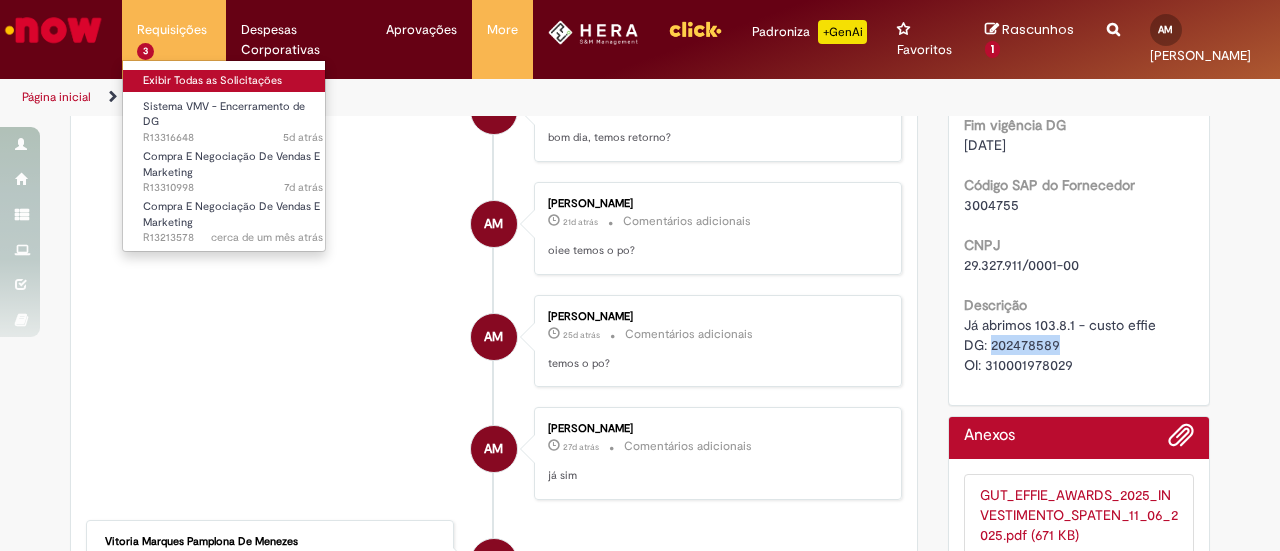click on "Exibir Todas as Solicitações" at bounding box center [233, 81] 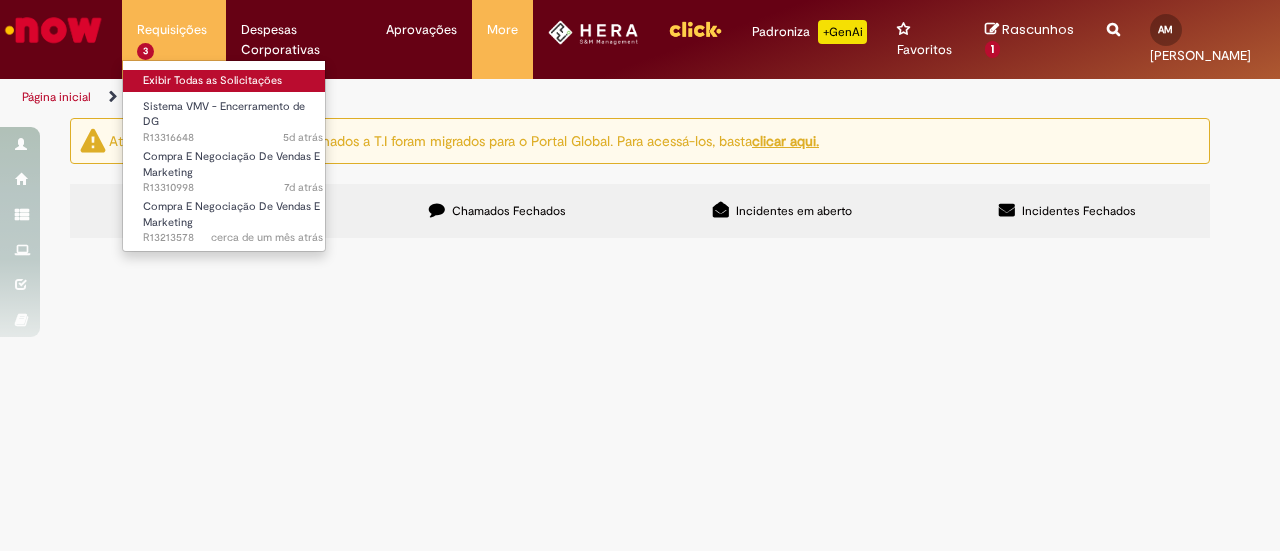 scroll, scrollTop: 0, scrollLeft: 0, axis: both 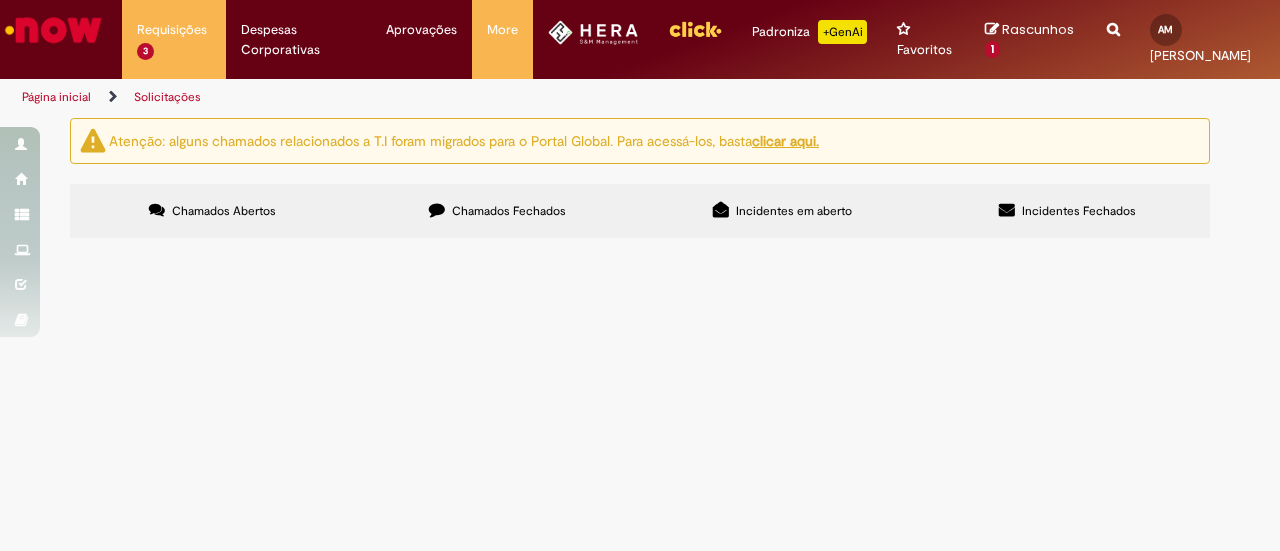 click on "Chamados Fechados" at bounding box center [509, 211] 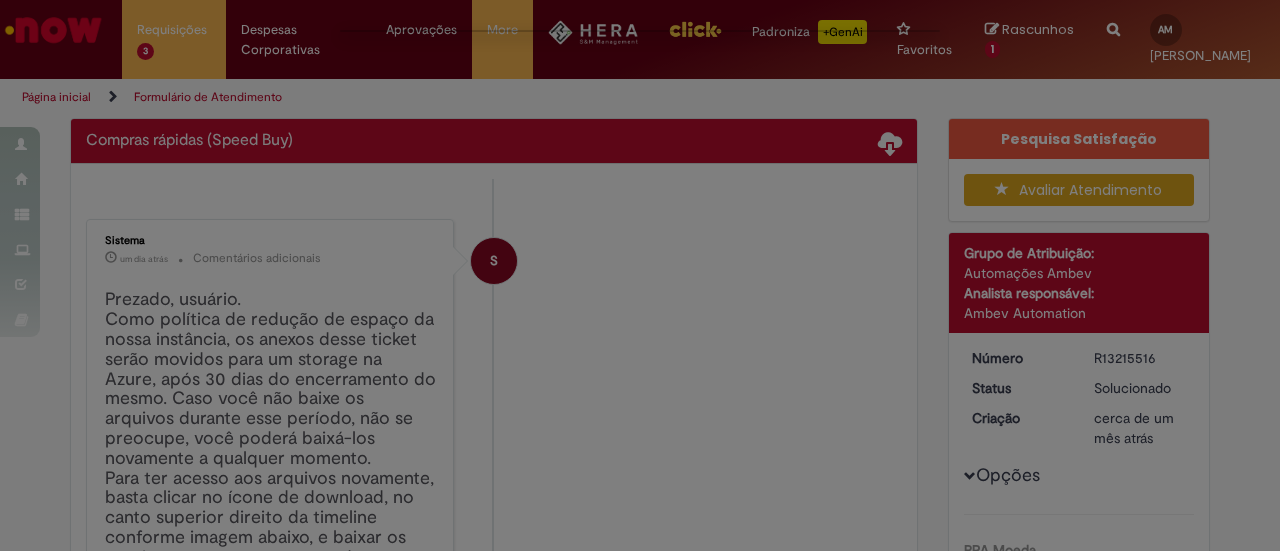 scroll, scrollTop: 0, scrollLeft: 0, axis: both 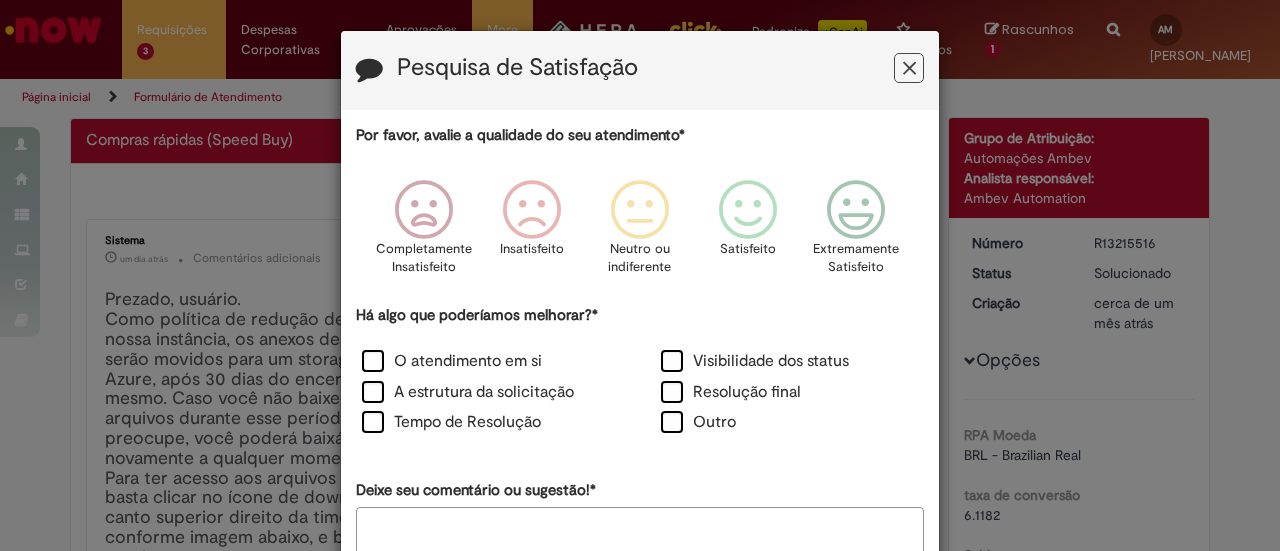 click at bounding box center [909, 68] 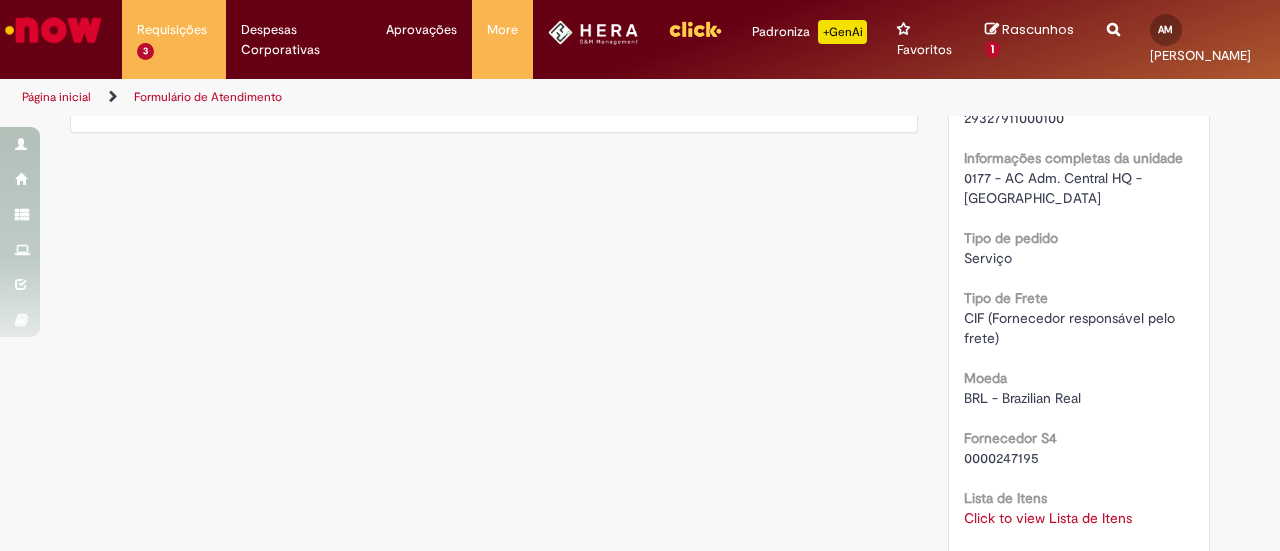 scroll, scrollTop: 2046, scrollLeft: 0, axis: vertical 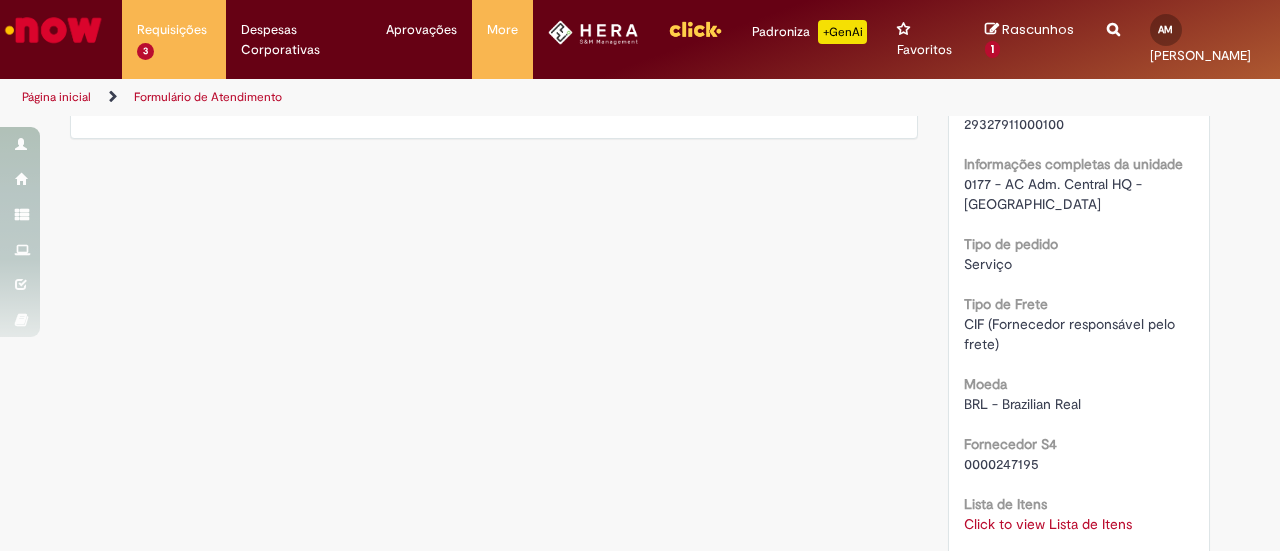 click on "Click to view Lista de Itens" at bounding box center [1048, 524] 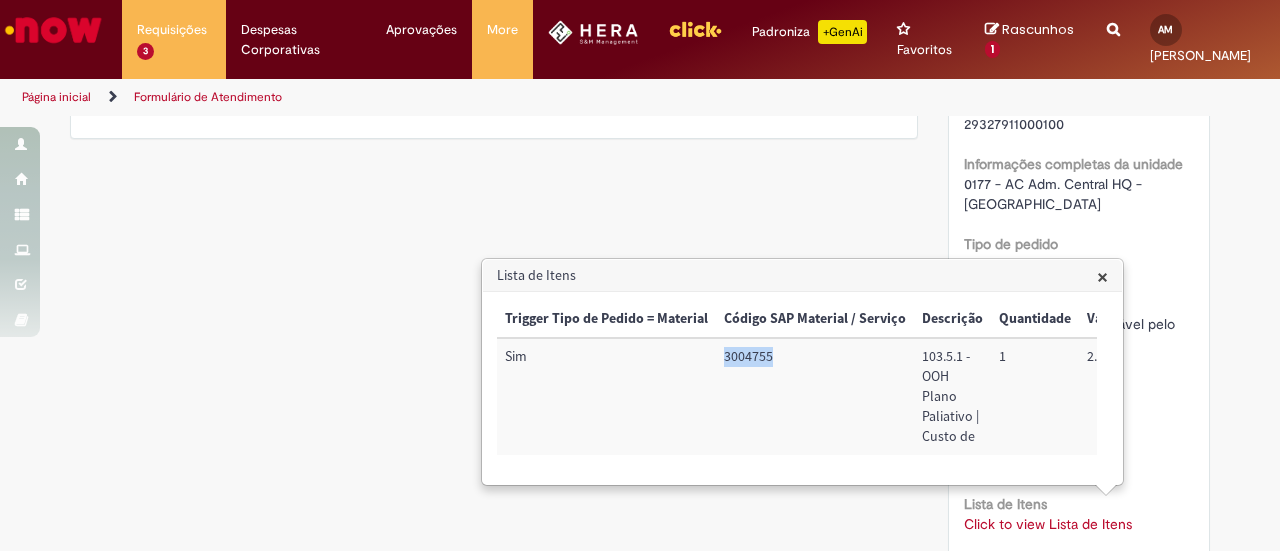 drag, startPoint x: 774, startPoint y: 355, endPoint x: 684, endPoint y: 351, distance: 90.088844 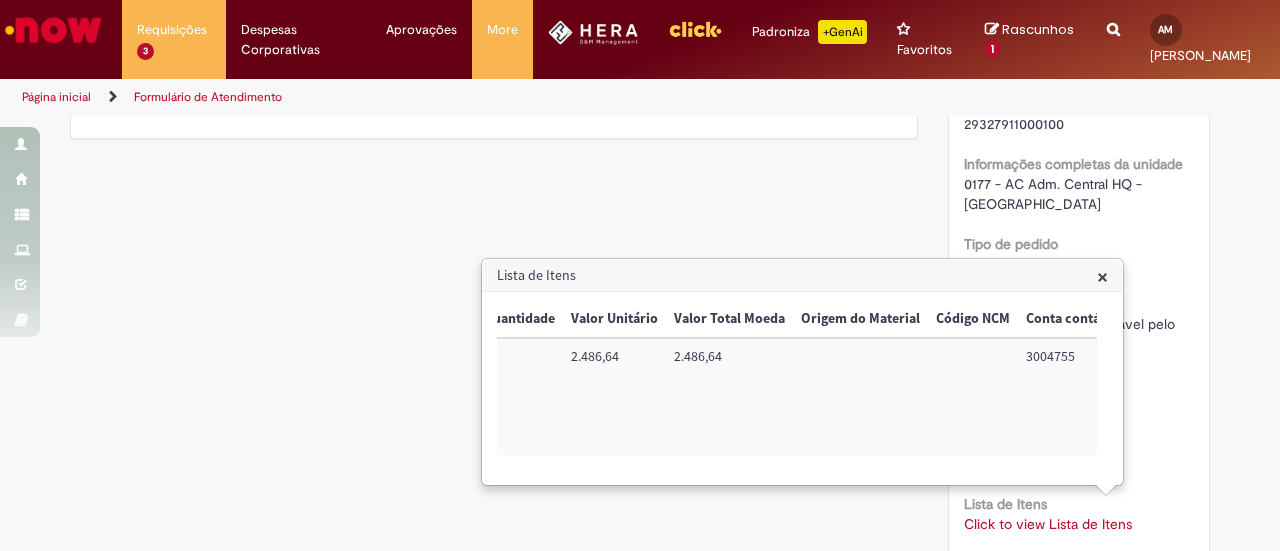 scroll, scrollTop: 0, scrollLeft: 812, axis: horizontal 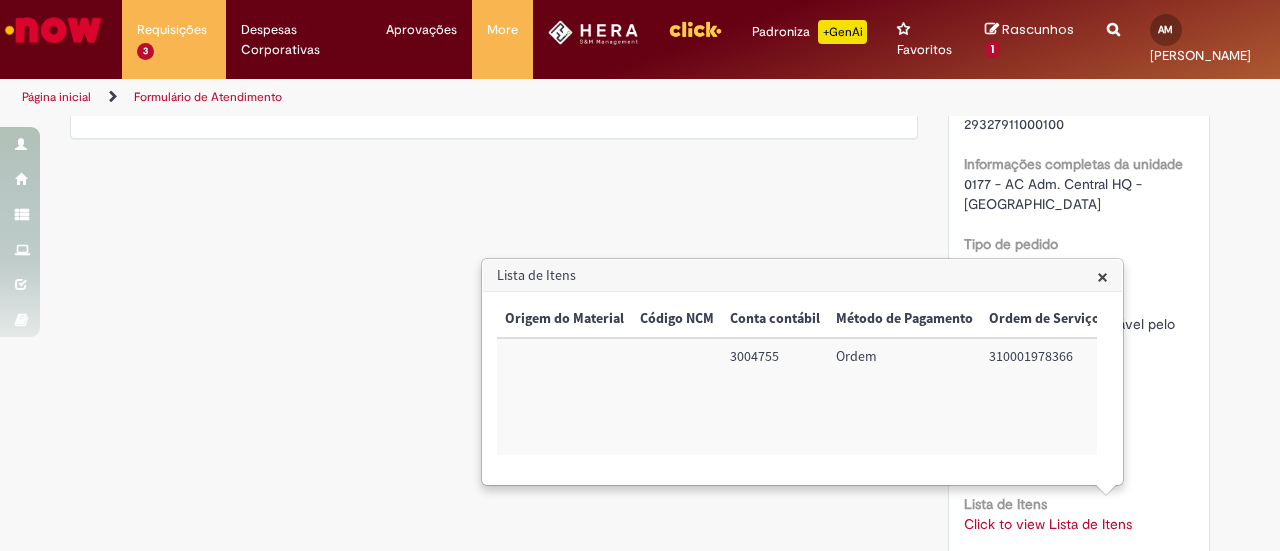 click on "Lista de Itens" at bounding box center (802, 276) 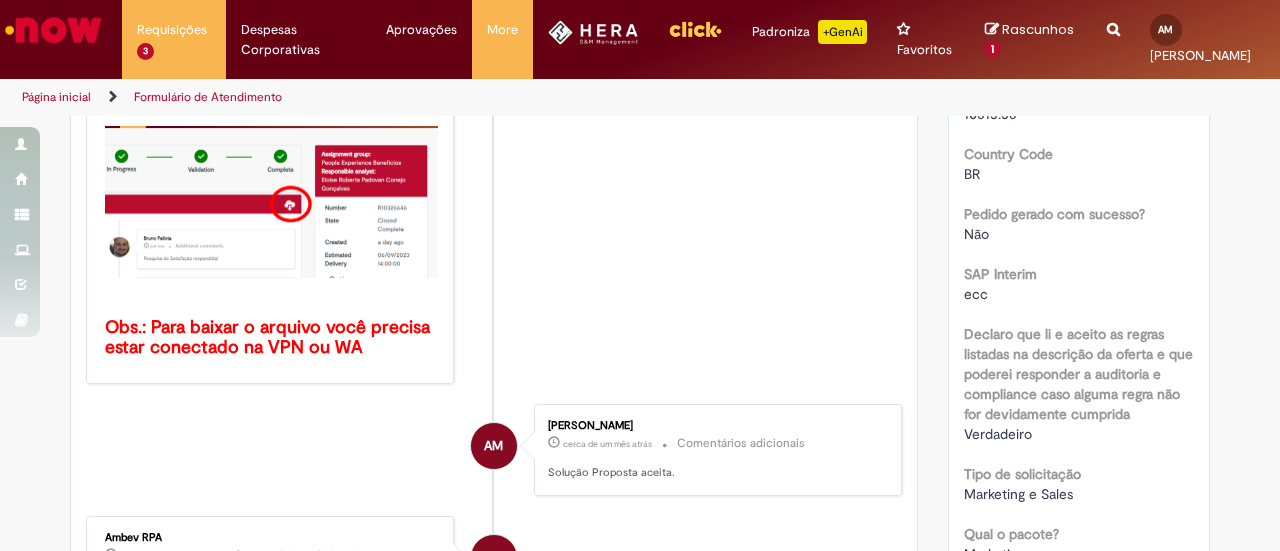 scroll, scrollTop: 0, scrollLeft: 0, axis: both 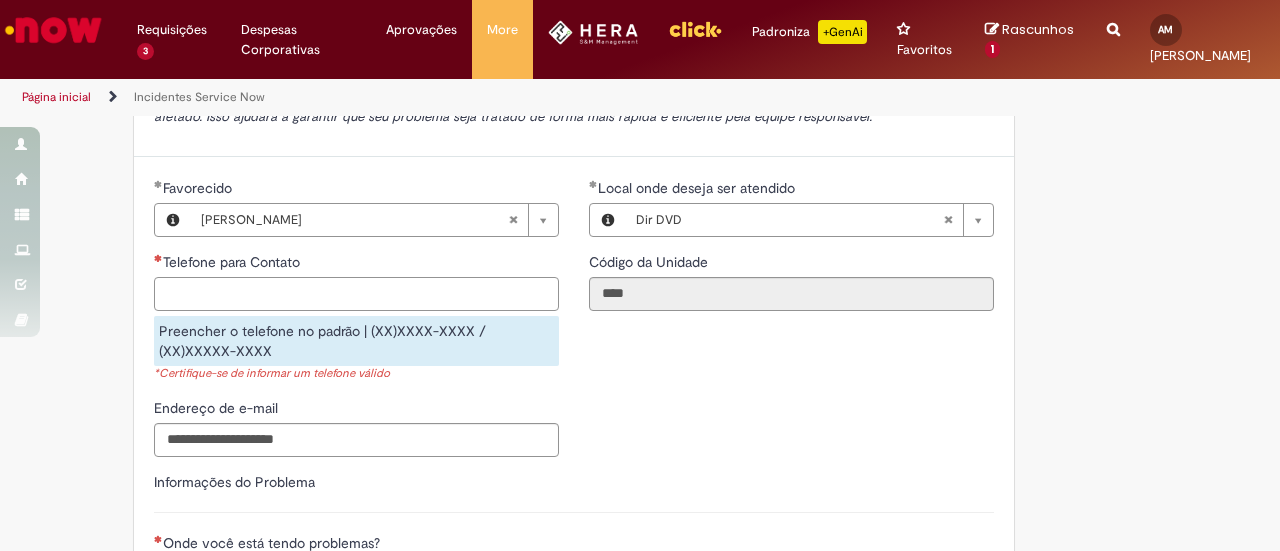 click on "Telefone para Contato" at bounding box center (356, 294) 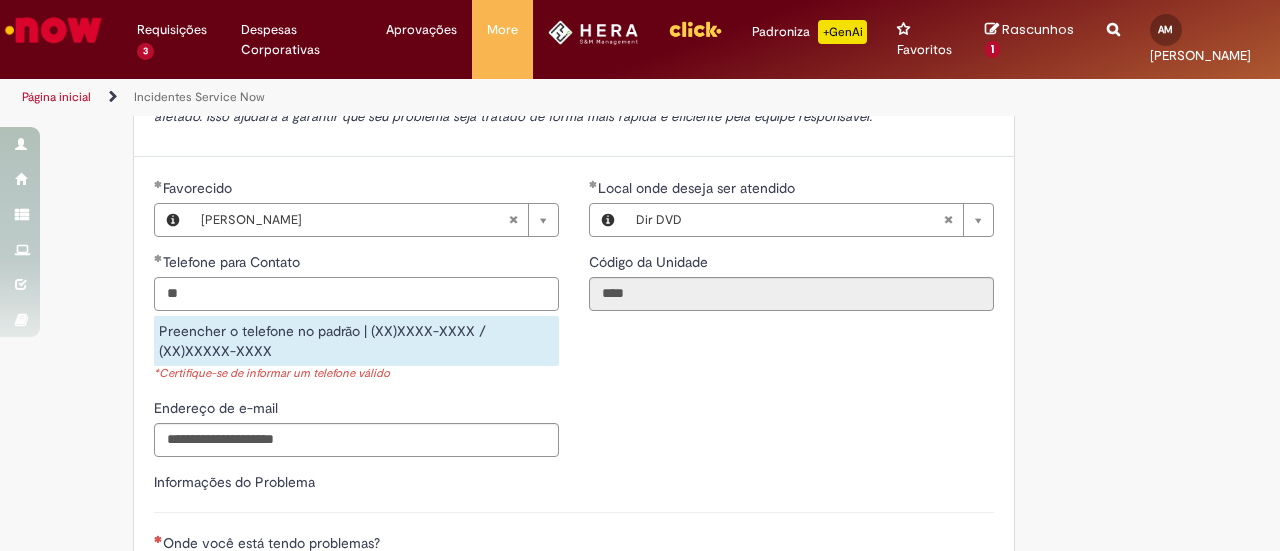 type on "*" 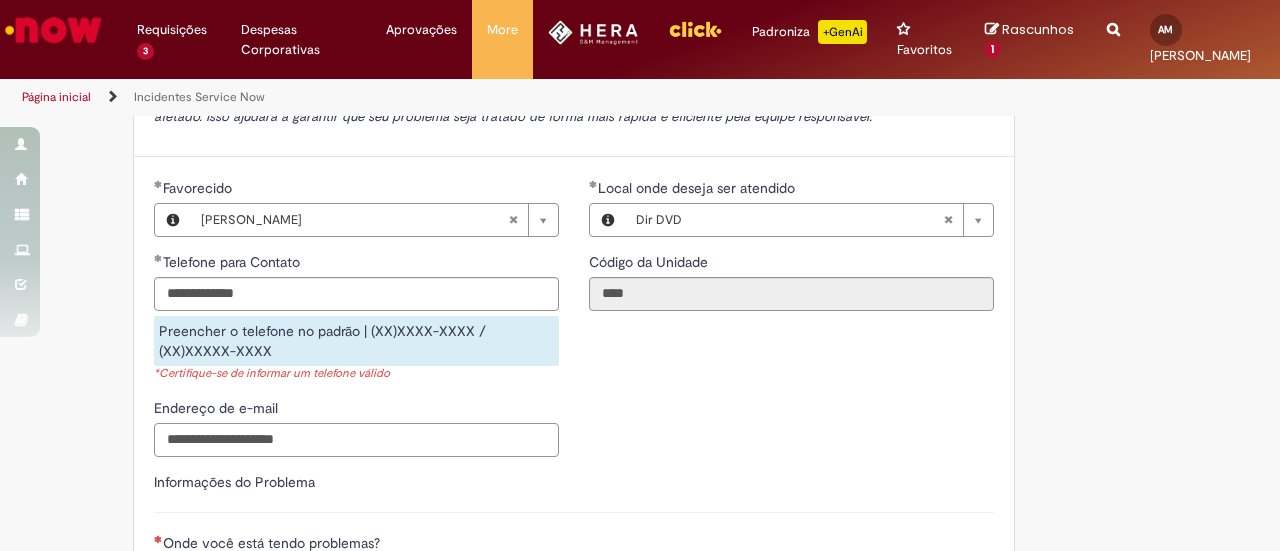 type on "**********" 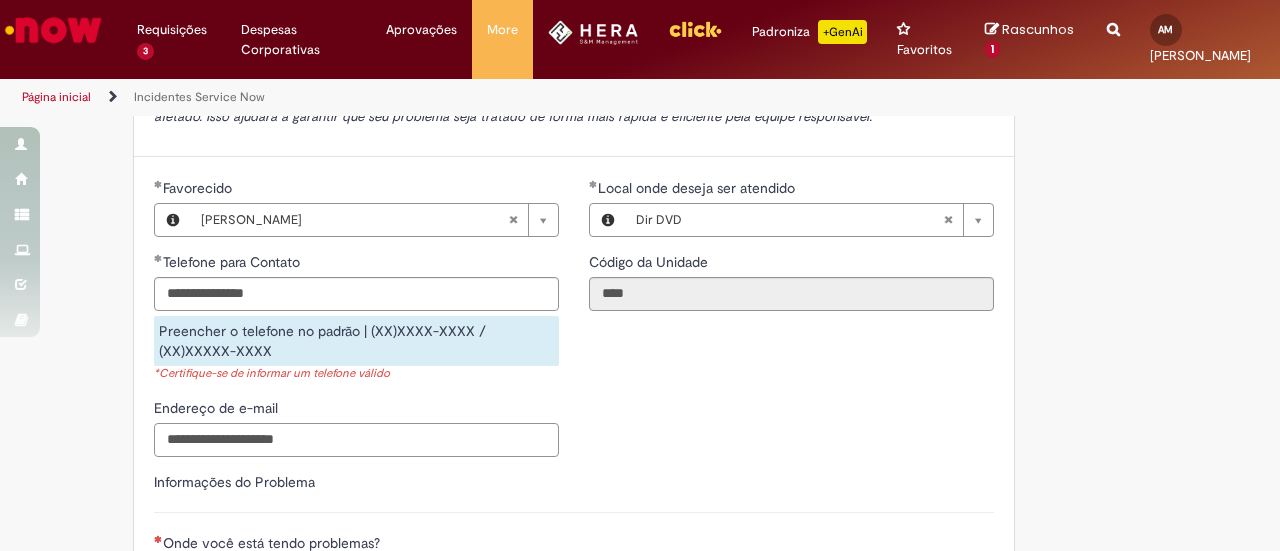 click on "**********" at bounding box center [574, 466] 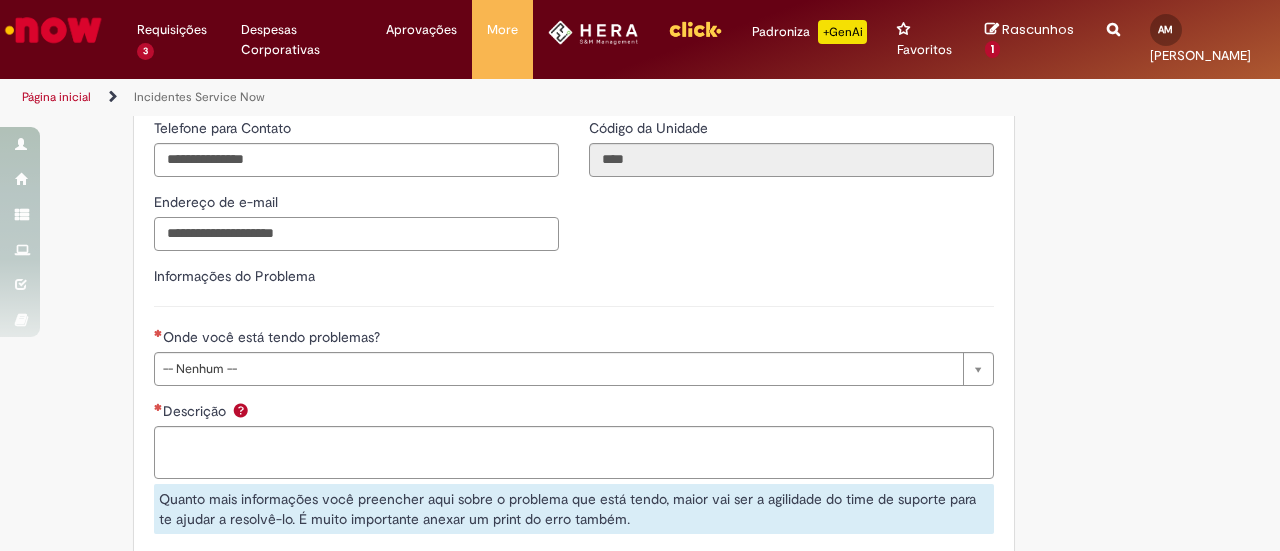 scroll, scrollTop: 763, scrollLeft: 0, axis: vertical 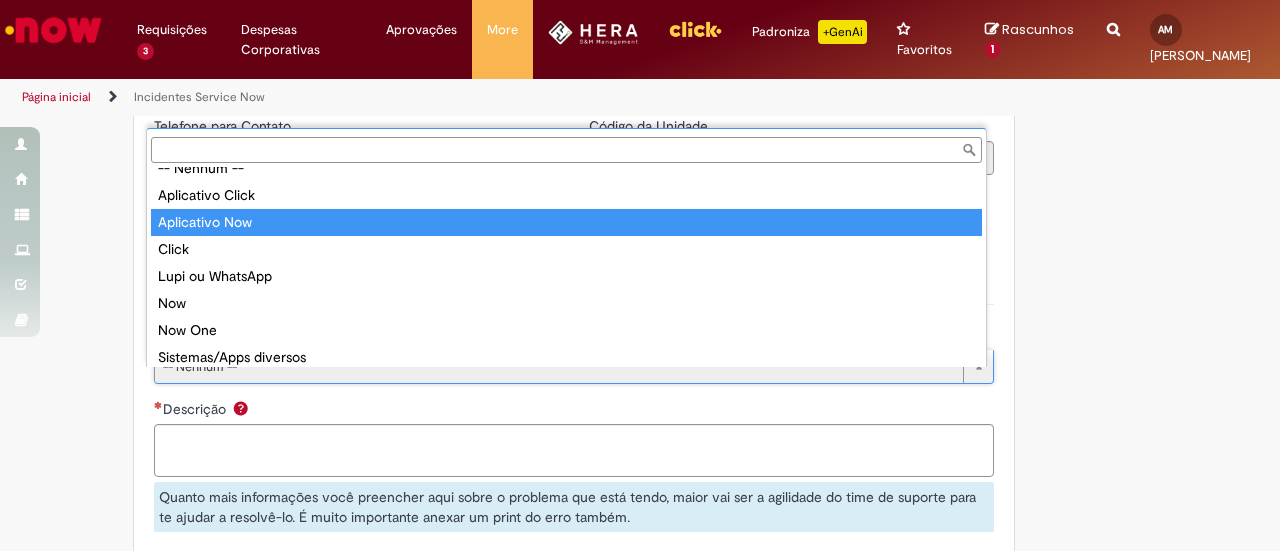 type on "**********" 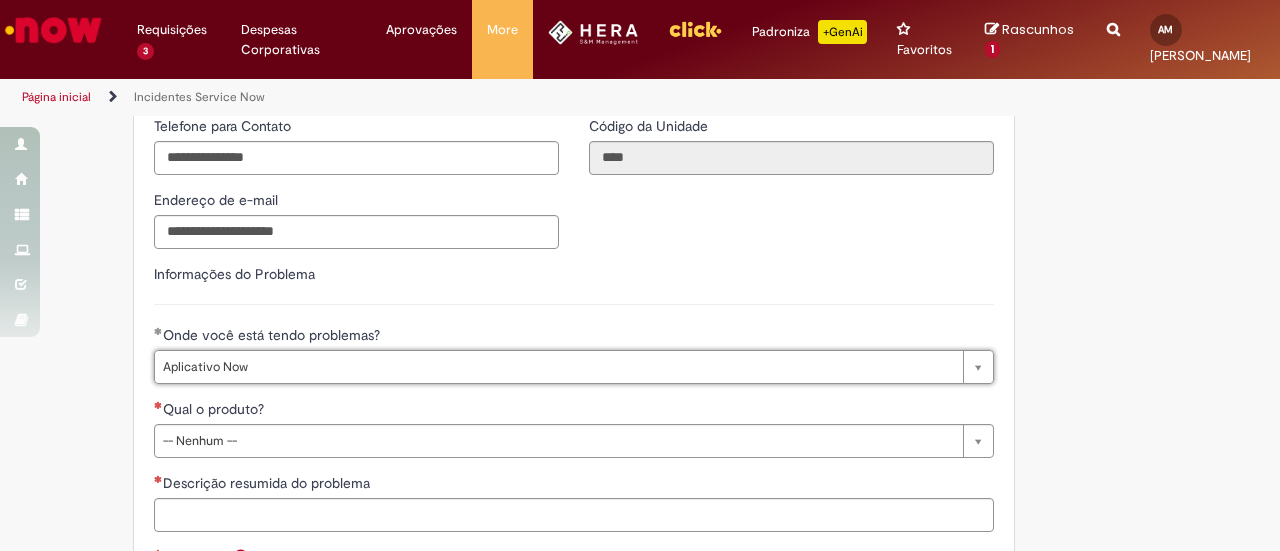 click on "Endereço de e-mail" at bounding box center [356, 202] 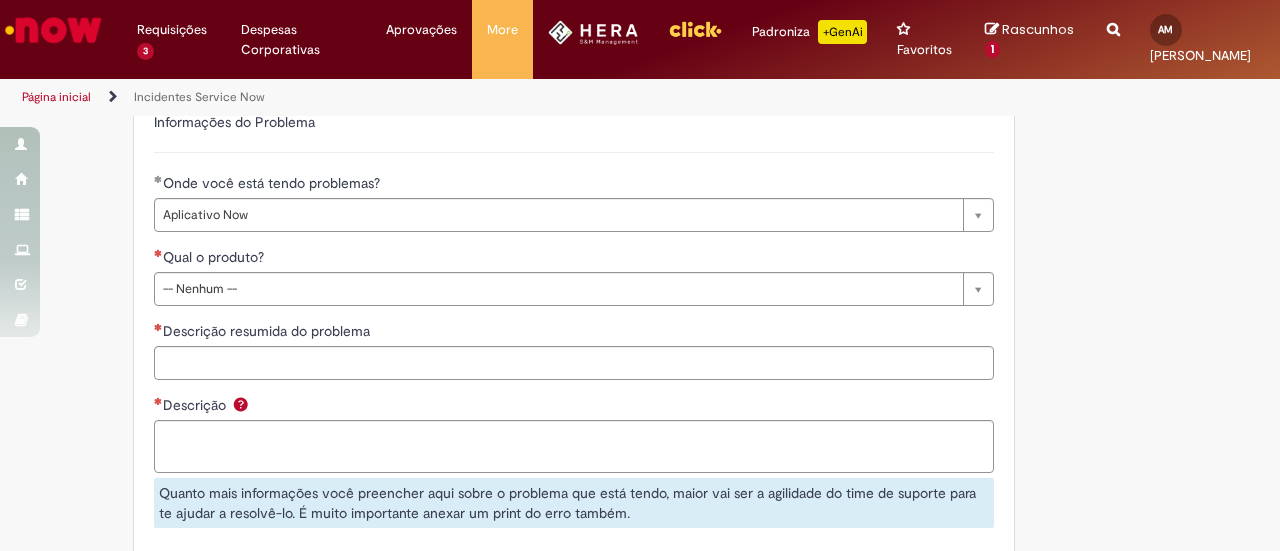 scroll, scrollTop: 916, scrollLeft: 0, axis: vertical 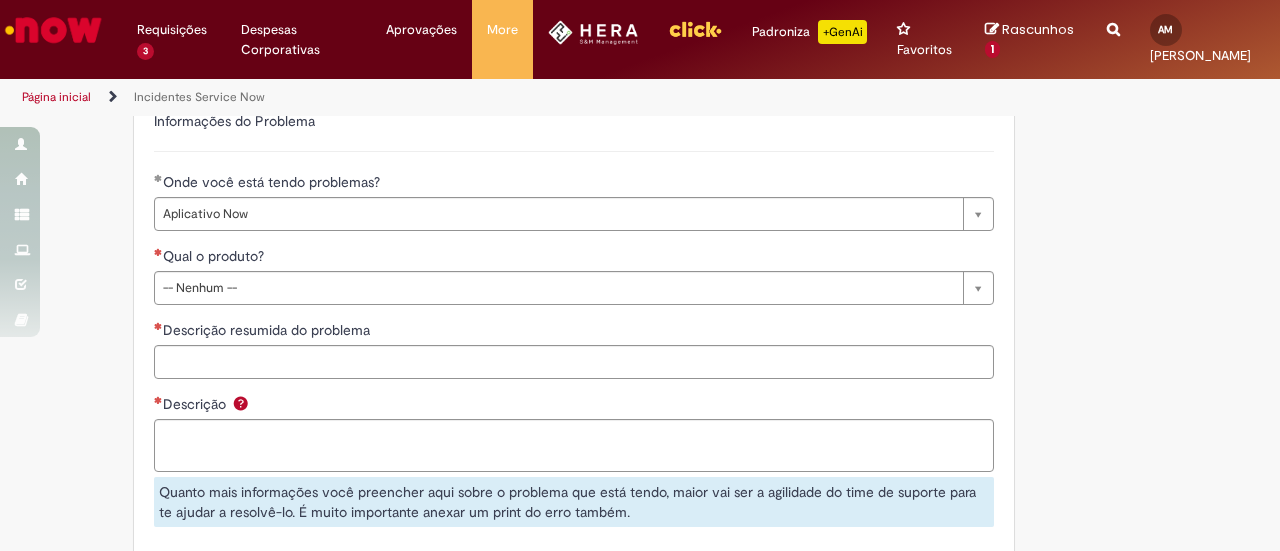 type on "**********" 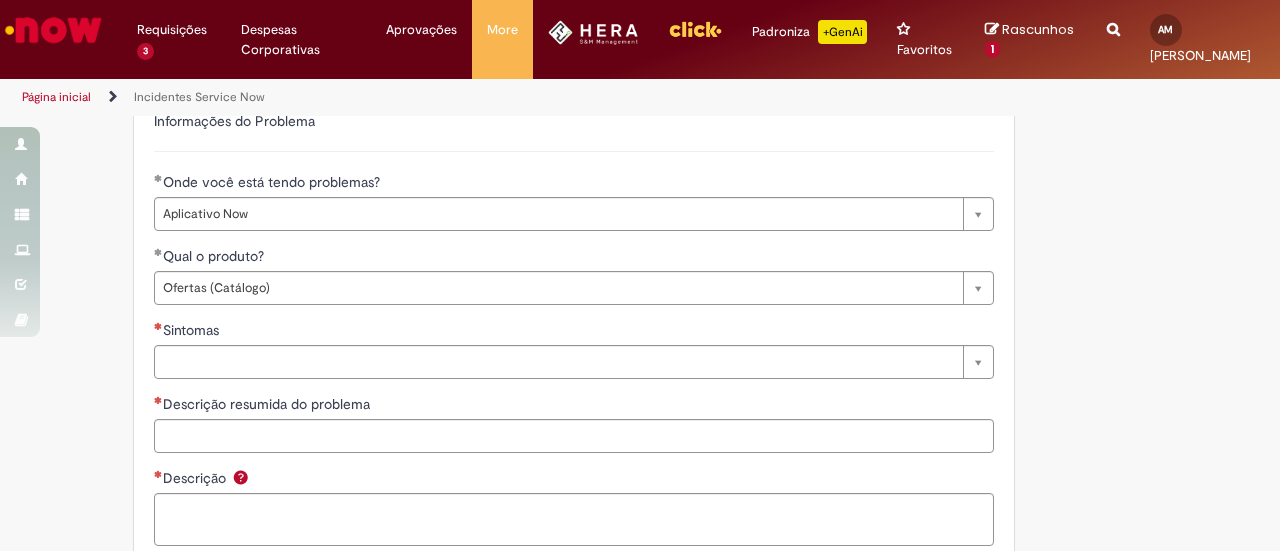 click on "Adicionar a Favoritos
Incidentes Service Now
Oferta destinada à abertura de incidentes no ServiceNow.
Para Relatar Incidentes em Produtos Específicos da Plataforma ServiceNow
Abra este registro para relatar problemas relacionados a funcionalidades que estavam operando corretamente anteriormente, mas que agora não estão funcionando ou estão apresentando falhas. Esse incidente pode estar associado a um dos seguintes produtos da plataforma ServiceNow ou sistemas internos:
Click
Now
Lupi
Now One
Se o seu problema for relacionado a sistemas externos ou plataformas fora do escopo da ServiceNow, como:
SAP
VD
Workday
Office 365
ConectaFahz
Aurora
WMS
BEES
Authenticator     entre outros...
Por favor, abra um incidente no  Portal NOW Global.
Importante
Urgência Grupo resolvedor          Pesquisar usando lista" at bounding box center (542, 11) 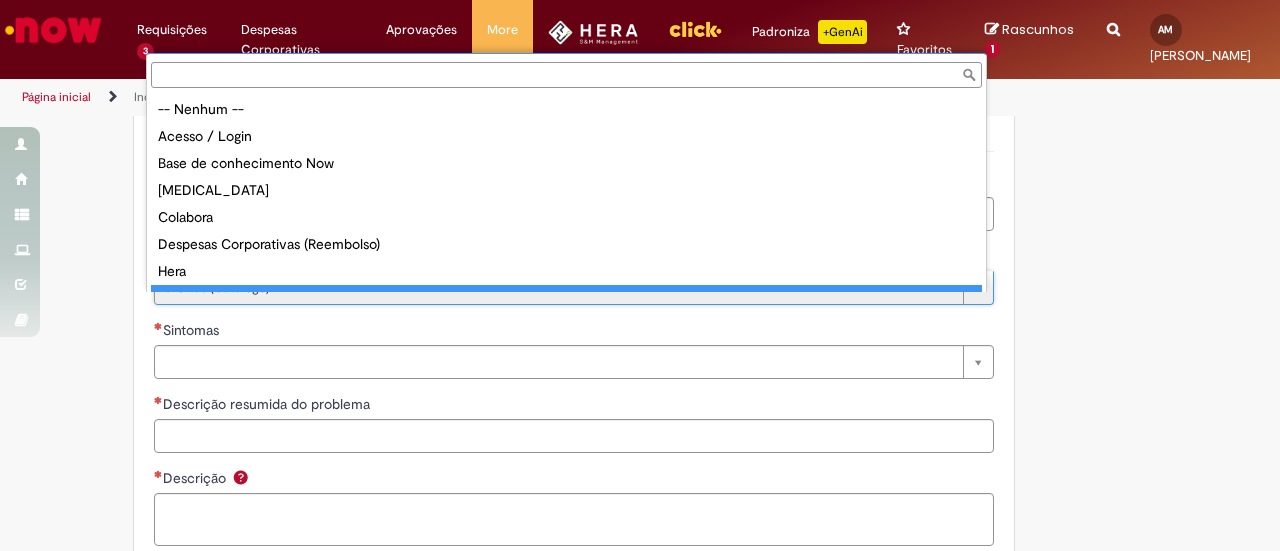 scroll, scrollTop: 16, scrollLeft: 0, axis: vertical 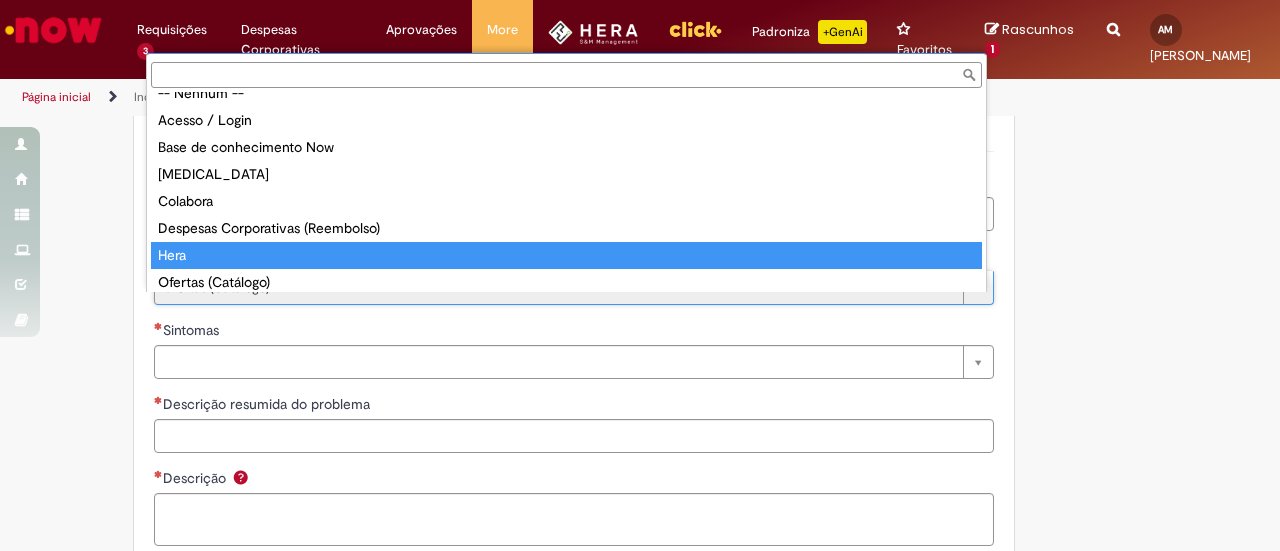 type on "****" 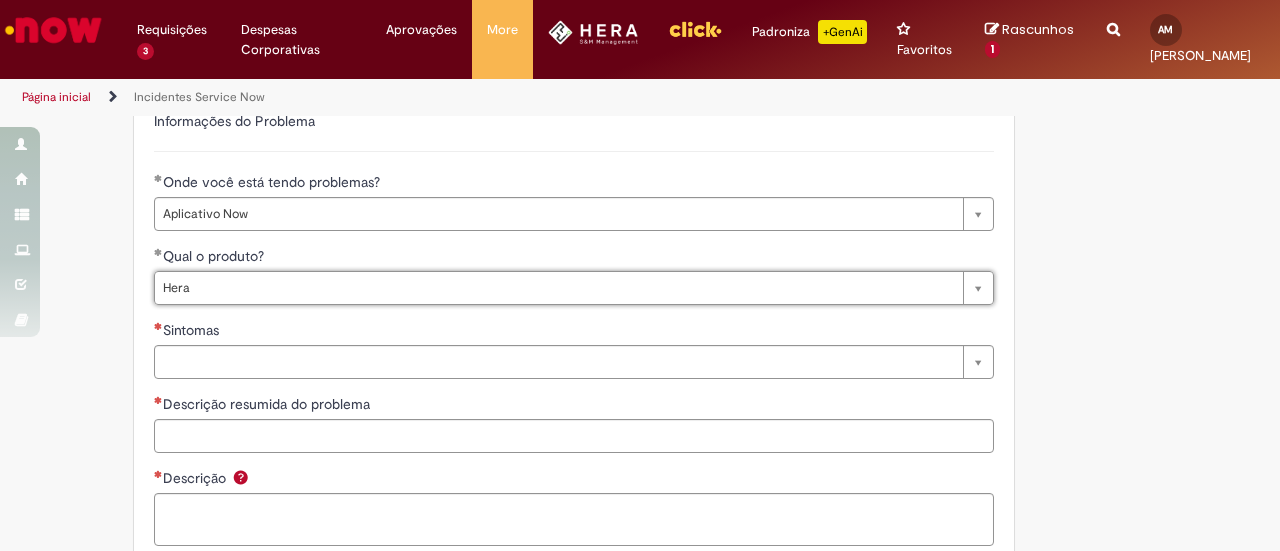 scroll, scrollTop: 0, scrollLeft: 27, axis: horizontal 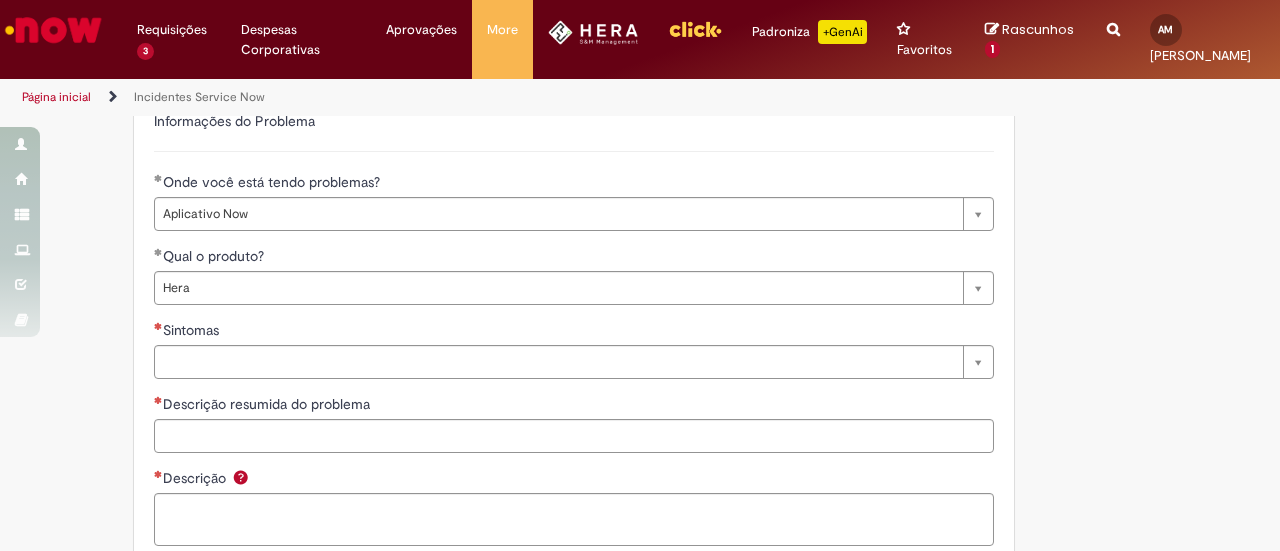 click on "Adicionar a Favoritos
Incidentes Service Now
Oferta destinada à abertura de incidentes no ServiceNow.
Para Relatar Incidentes em Produtos Específicos da Plataforma ServiceNow
Abra este registro para relatar problemas relacionados a funcionalidades que estavam operando corretamente anteriormente, mas que agora não estão funcionando ou estão apresentando falhas. Esse incidente pode estar associado a um dos seguintes produtos da plataforma ServiceNow ou sistemas internos:
Click
Now
Lupi
Now One
Se o seu problema for relacionado a sistemas externos ou plataformas fora do escopo da ServiceNow, como:
SAP
VD
Workday
Office 365
ConectaFahz
Aurora
WMS
BEES
Authenticator     entre outros...
Por favor, abra um incidente no  Portal NOW Global.
Importante
Urgência Grupo resolvedor          Pesquisar usando lista" at bounding box center (542, 11) 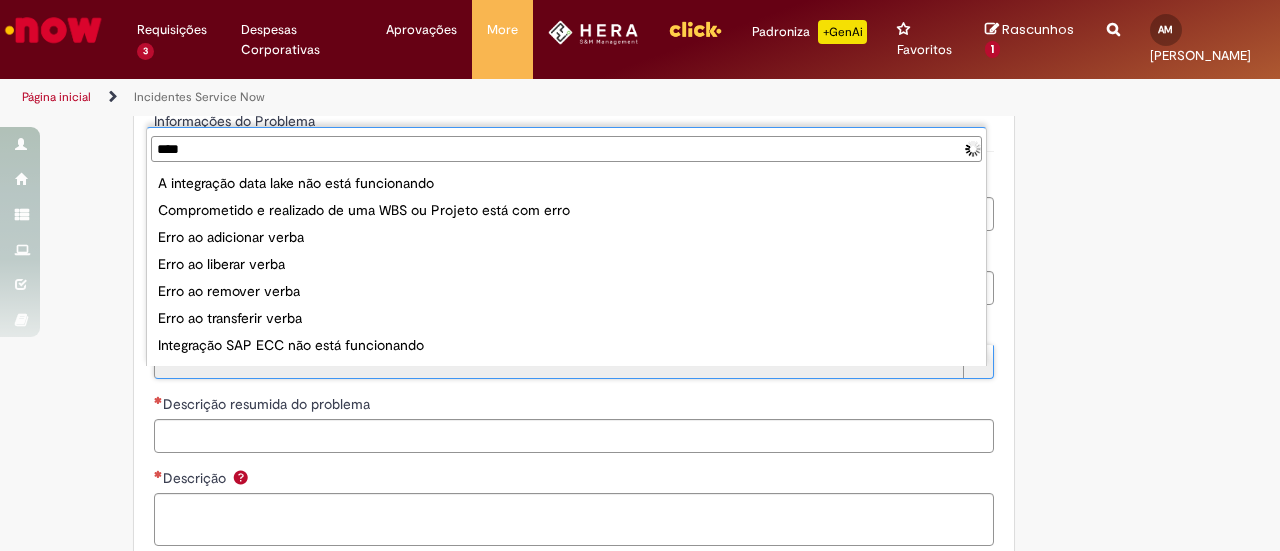 type on "*****" 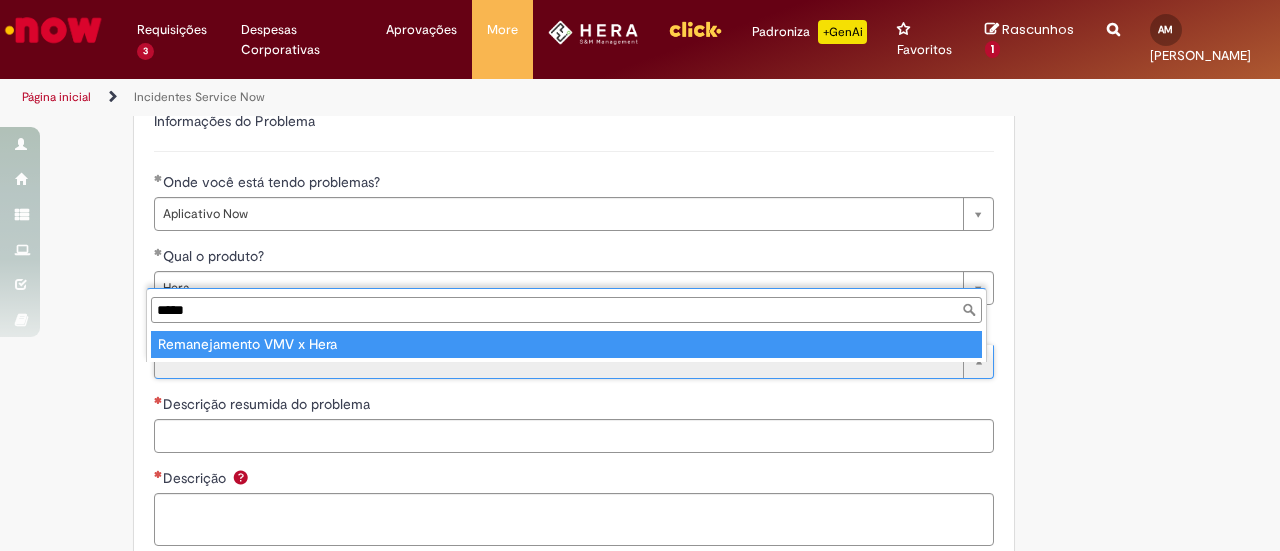 type on "**********" 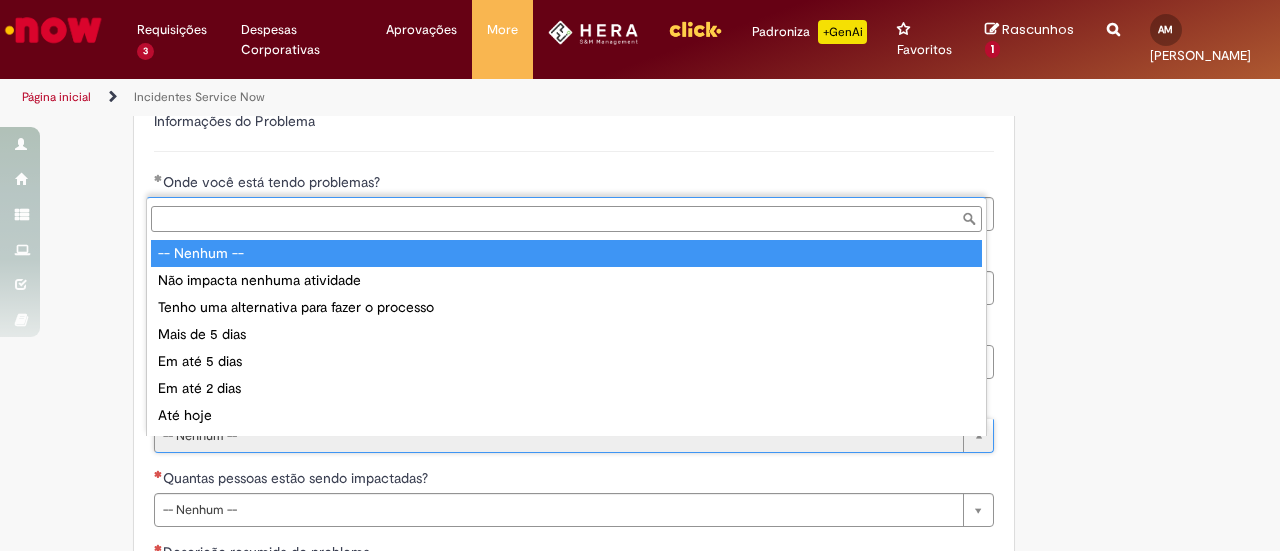 scroll, scrollTop: 16, scrollLeft: 0, axis: vertical 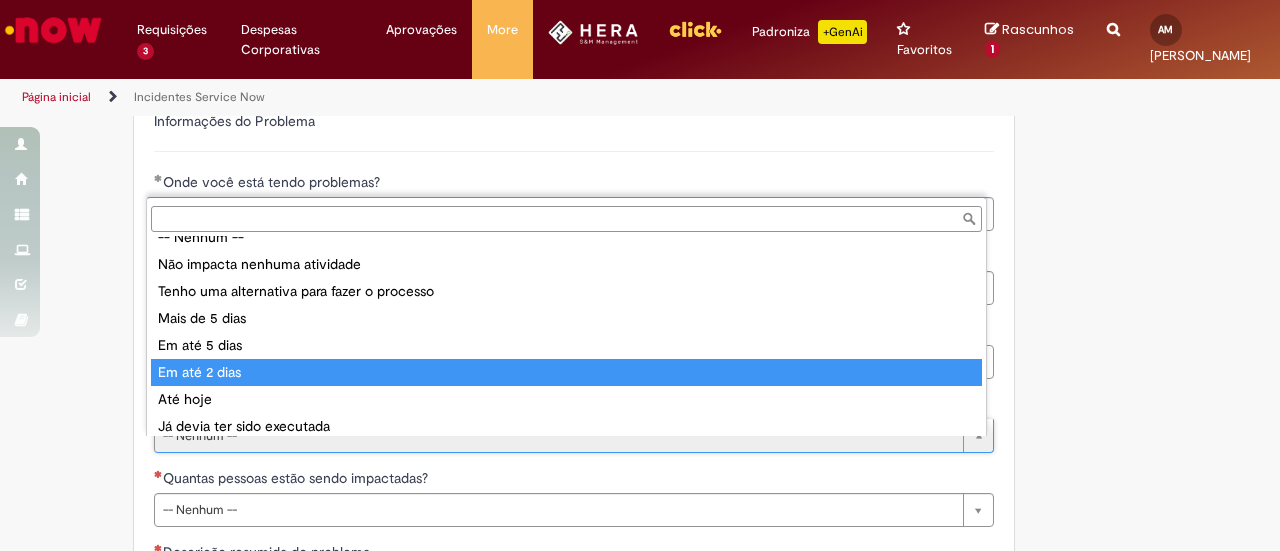 type on "**********" 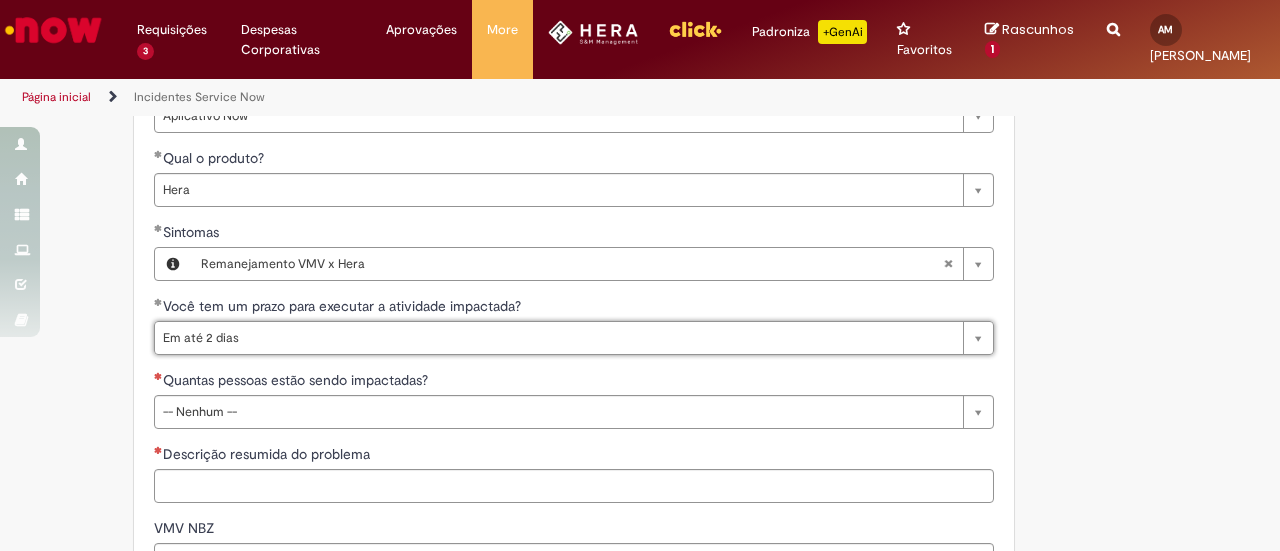 scroll, scrollTop: 1044, scrollLeft: 0, axis: vertical 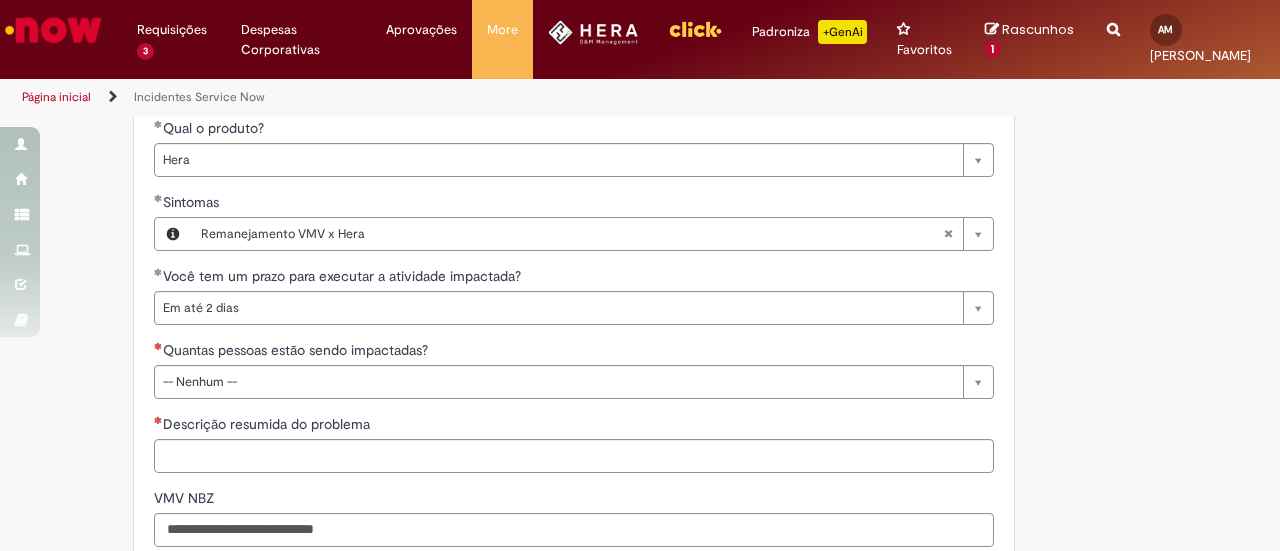 click on "Adicionar a Favoritos
Incidentes Service Now
Oferta destinada à abertura de incidentes no ServiceNow.
Para Relatar Incidentes em Produtos Específicos da Plataforma ServiceNow
Abra este registro para relatar problemas relacionados a funcionalidades que estavam operando corretamente anteriormente, mas que agora não estão funcionando ou estão apresentando falhas. Esse incidente pode estar associado a um dos seguintes produtos da plataforma ServiceNow ou sistemas internos:
Click
Now
Lupi
Now One
Se o seu problema for relacionado a sistemas externos ou plataformas fora do escopo da ServiceNow, como:
SAP
VD
Workday
Office 365
ConectaFahz
Aurora
WMS
BEES
Authenticator     entre outros...
Por favor, abra um incidente no  Portal NOW Global.
Importante
Urgência Grupo resolvedor     APR - Contabilidade S&M" at bounding box center [542, 142] 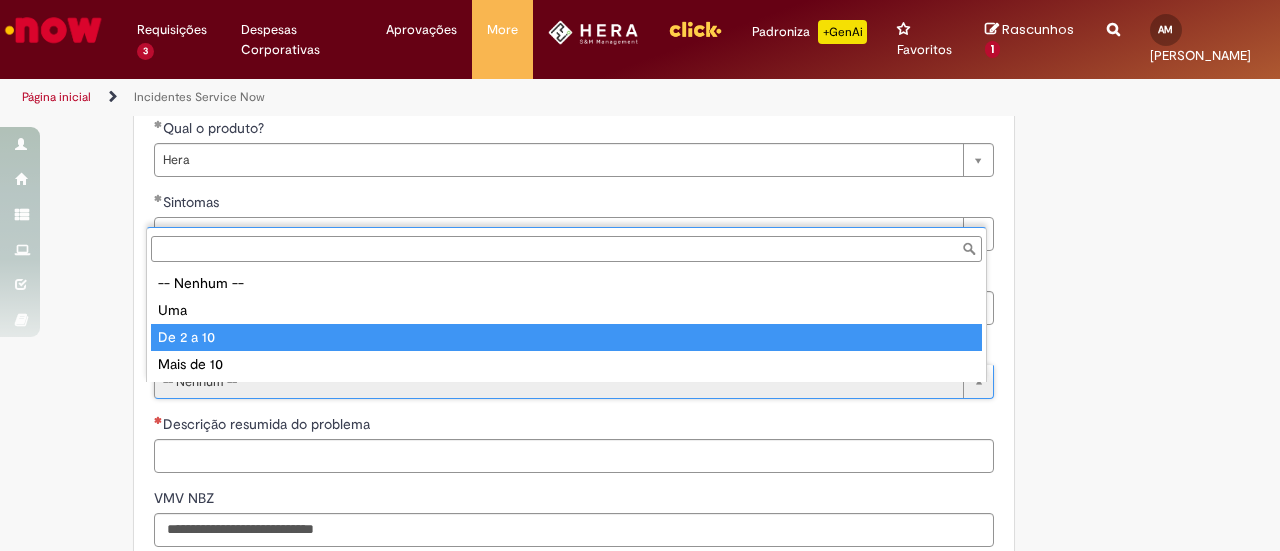type on "*********" 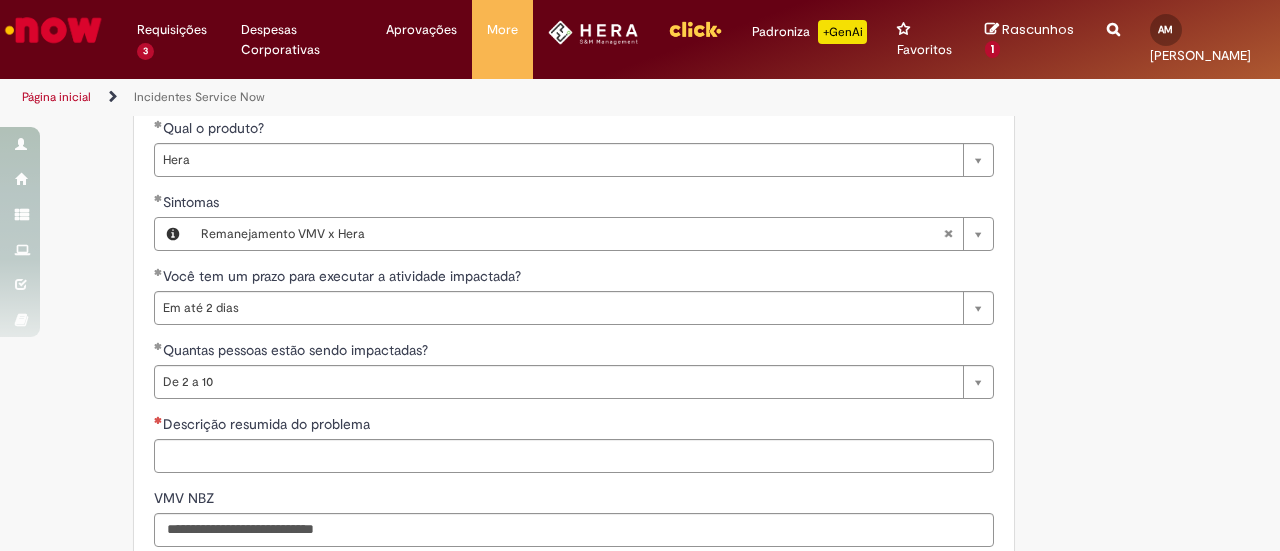 click on "Adicionar a Favoritos
Incidentes Service Now
Oferta destinada à abertura de incidentes no ServiceNow.
Para Relatar Incidentes em Produtos Específicos da Plataforma ServiceNow
Abra este registro para relatar problemas relacionados a funcionalidades que estavam operando corretamente anteriormente, mas que agora não estão funcionando ou estão apresentando falhas. Esse incidente pode estar associado a um dos seguintes produtos da plataforma ServiceNow ou sistemas internos:
Click
Now
Lupi
Now One
Se o seu problema for relacionado a sistemas externos ou plataformas fora do escopo da ServiceNow, como:
SAP
VD
Workday
Office 365
ConectaFahz
Aurora
WMS
BEES
Authenticator     entre outros...
Por favor, abra um incidente no  Portal NOW Global.
Importante
Urgência Grupo resolvedor     APR - Contabilidade S&M" at bounding box center (542, 142) 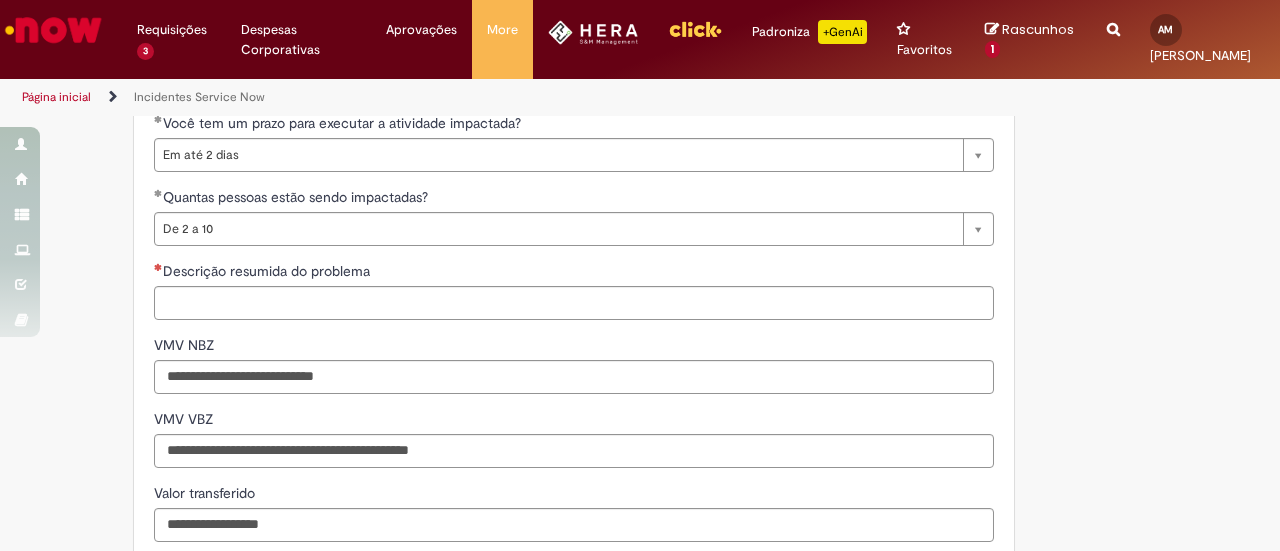 scroll, scrollTop: 1198, scrollLeft: 0, axis: vertical 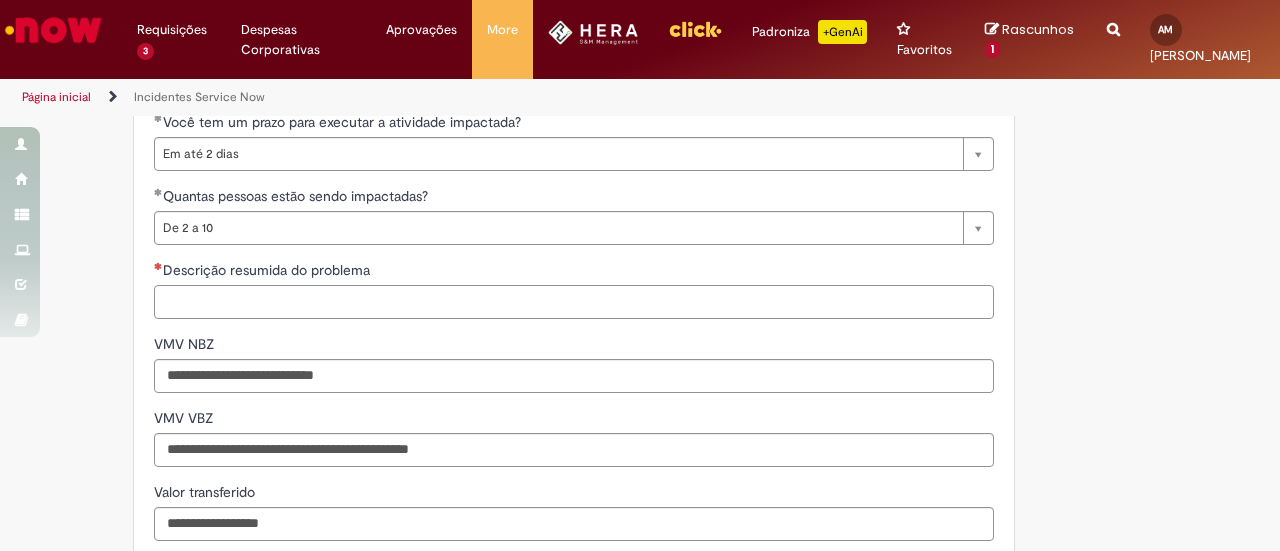 click on "Descrição resumida do problema" at bounding box center (574, 302) 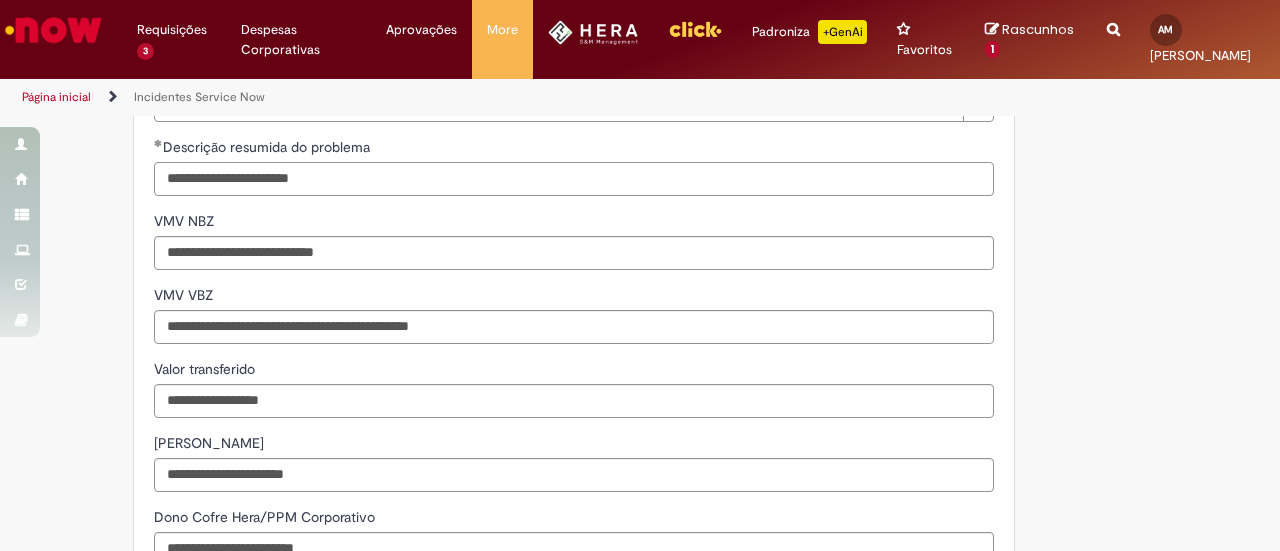 scroll, scrollTop: 1324, scrollLeft: 0, axis: vertical 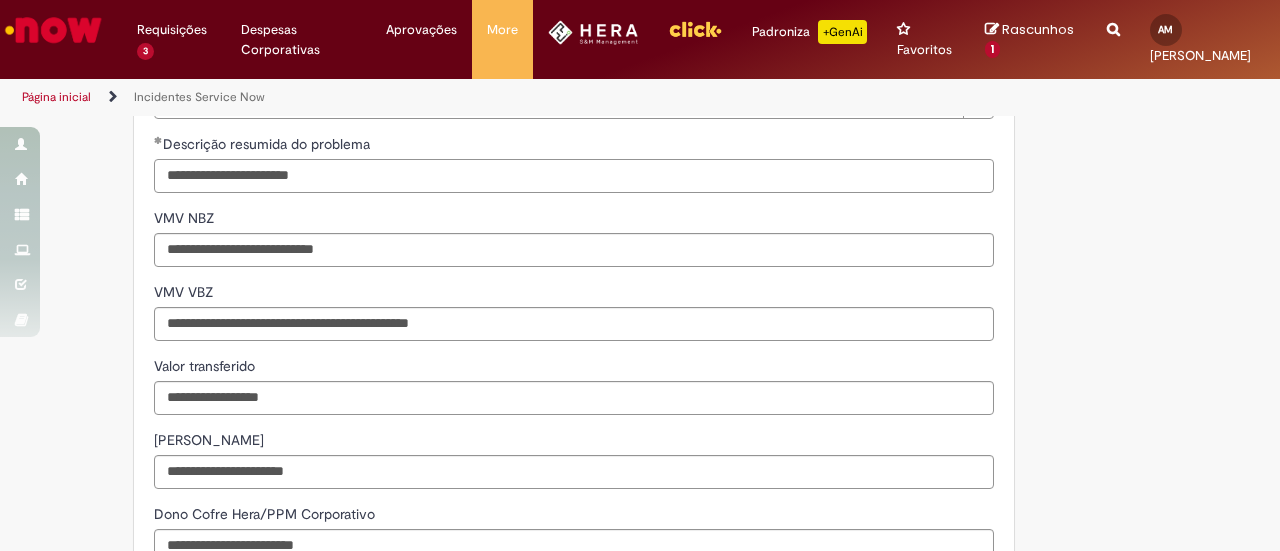 type on "**********" 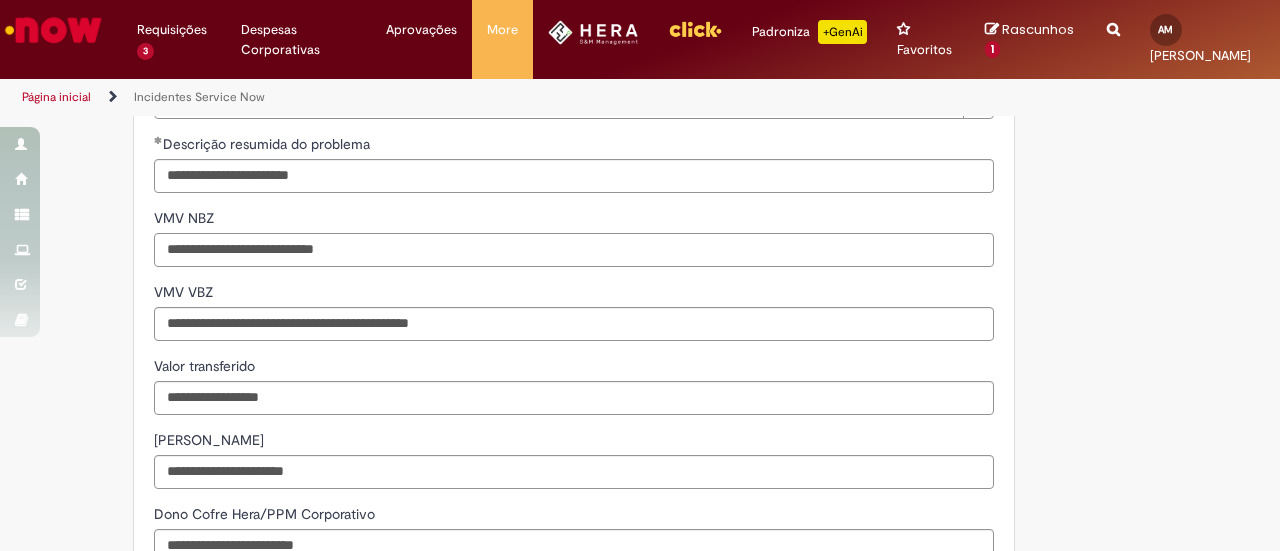 click on "VMV NBZ" at bounding box center (574, 250) 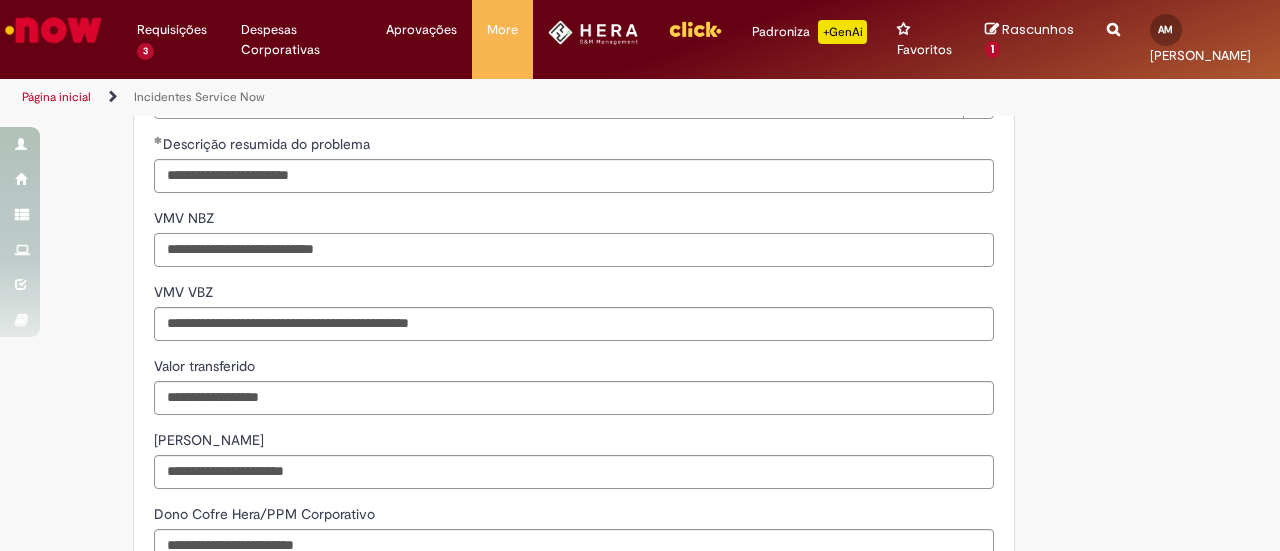 scroll, scrollTop: 1567, scrollLeft: 0, axis: vertical 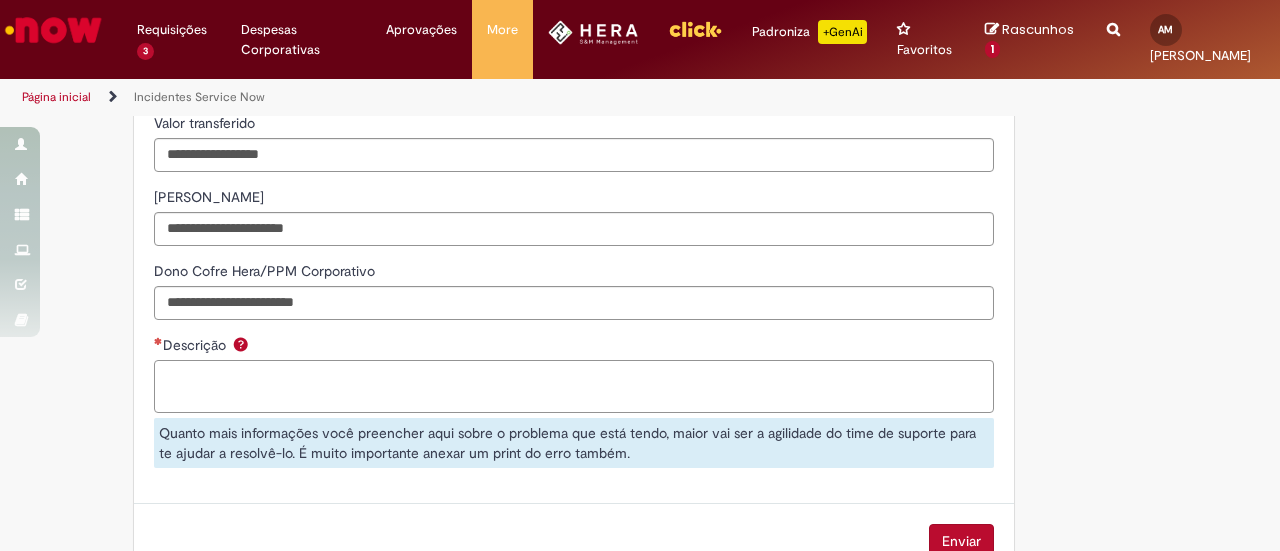 click on "Descrição" at bounding box center (574, 386) 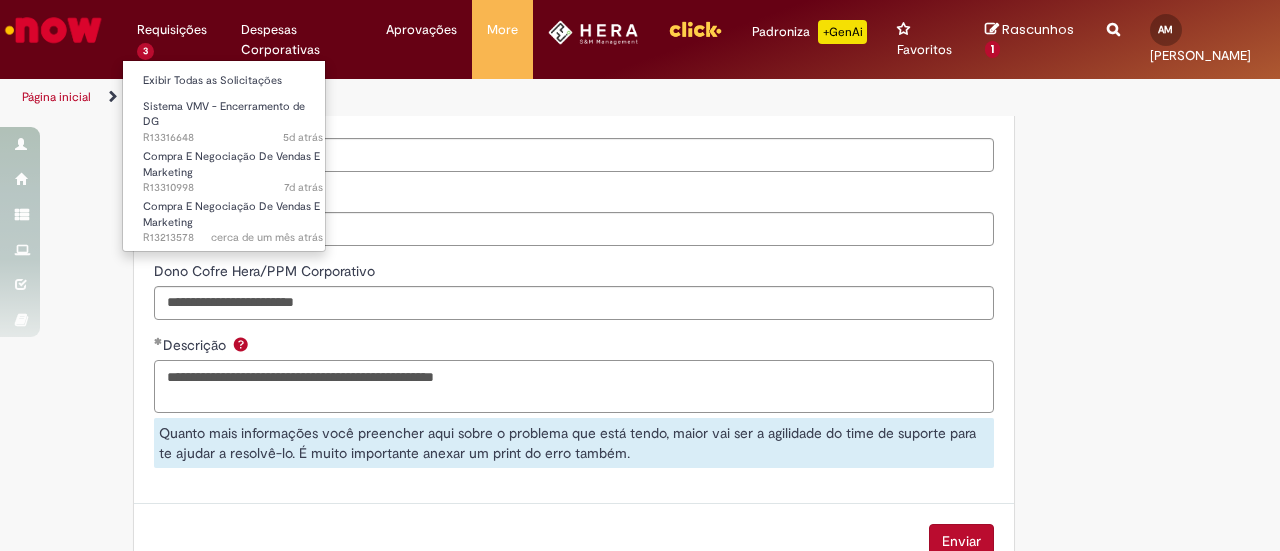 type on "**********" 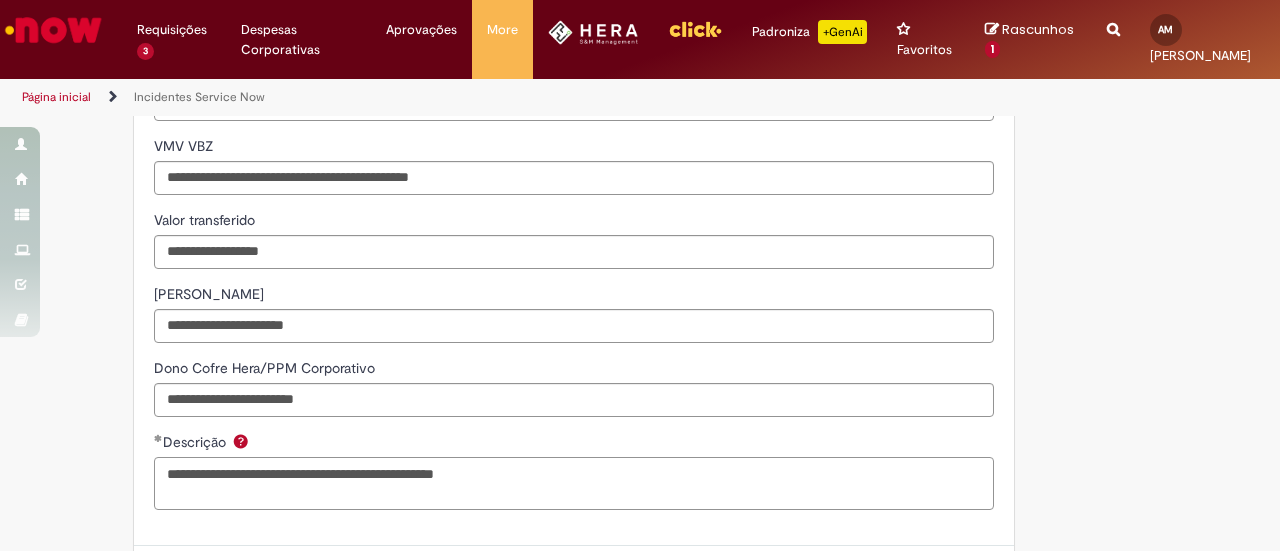 scroll, scrollTop: 1468, scrollLeft: 0, axis: vertical 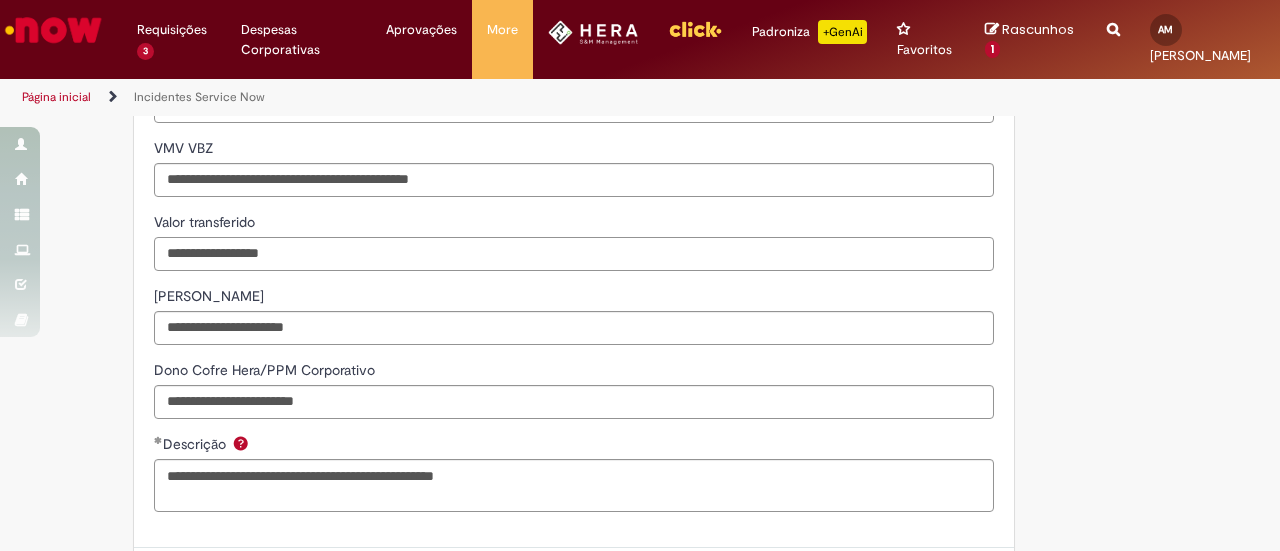 click on "Valor transferido" at bounding box center [574, 254] 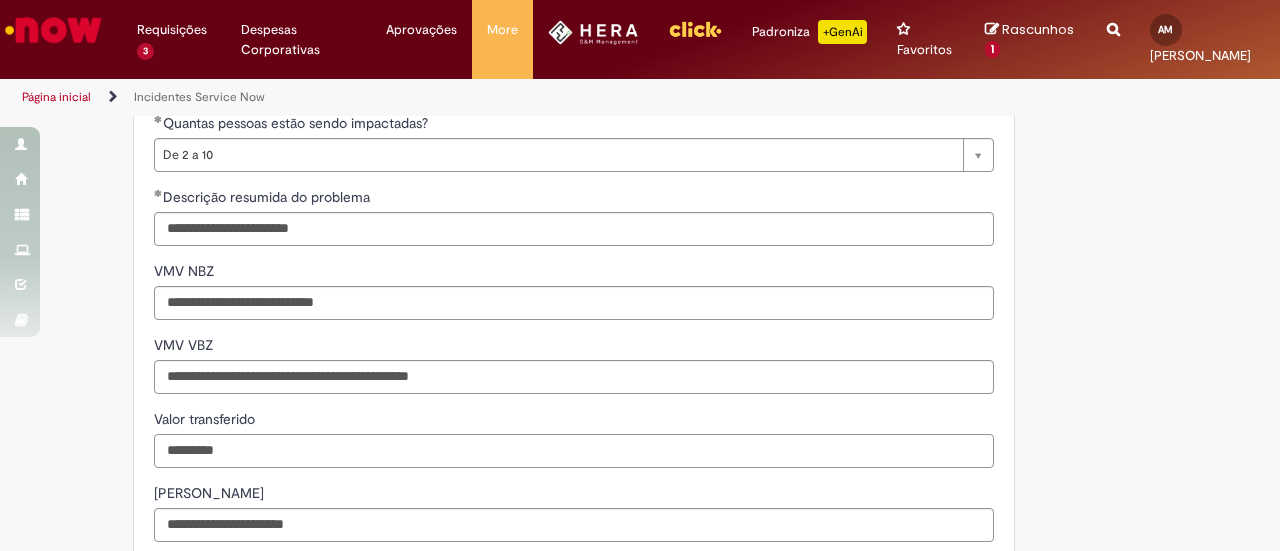 scroll, scrollTop: 1270, scrollLeft: 0, axis: vertical 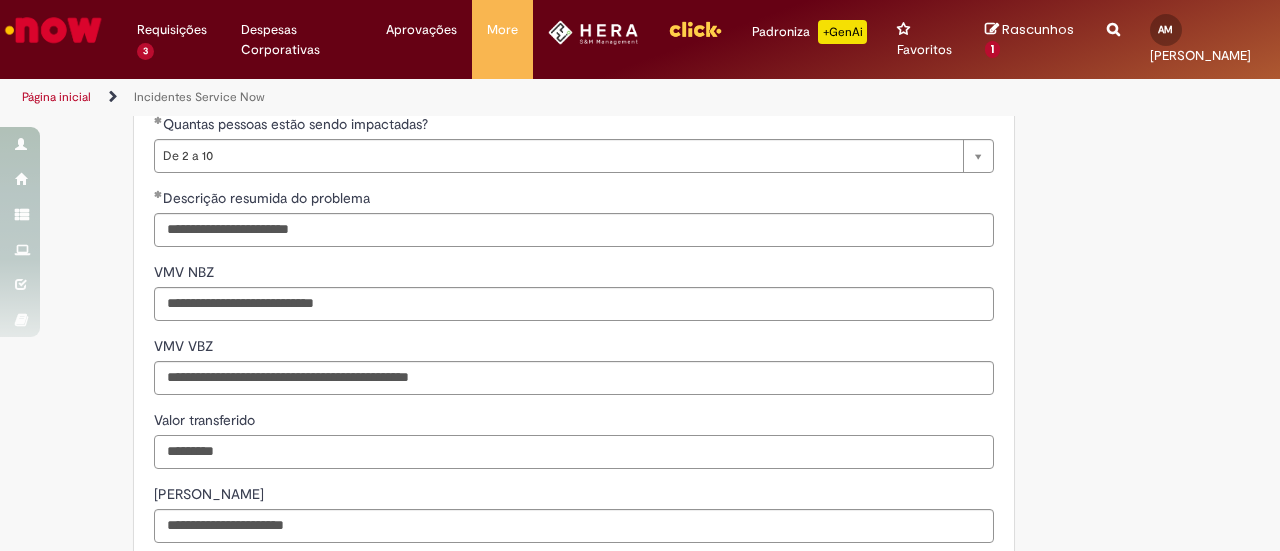 type on "*********" 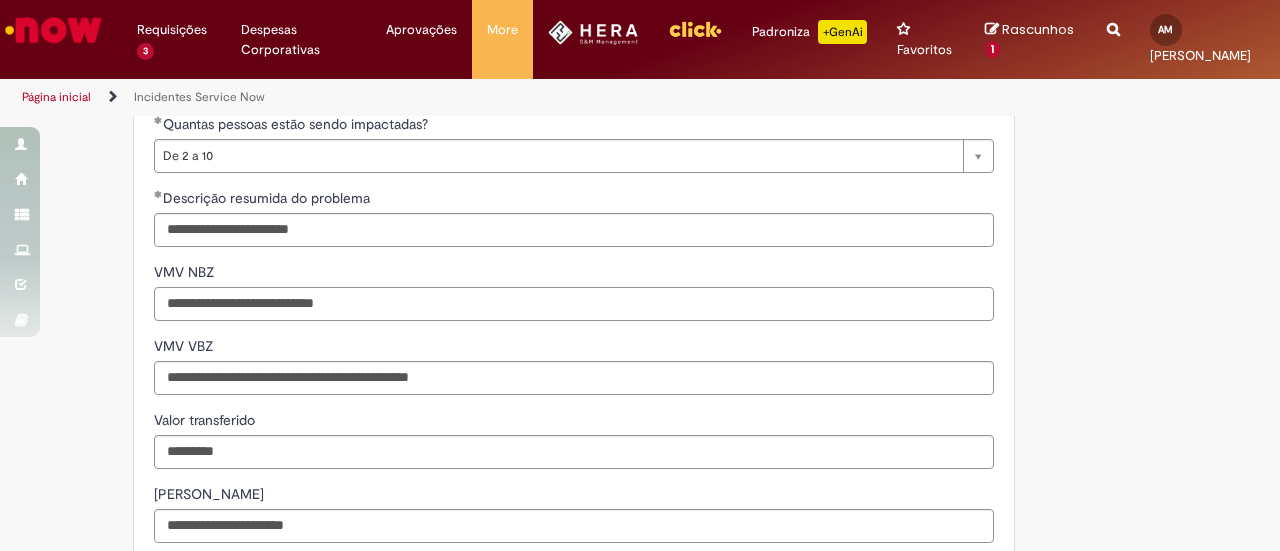 click on "VMV NBZ" at bounding box center (574, 304) 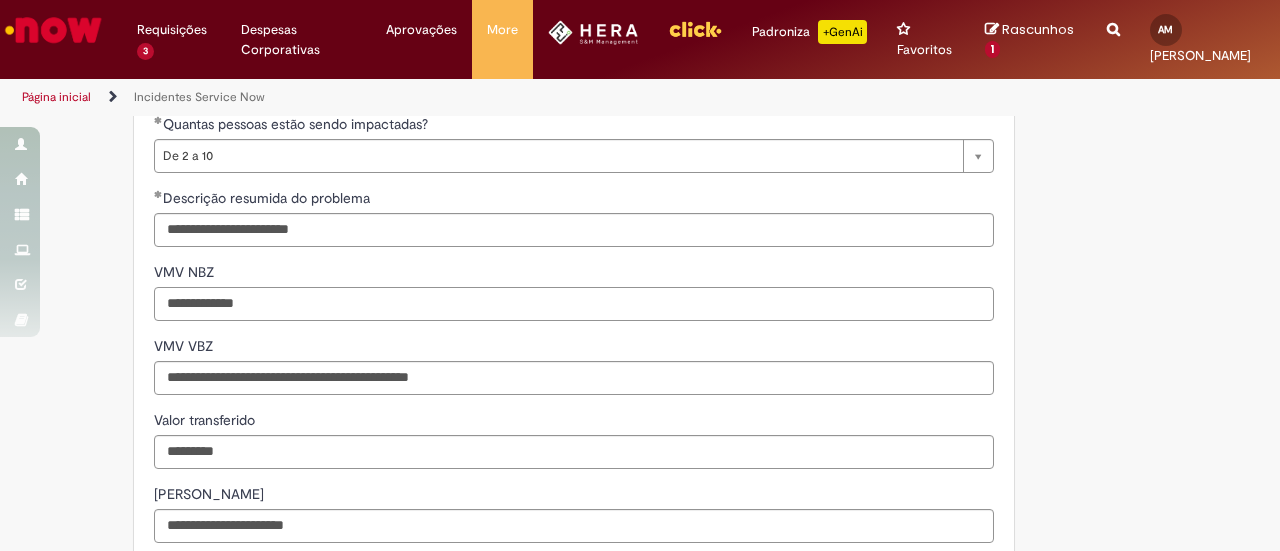 type on "**********" 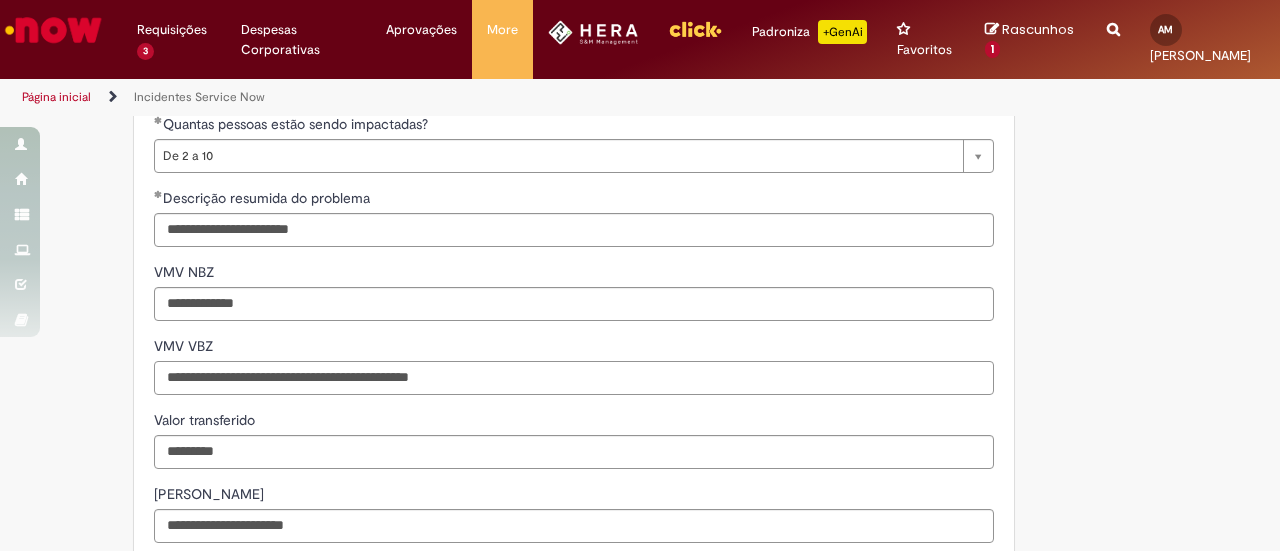 click on "VMV VBZ" at bounding box center (574, 378) 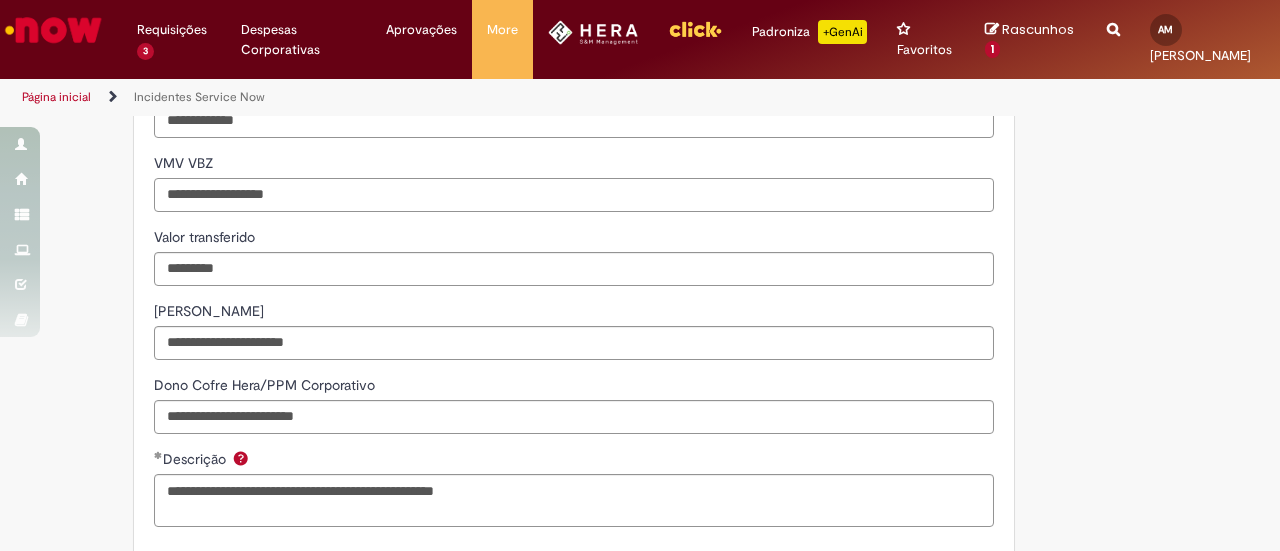 scroll, scrollTop: 1454, scrollLeft: 0, axis: vertical 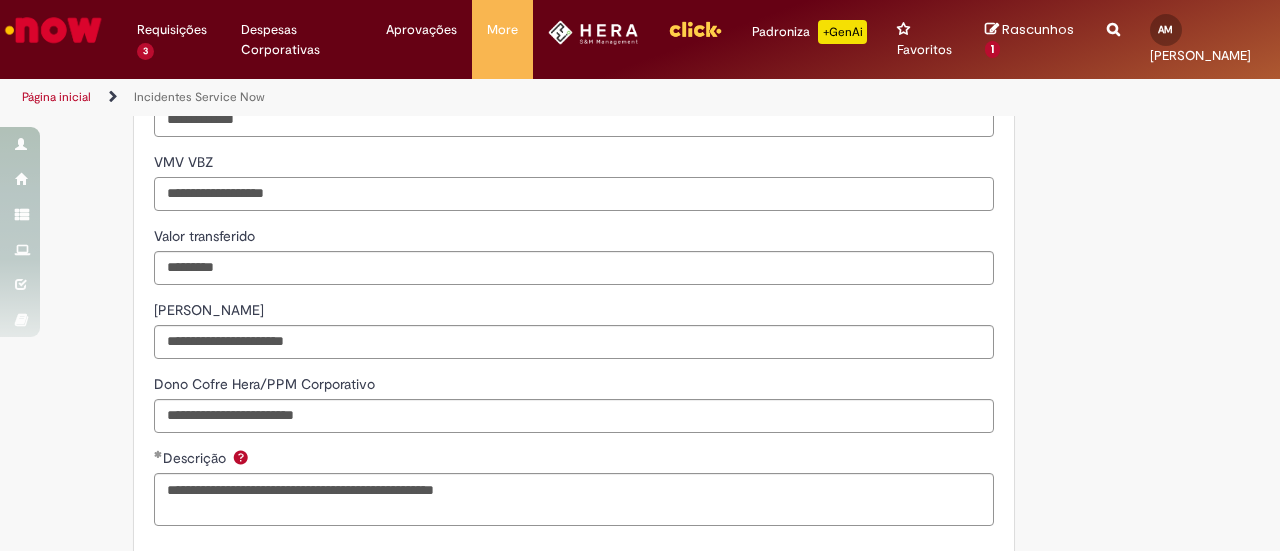 type on "**********" 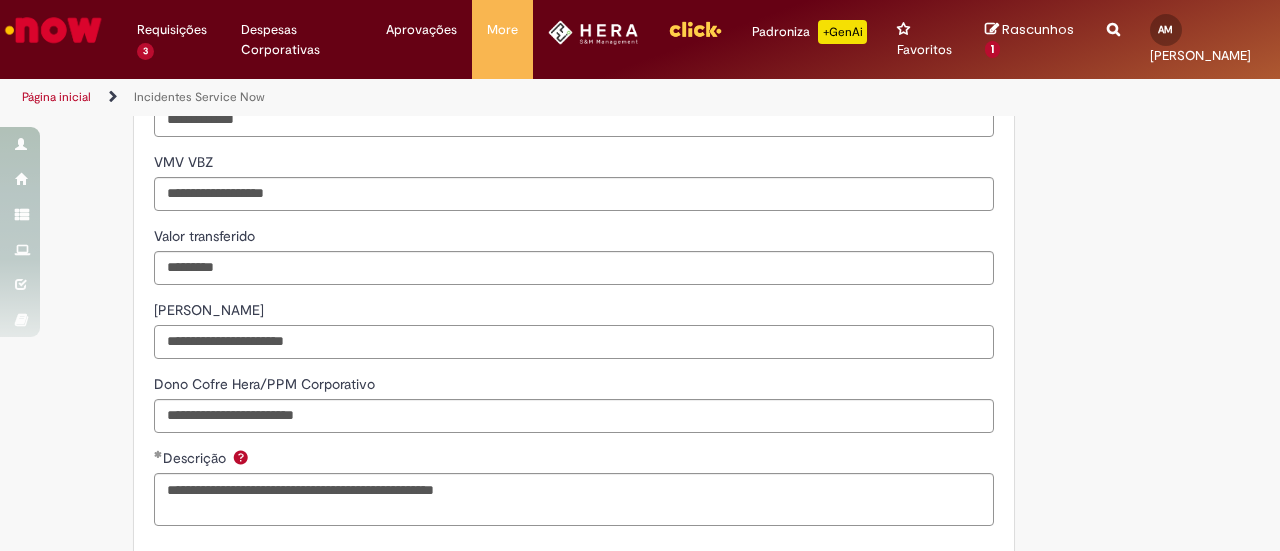 click on "Cofre Hera" at bounding box center [574, 342] 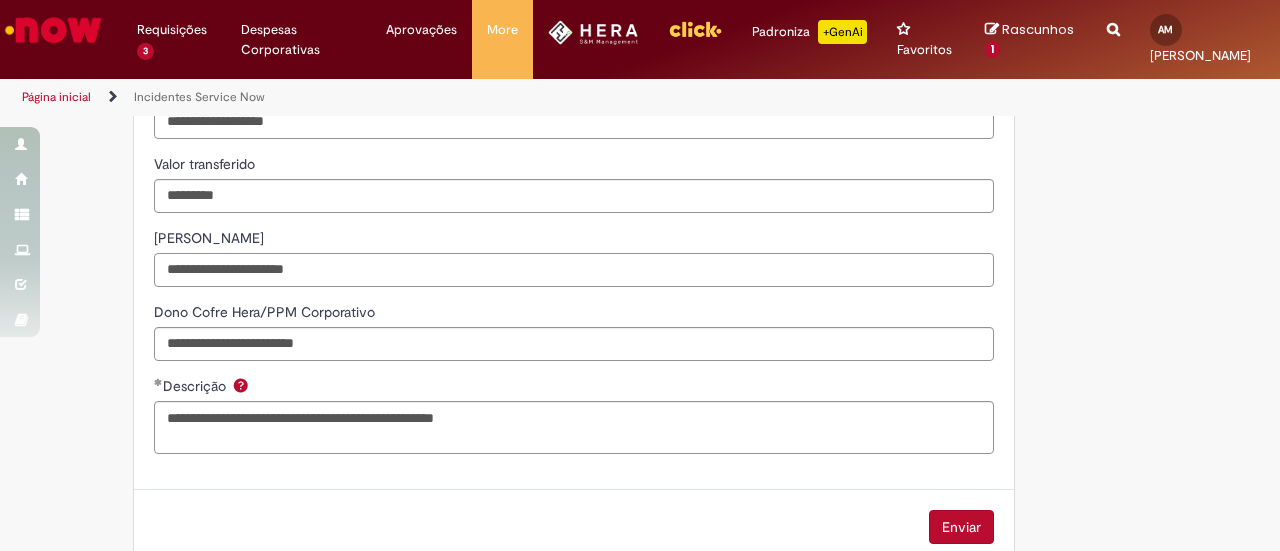 scroll, scrollTop: 1527, scrollLeft: 0, axis: vertical 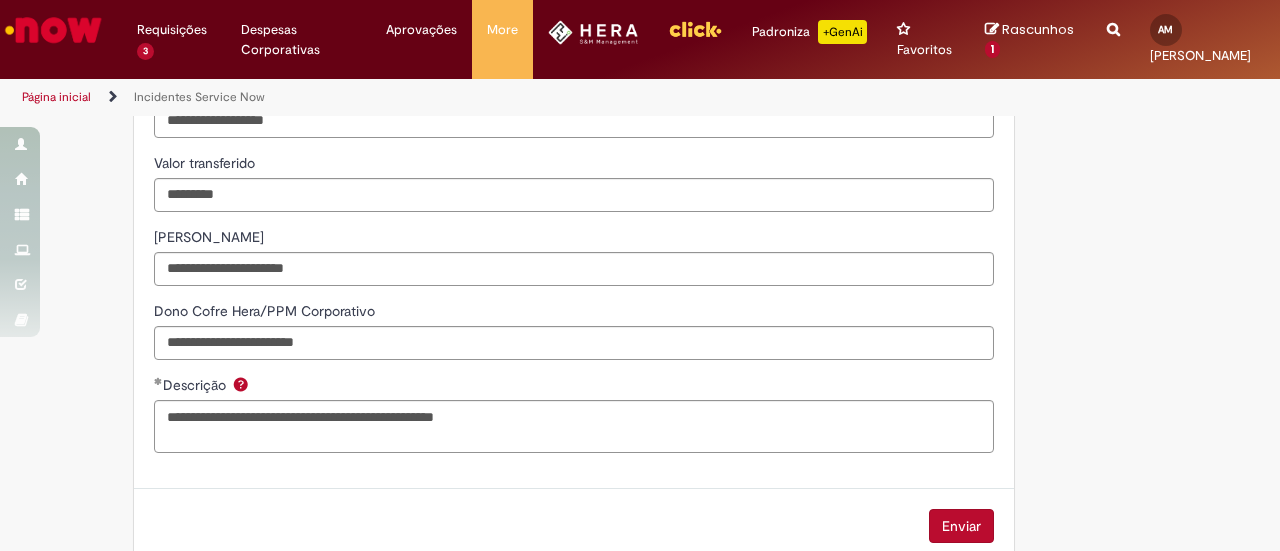 click on "Adicionar a Favoritos
Incidentes Service Now
Oferta destinada à abertura de incidentes no ServiceNow.
Para Relatar Incidentes em Produtos Específicos da Plataforma ServiceNow
Abra este registro para relatar problemas relacionados a funcionalidades que estavam operando corretamente anteriormente, mas que agora não estão funcionando ou estão apresentando falhas. Esse incidente pode estar associado a um dos seguintes produtos da plataforma ServiceNow ou sistemas internos:
Click
Now
Lupi
Now One
Se o seu problema for relacionado a sistemas externos ou plataformas fora do escopo da ServiceNow, como:
SAP
VD
Workday
Office 365
ConectaFahz
Aurora
WMS
BEES
Authenticator     entre outros...
Por favor, abra um incidente no  Portal NOW Global.
Importante
Urgência Grupo resolvedor     APR - Contabilidade S&M" at bounding box center (542, -369) 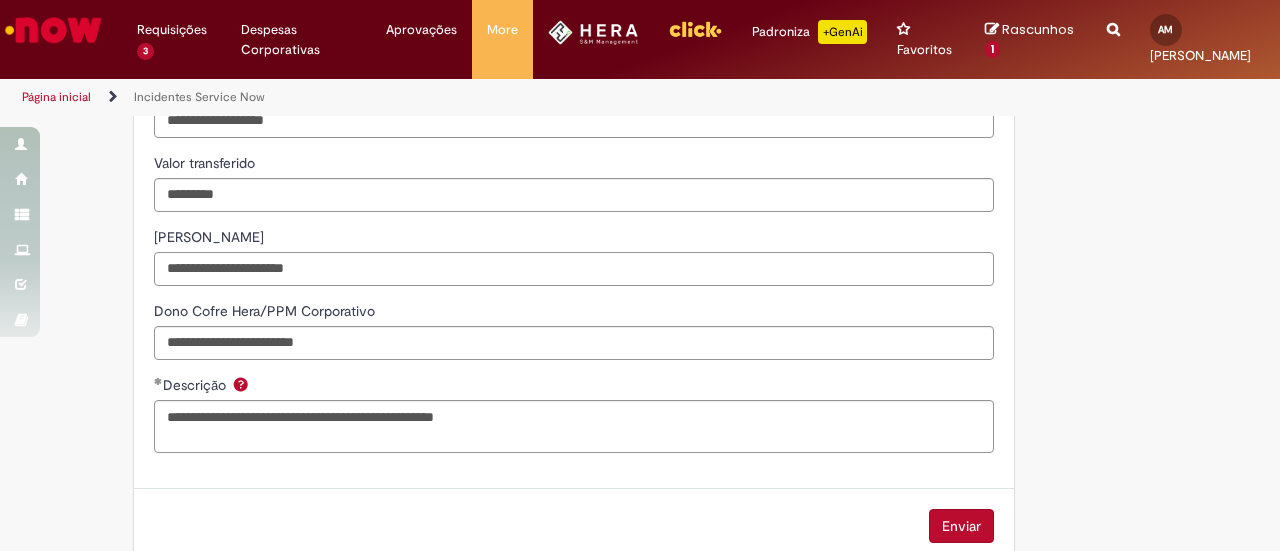 click on "Cofre Hera" at bounding box center [574, 269] 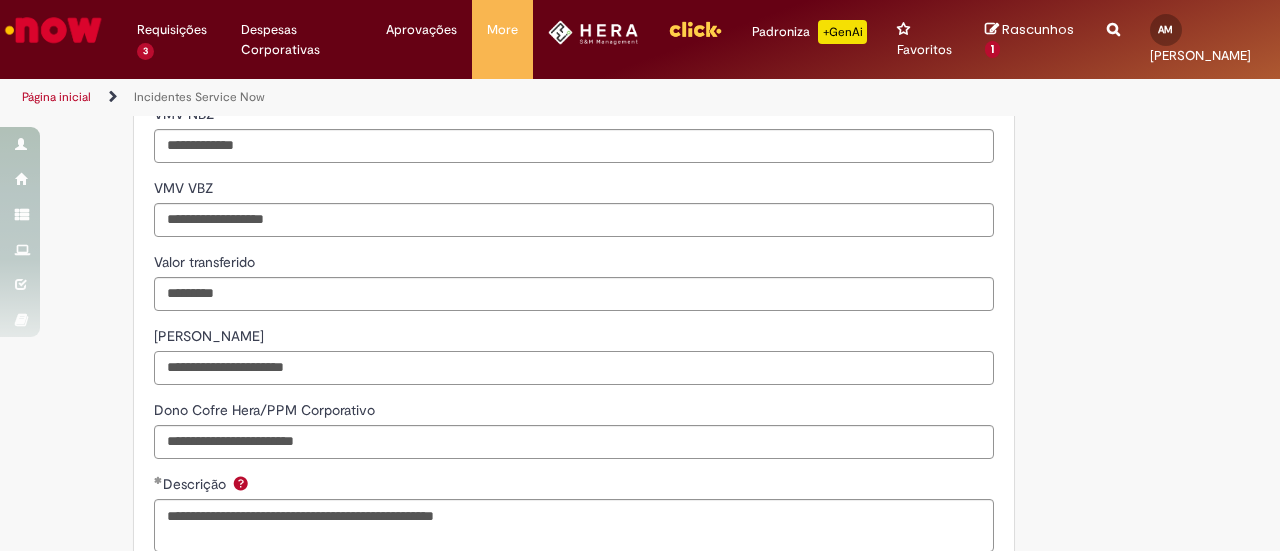 scroll, scrollTop: 1664, scrollLeft: 0, axis: vertical 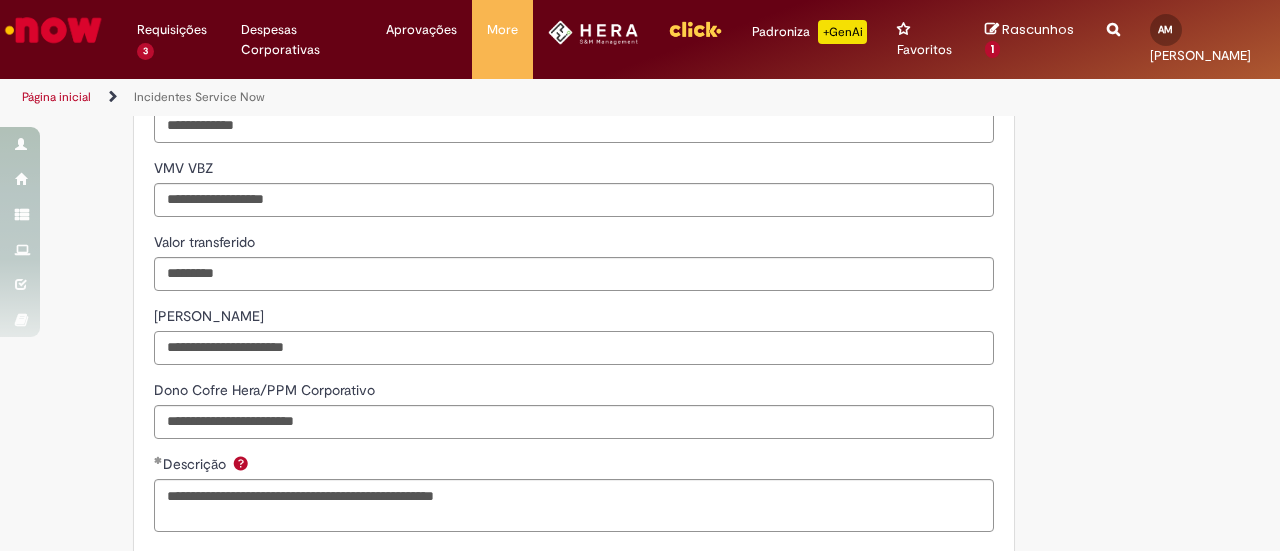click on "Cofre Hera" at bounding box center (574, 348) 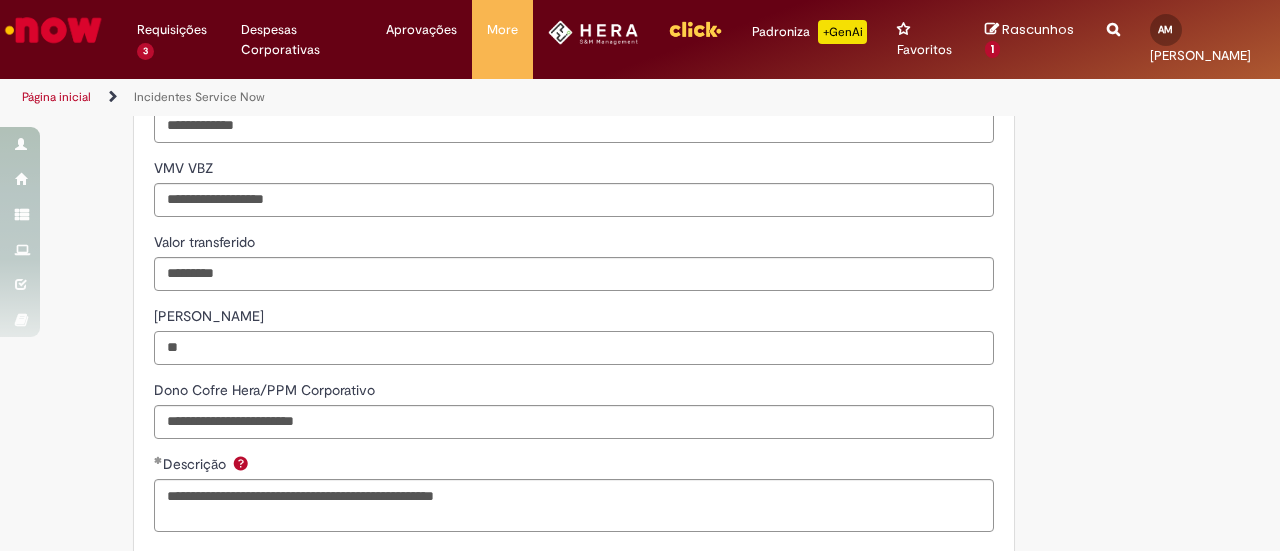 type on "*" 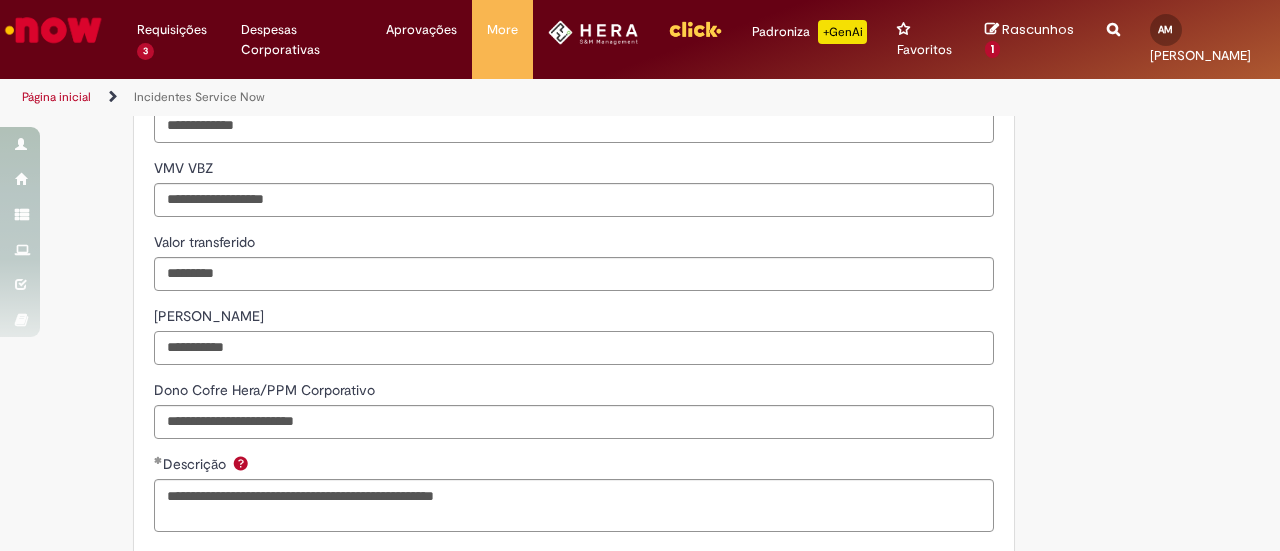 type on "**********" 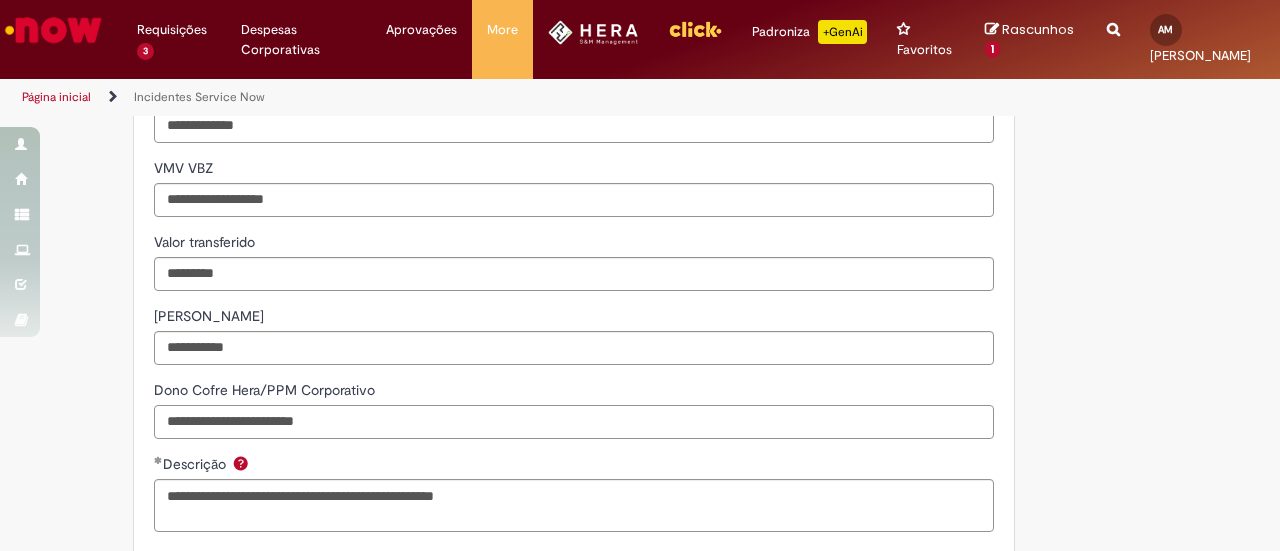 click on "Dono Cofre Hera/PPM Corporativo" at bounding box center [574, 422] 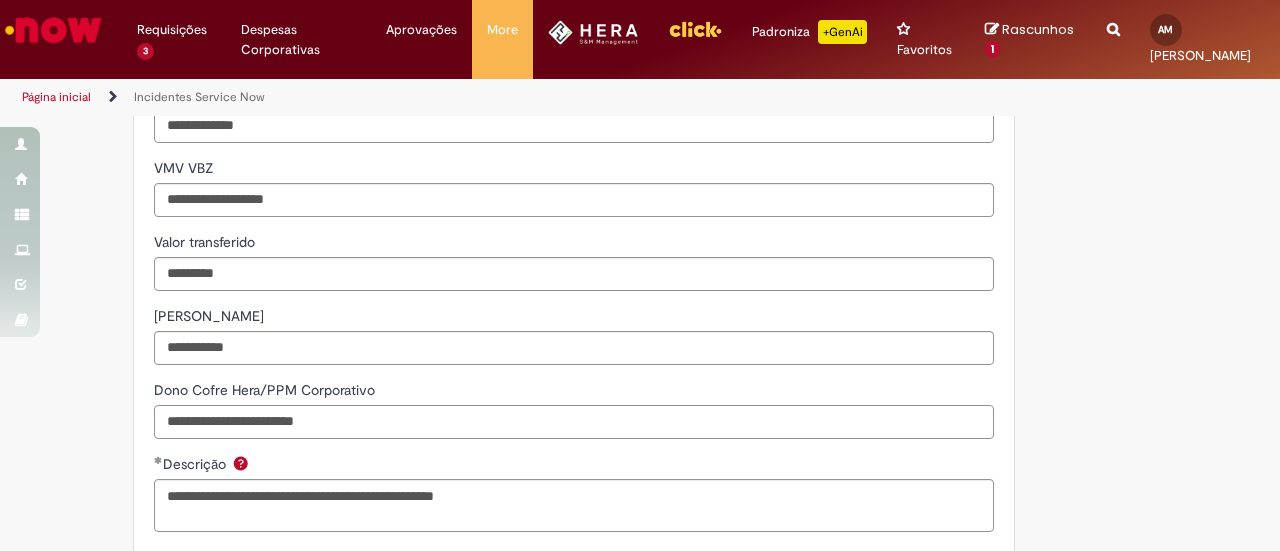 click on "Dono Cofre Hera/PPM Corporativo" at bounding box center [574, 422] 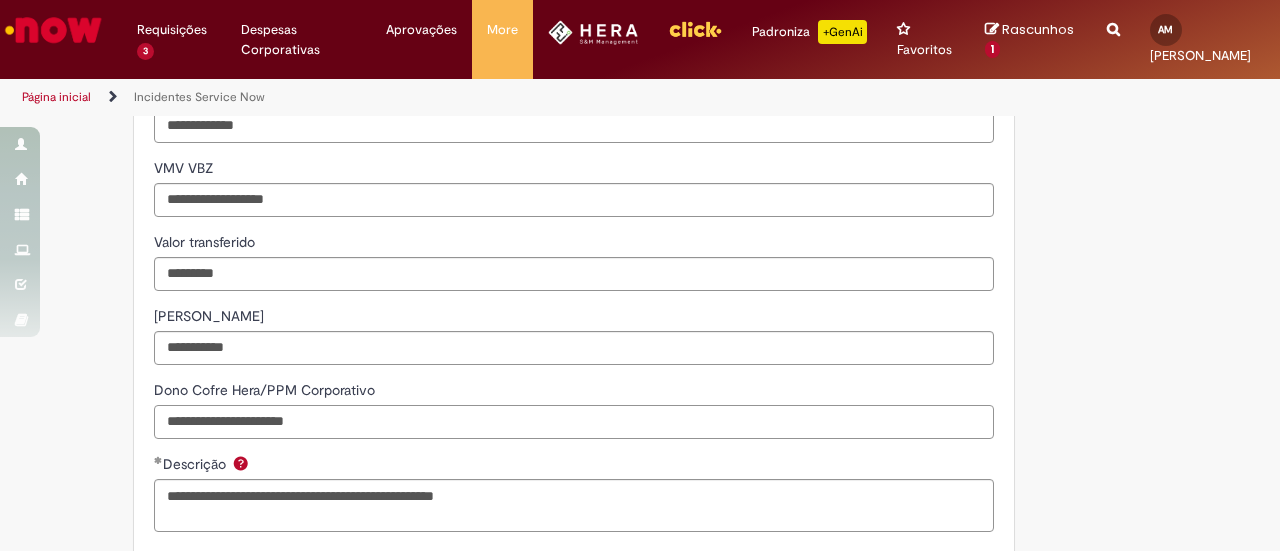 type on "**********" 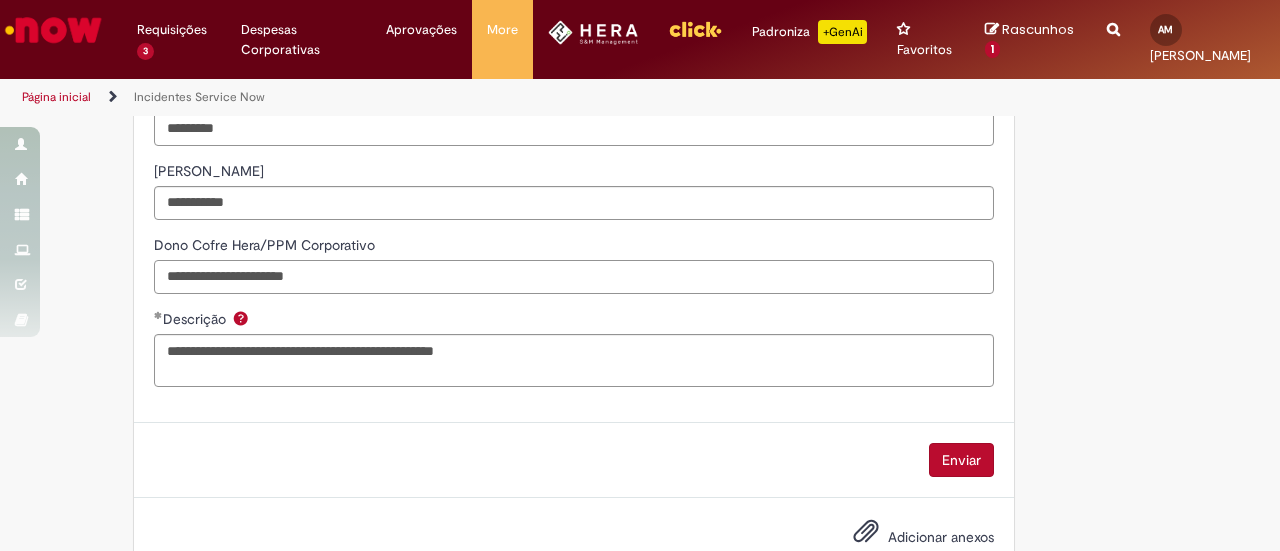 scroll, scrollTop: 1619, scrollLeft: 0, axis: vertical 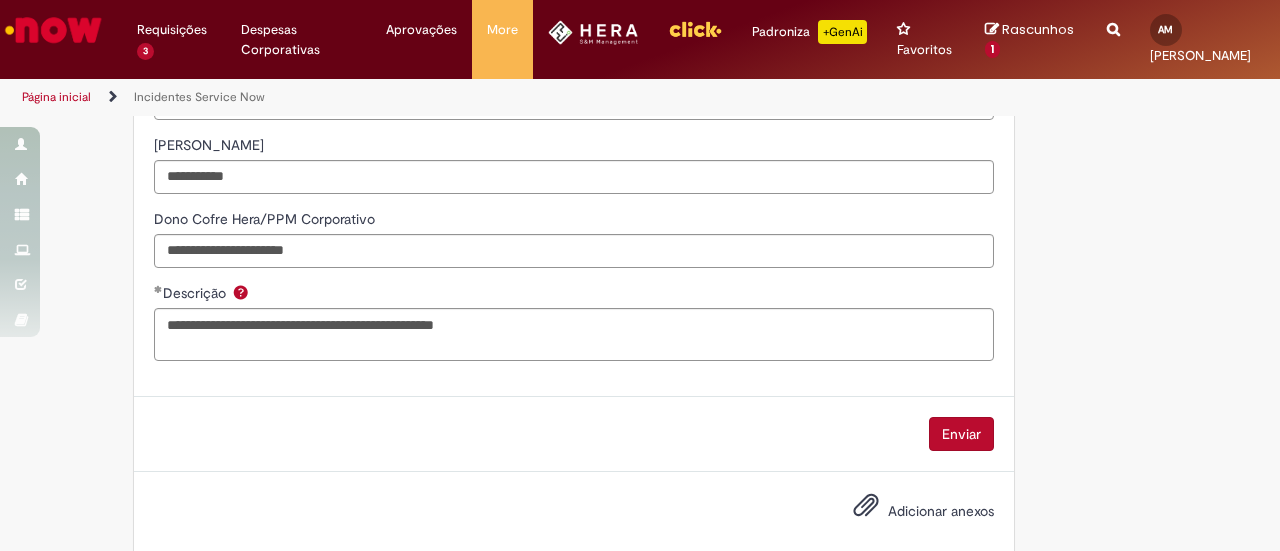 click on "Enviar" at bounding box center [961, 434] 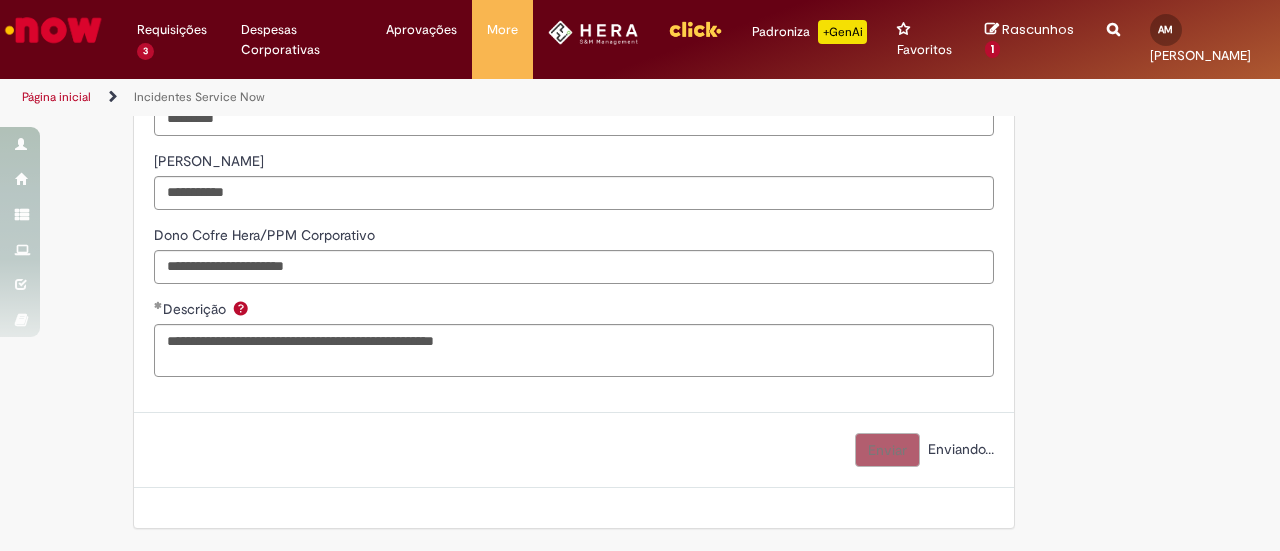 scroll, scrollTop: 1618, scrollLeft: 0, axis: vertical 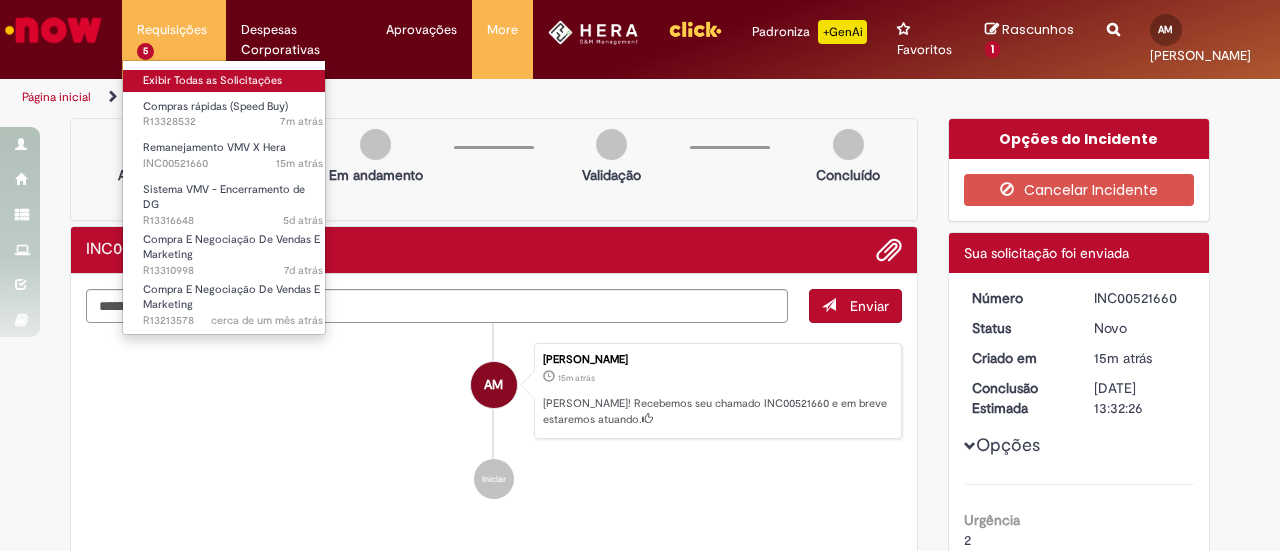 click on "Exibir Todas as Solicitações" at bounding box center (233, 81) 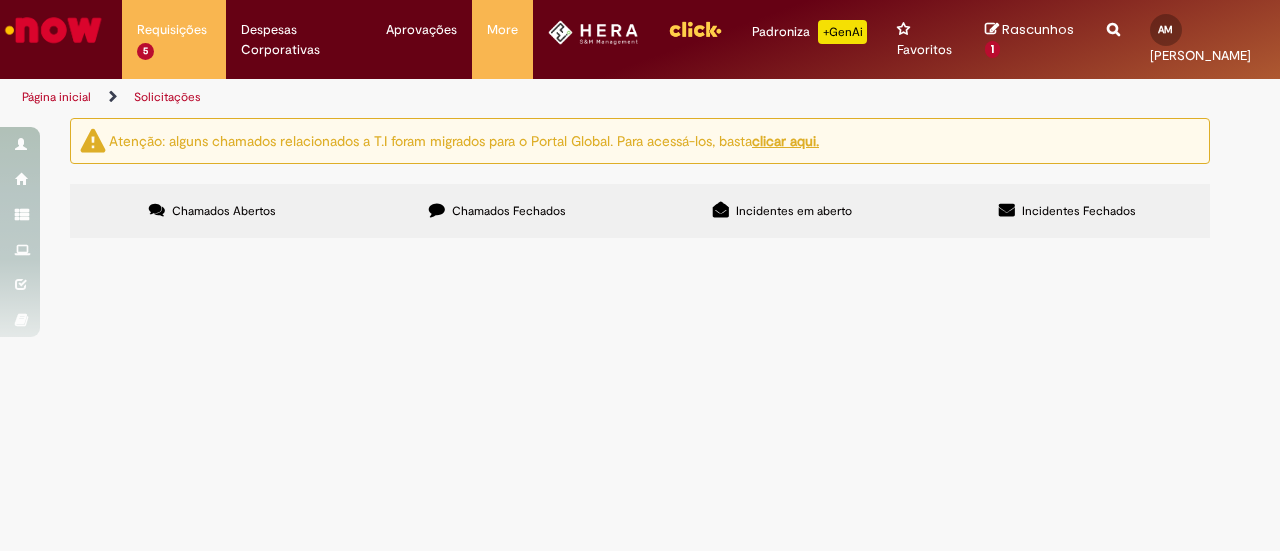 scroll, scrollTop: 58, scrollLeft: 0, axis: vertical 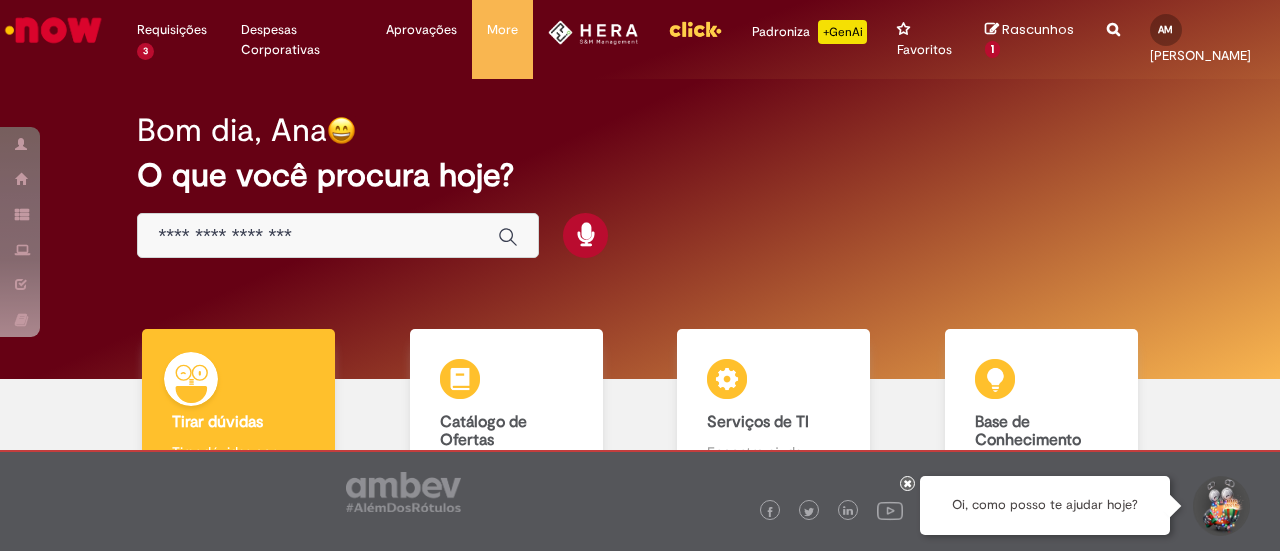 click at bounding box center [593, 32] 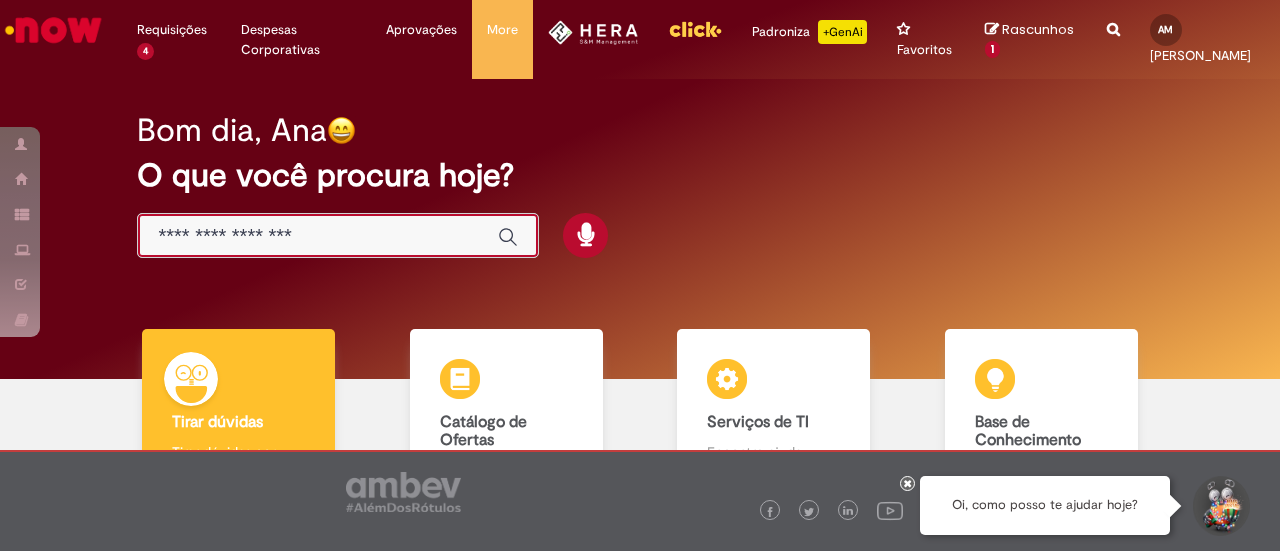 click at bounding box center [318, 236] 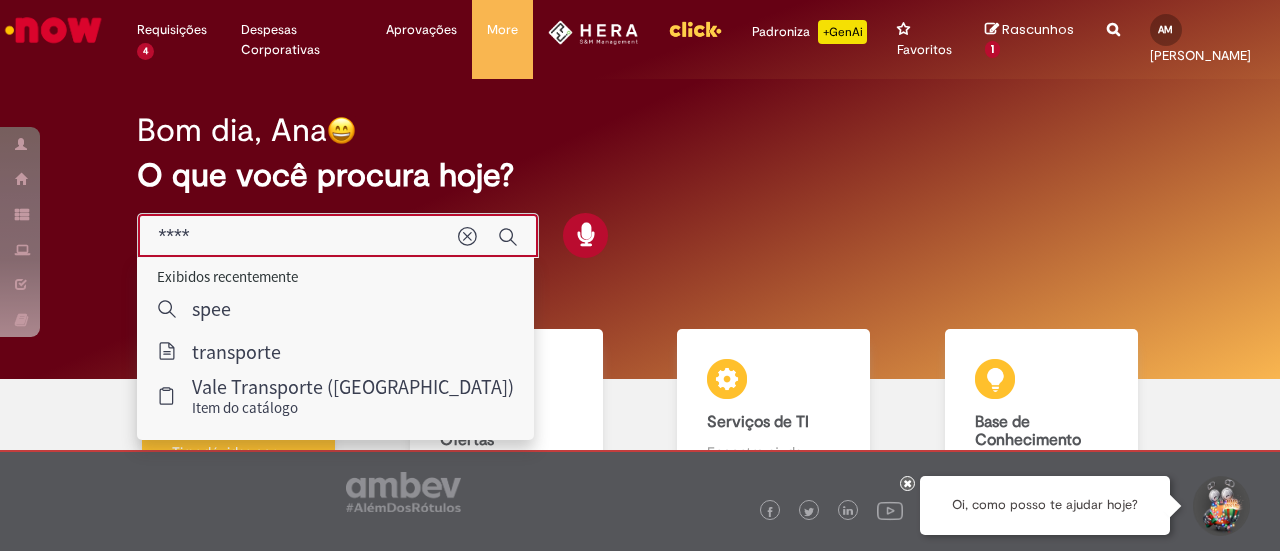 type on "*****" 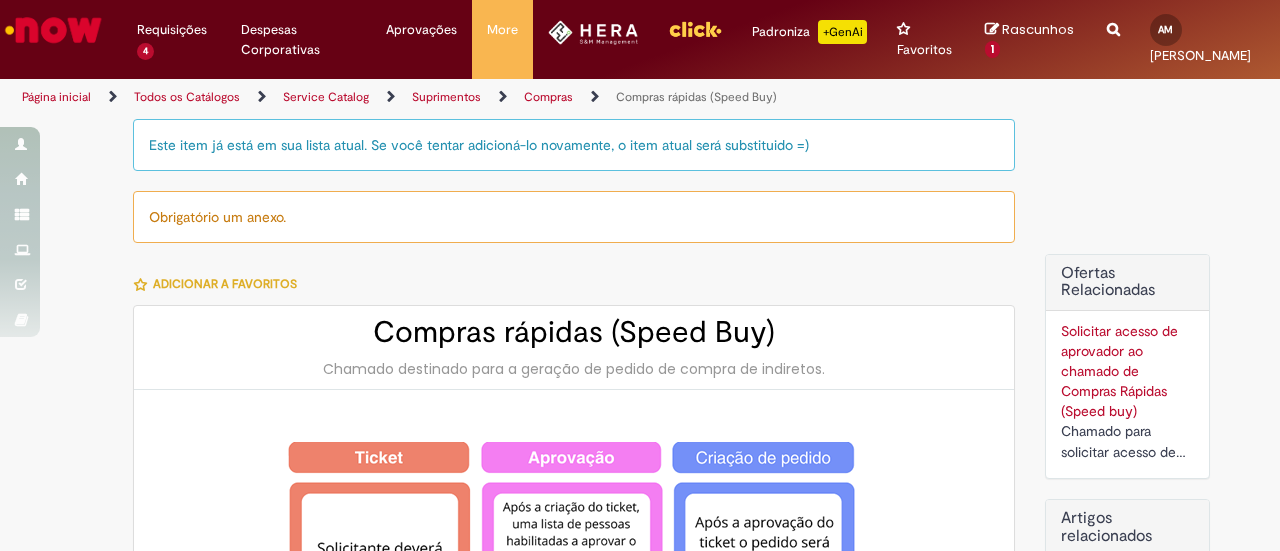 type on "********" 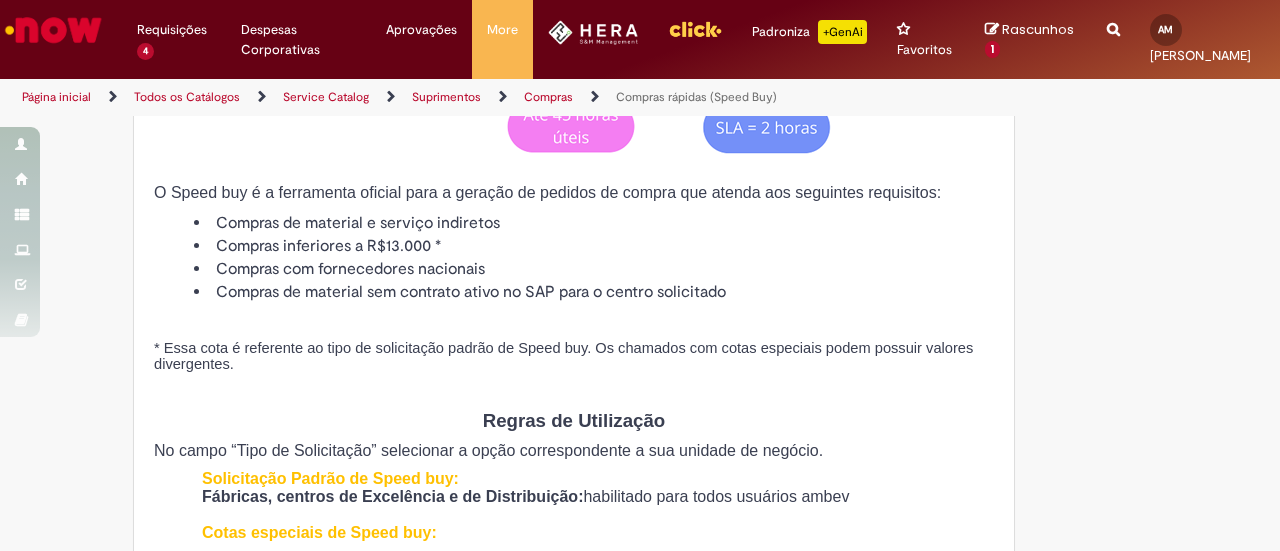 type on "**********" 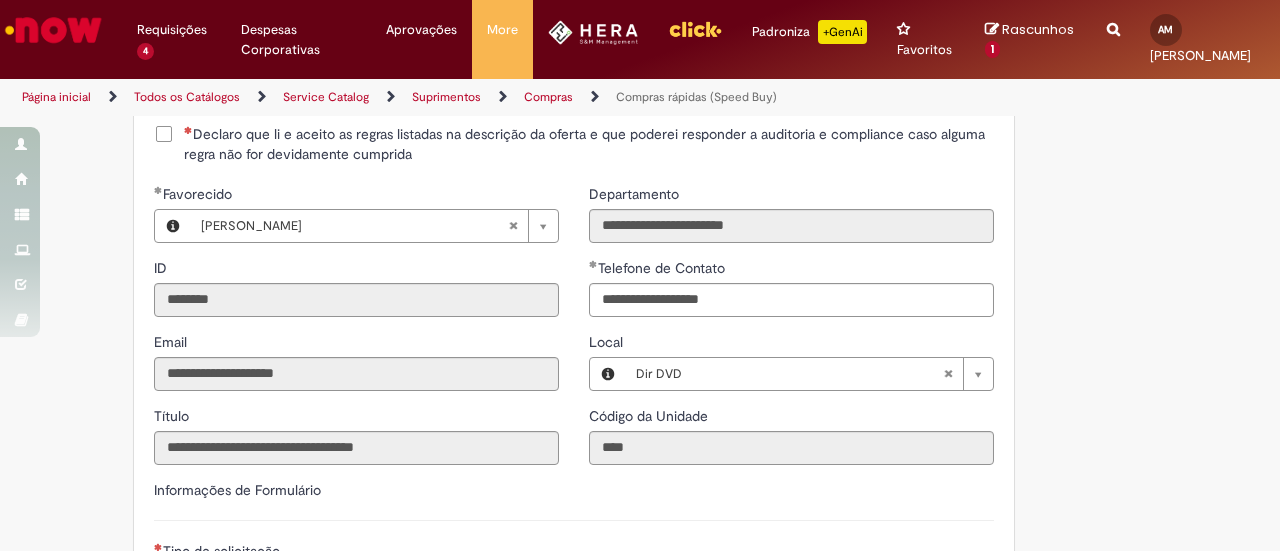 scroll, scrollTop: 2605, scrollLeft: 0, axis: vertical 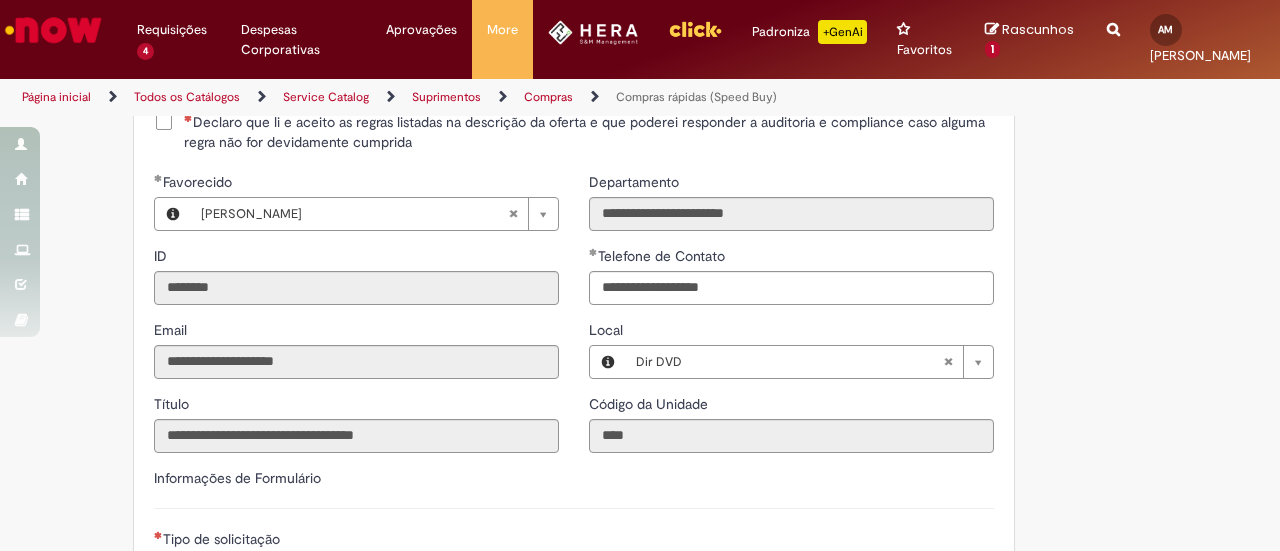 click on "Declaro que li e aceito as regras listadas na descrição da oferta e que poderei responder a auditoria e compliance caso alguma regra não for devidamente cumprida" at bounding box center (589, 132) 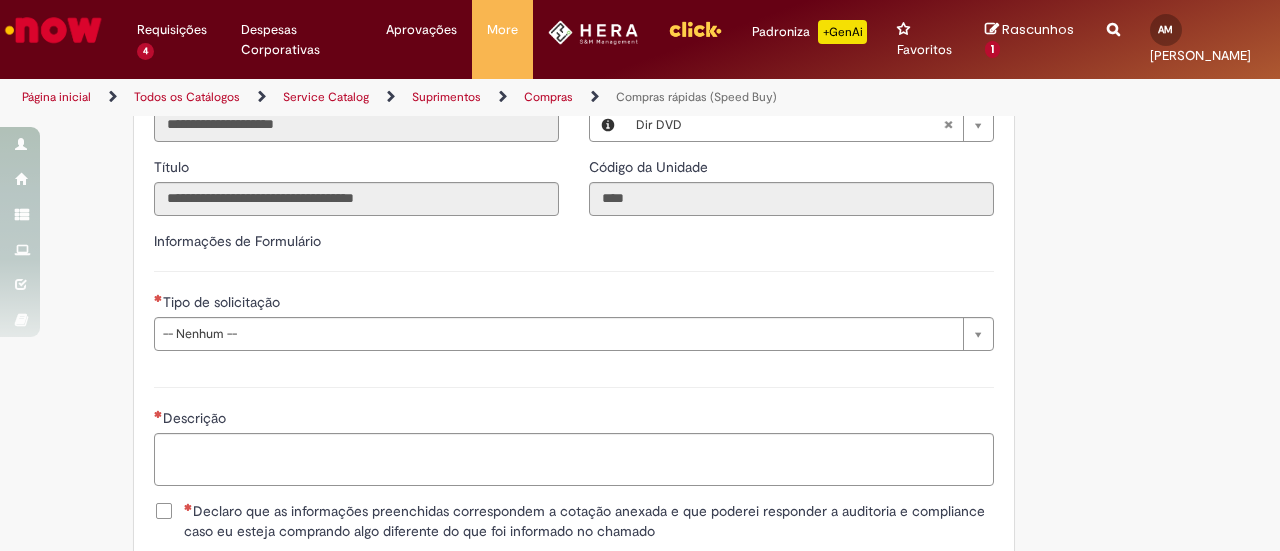 scroll, scrollTop: 2845, scrollLeft: 0, axis: vertical 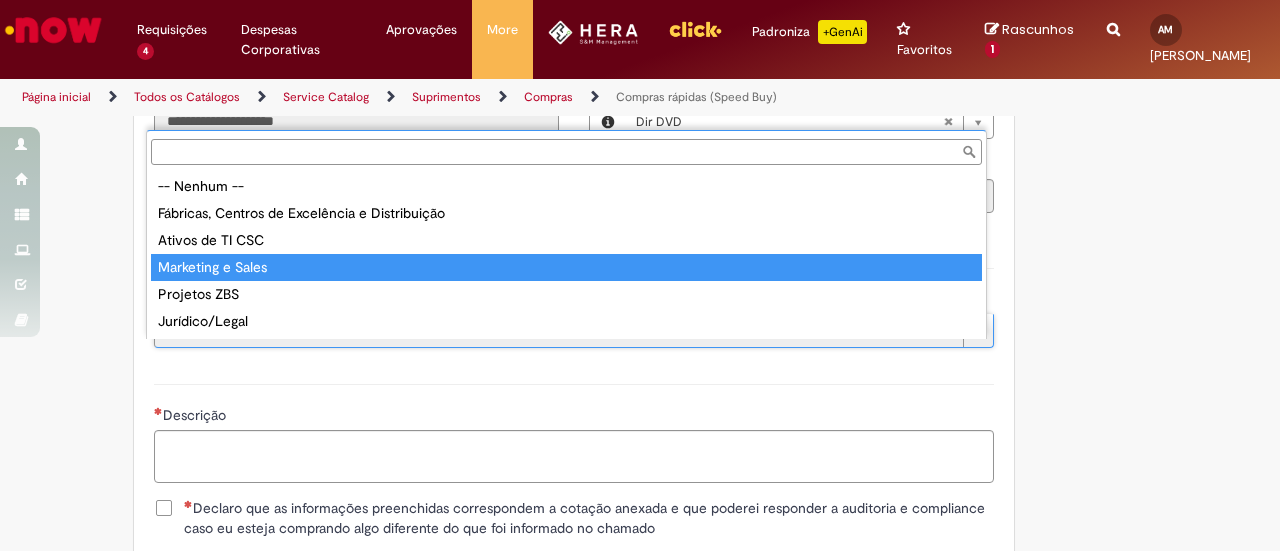 select on "**********" 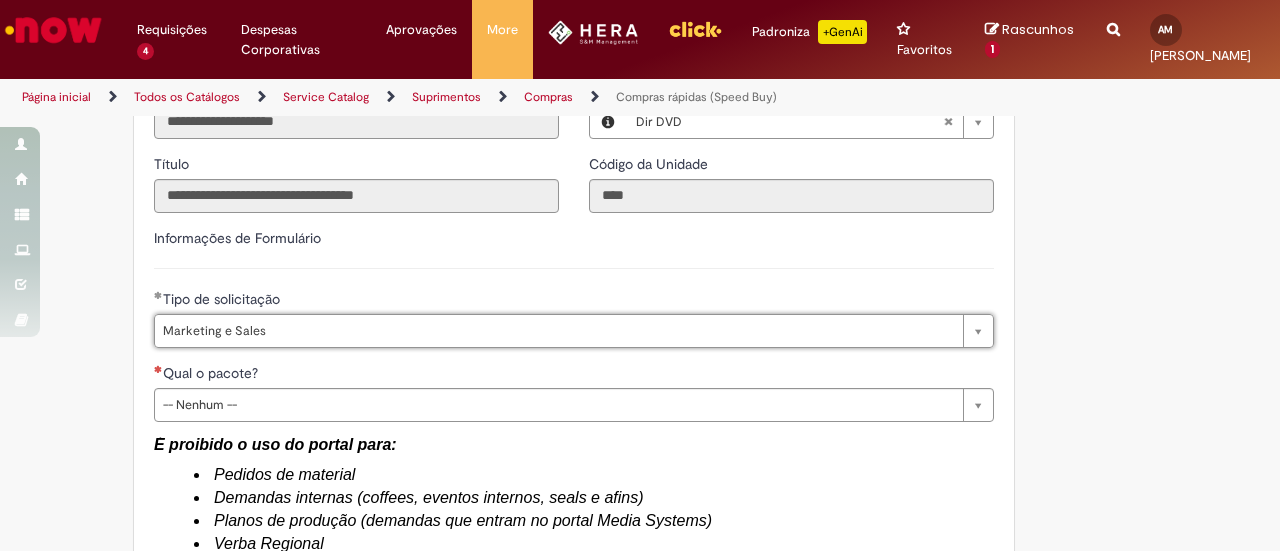 type on "*******" 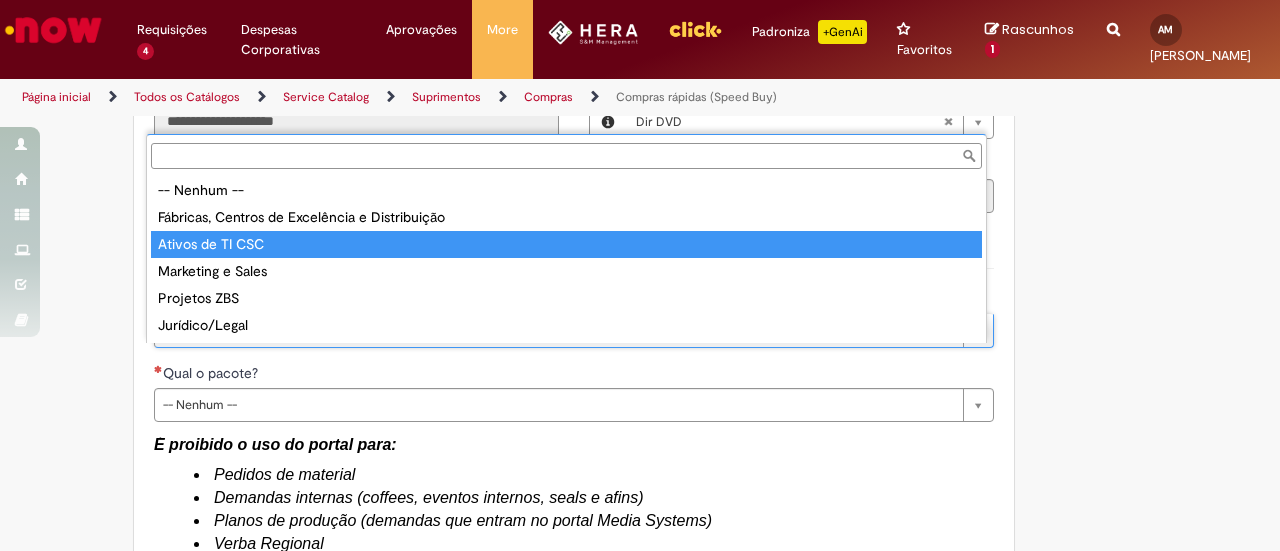 type on "**********" 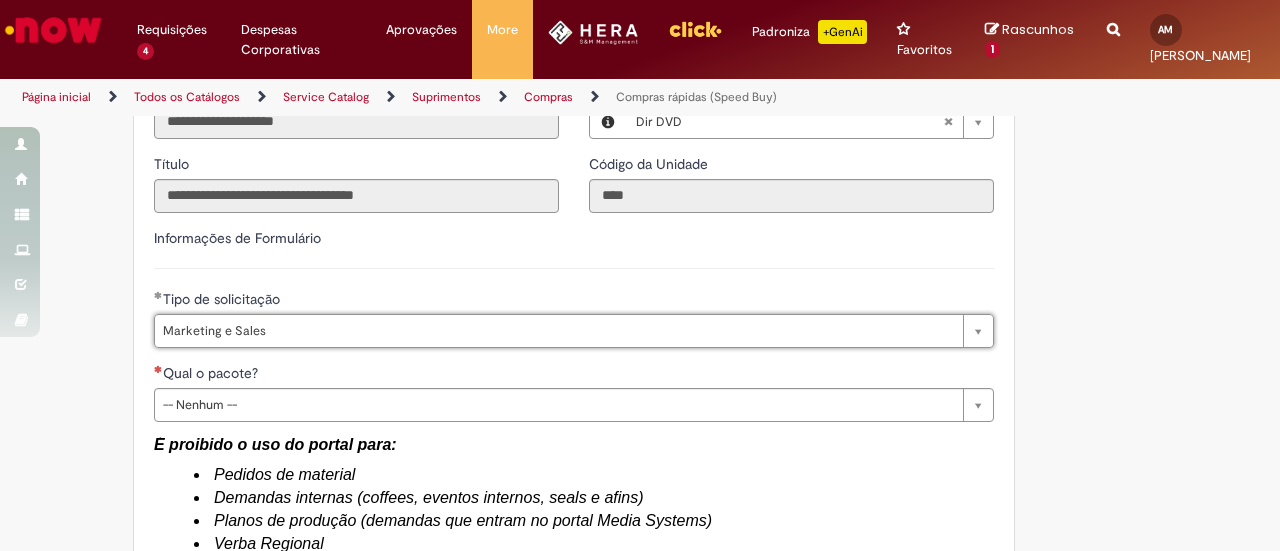 scroll, scrollTop: 0, scrollLeft: 108, axis: horizontal 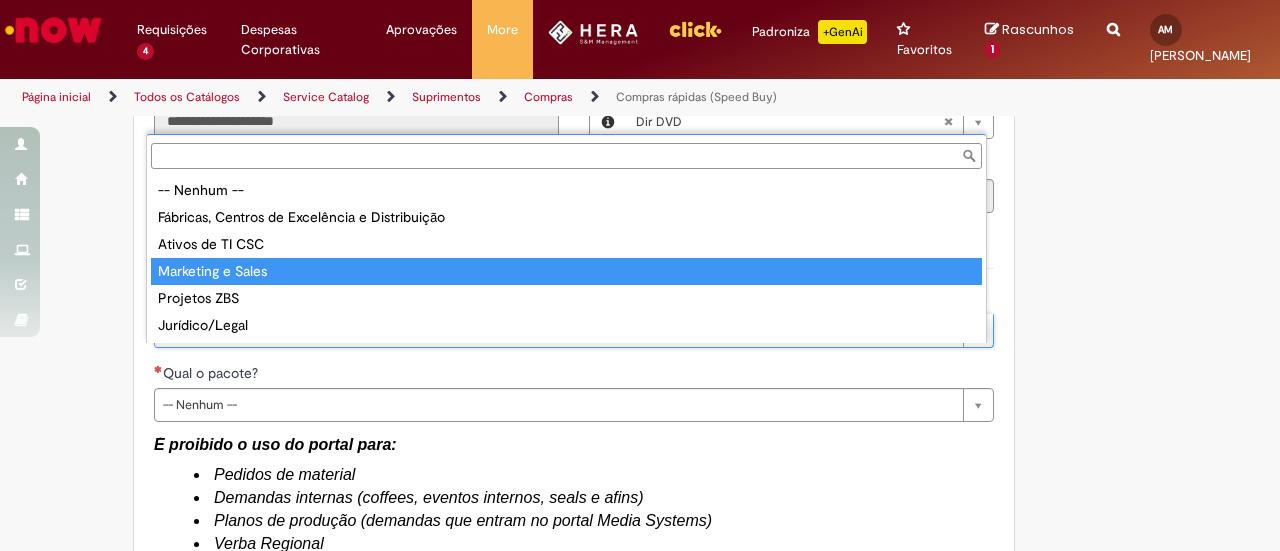 type on "**********" 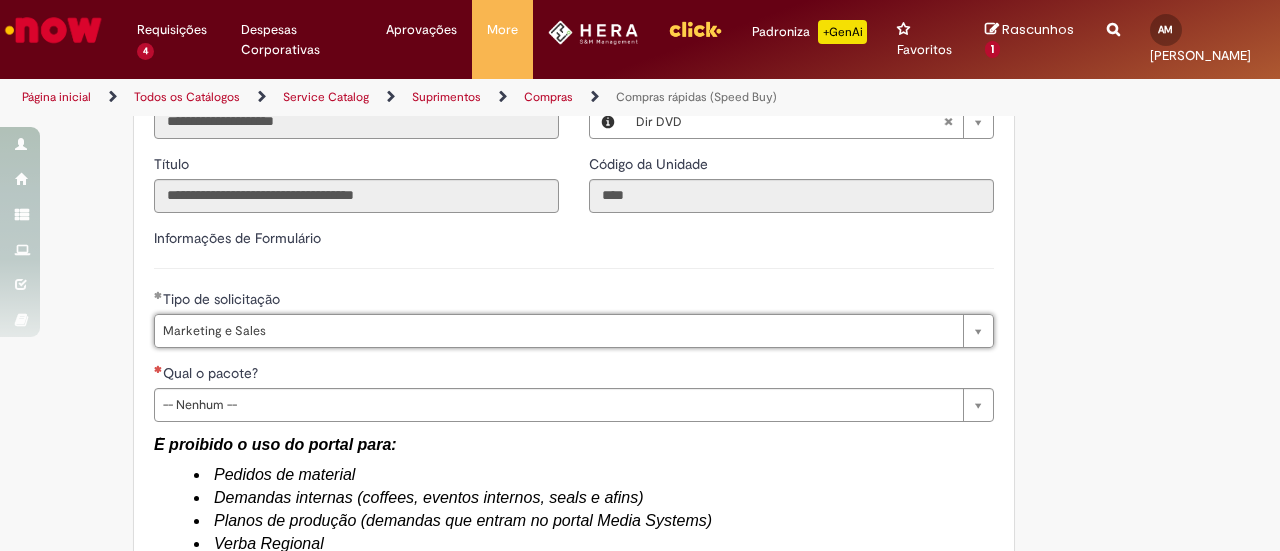 scroll, scrollTop: 2919, scrollLeft: 0, axis: vertical 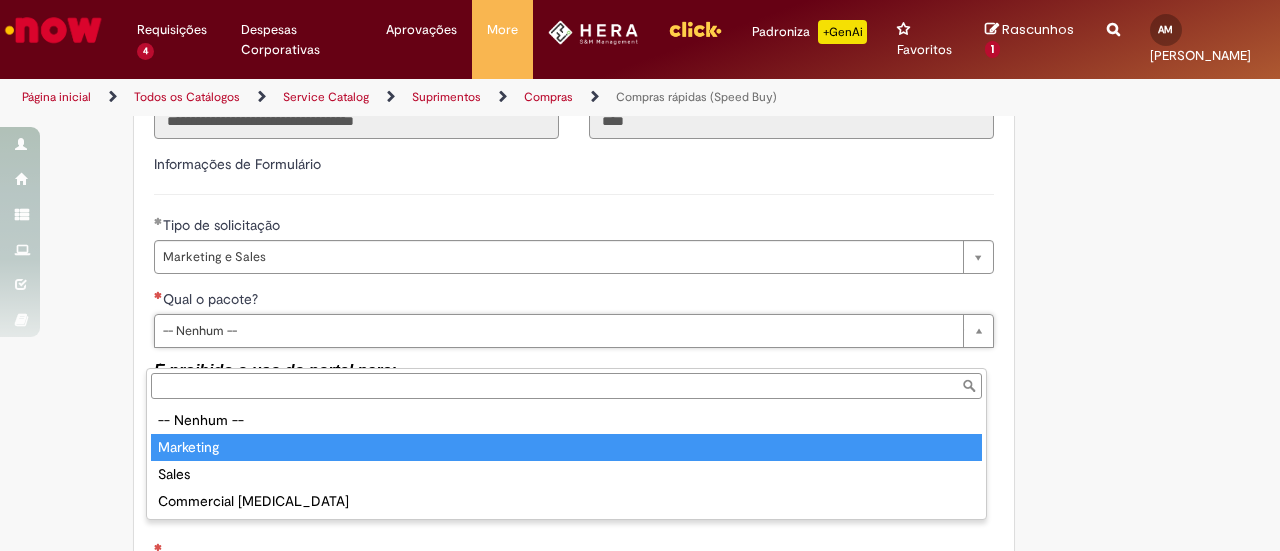 type on "*********" 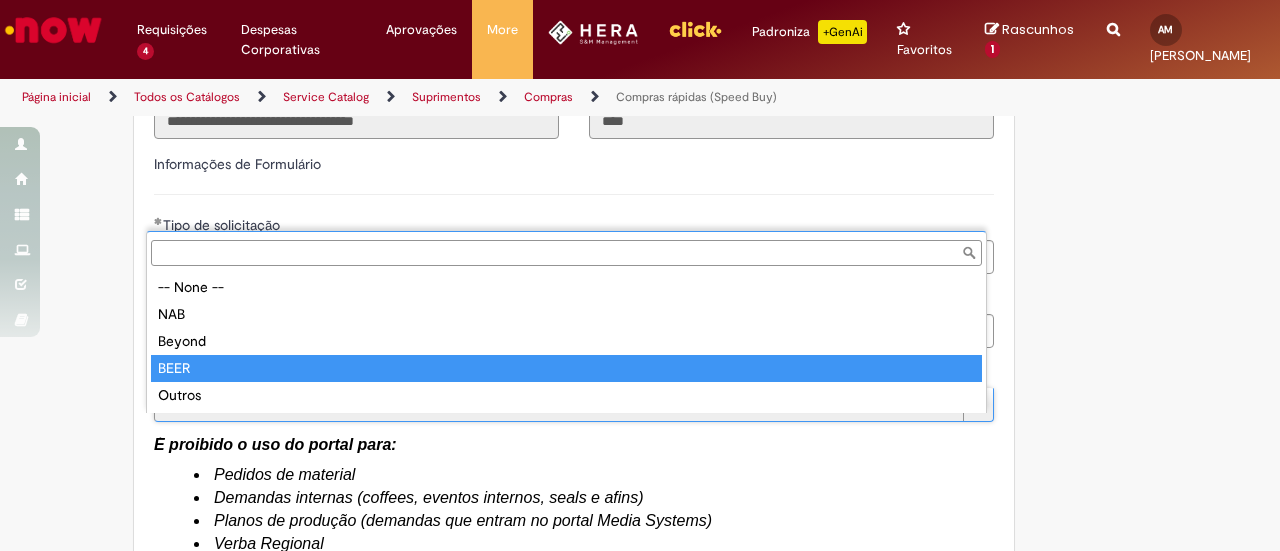 type on "****" 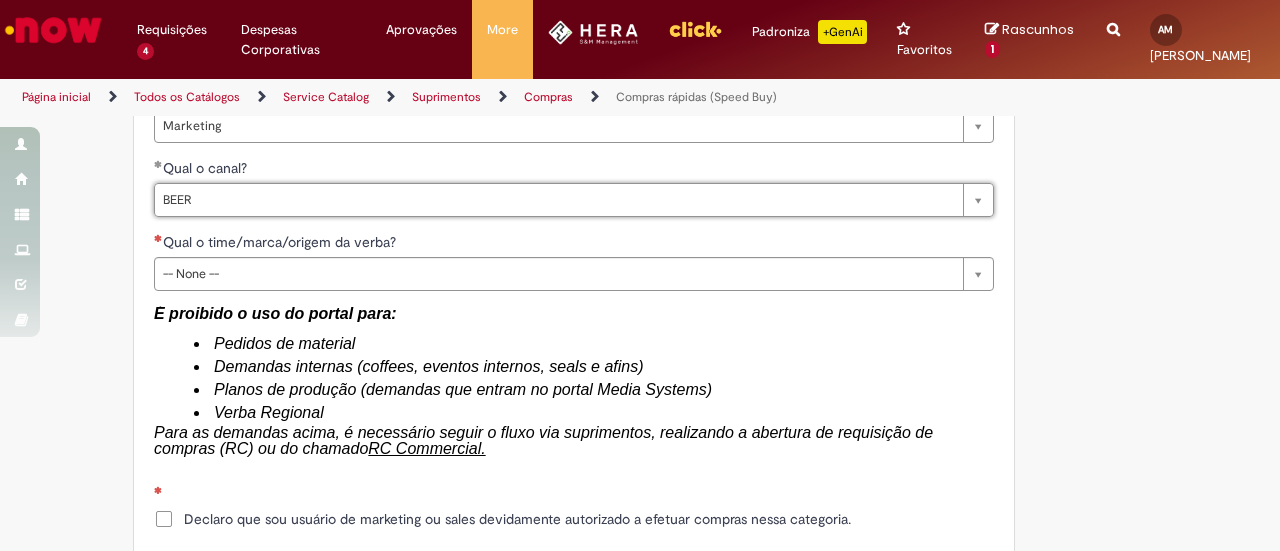 scroll, scrollTop: 3130, scrollLeft: 0, axis: vertical 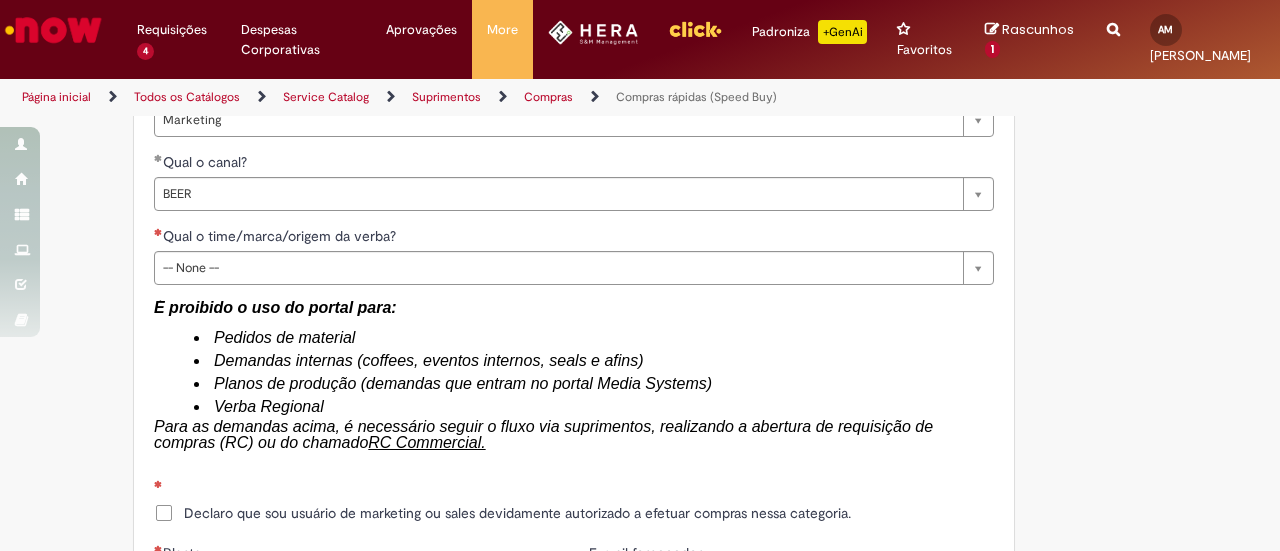 click on "**********" at bounding box center [574, 243] 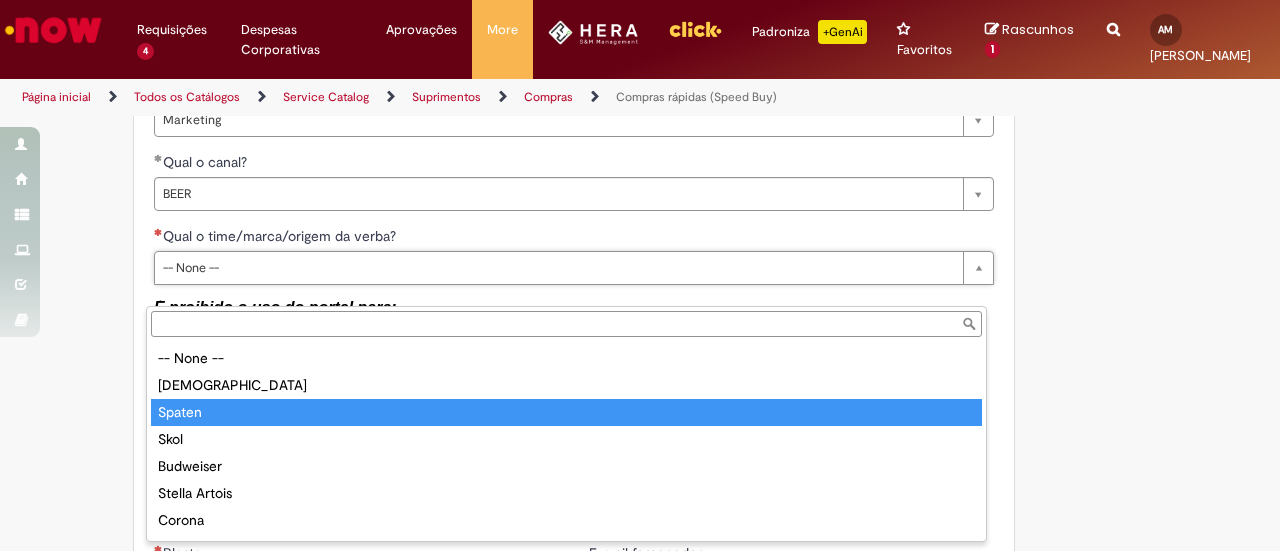 type on "******" 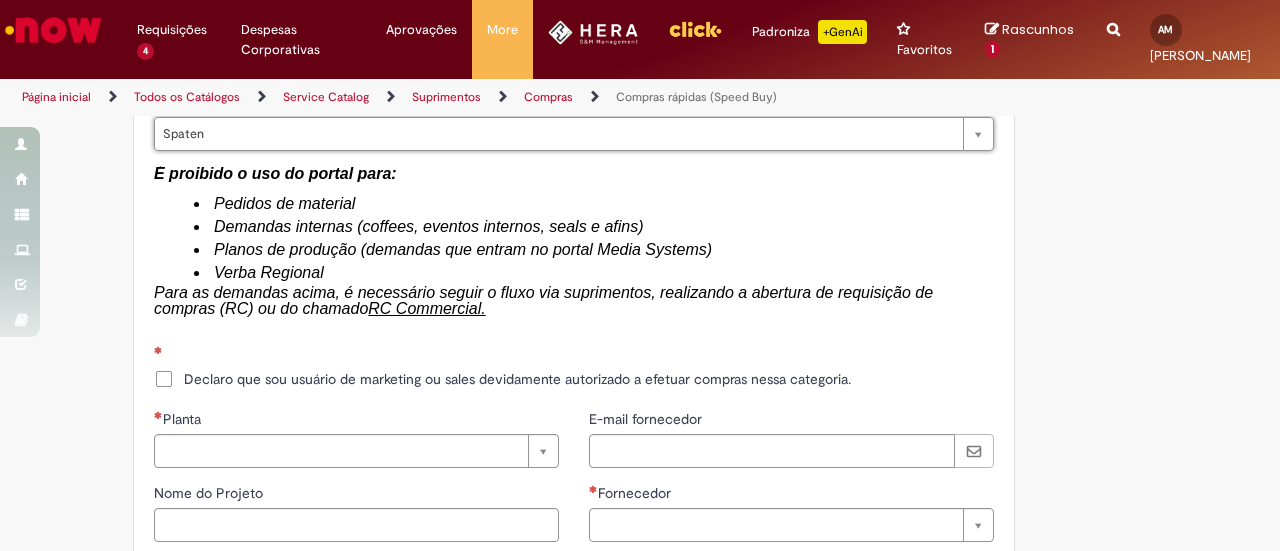 scroll, scrollTop: 3224, scrollLeft: 0, axis: vertical 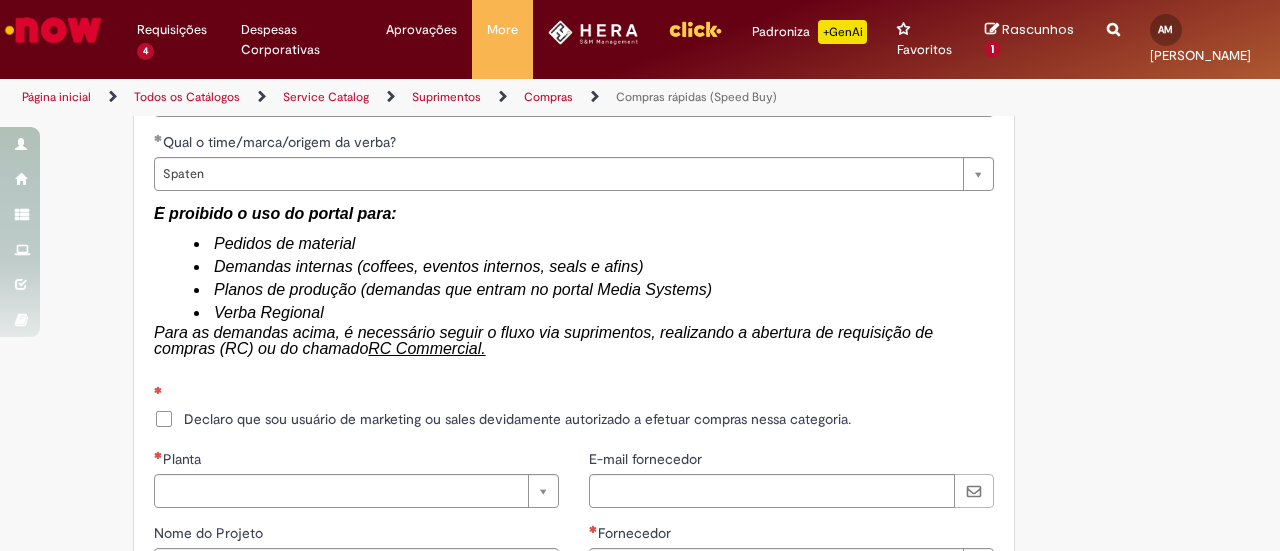 click on "Declaro que sou usuário de marketing ou sales devidamente autorizado a efetuar compras nessa categoria." at bounding box center [517, 419] 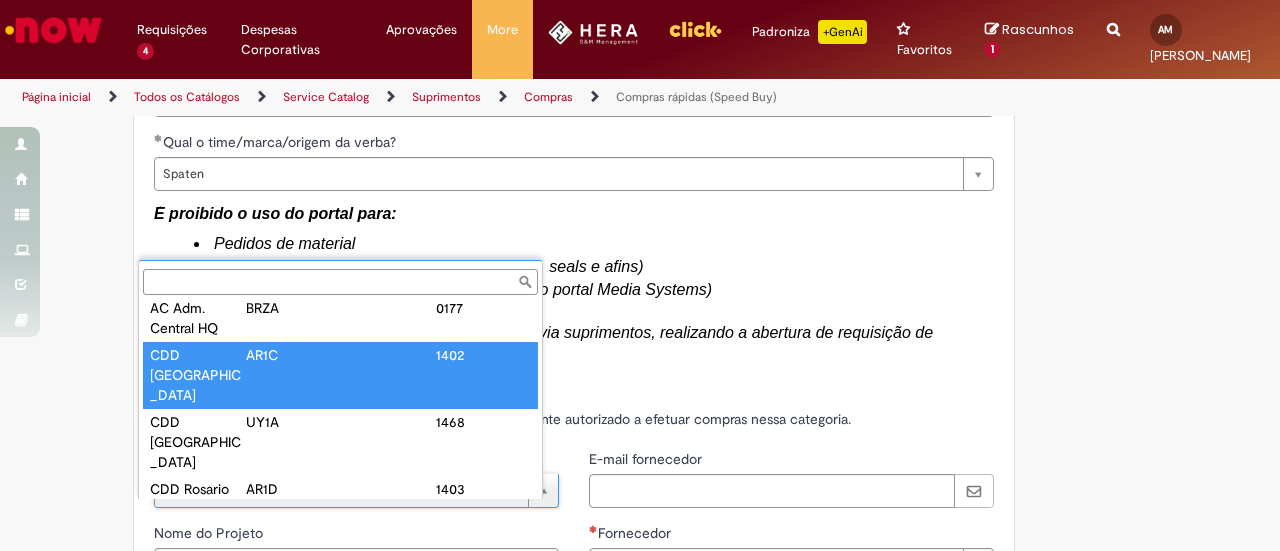 scroll, scrollTop: 0, scrollLeft: 0, axis: both 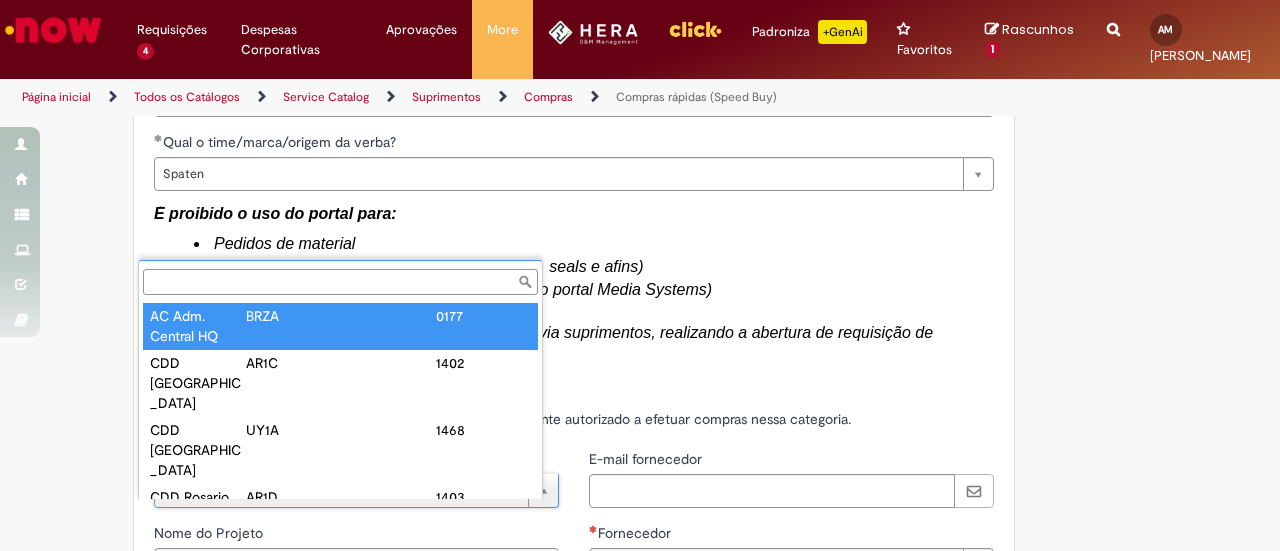 type on "**********" 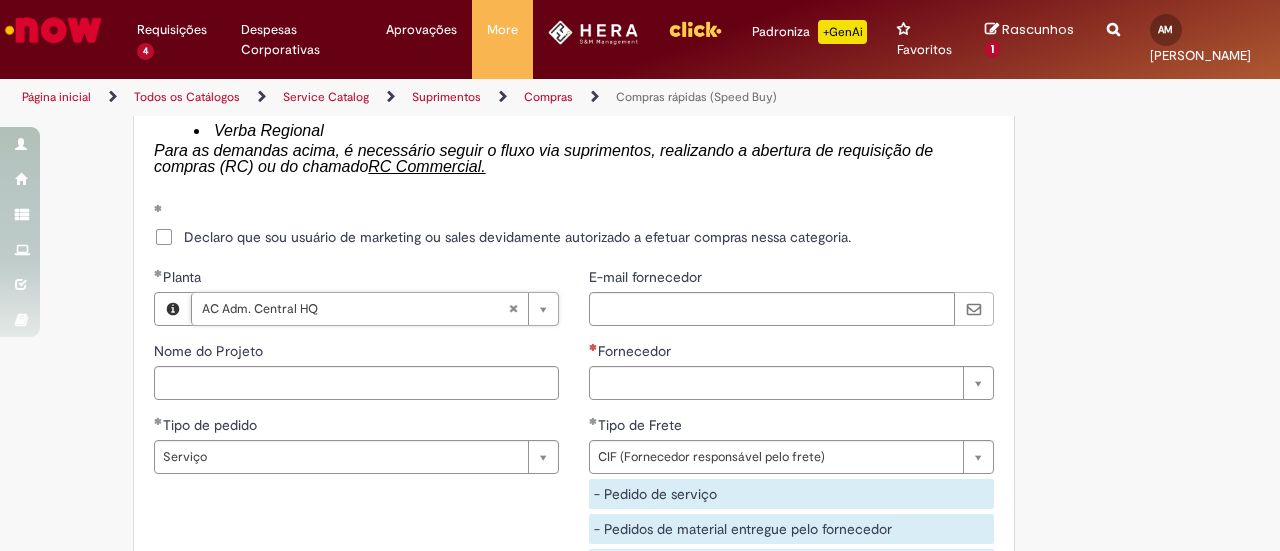 scroll, scrollTop: 3413, scrollLeft: 0, axis: vertical 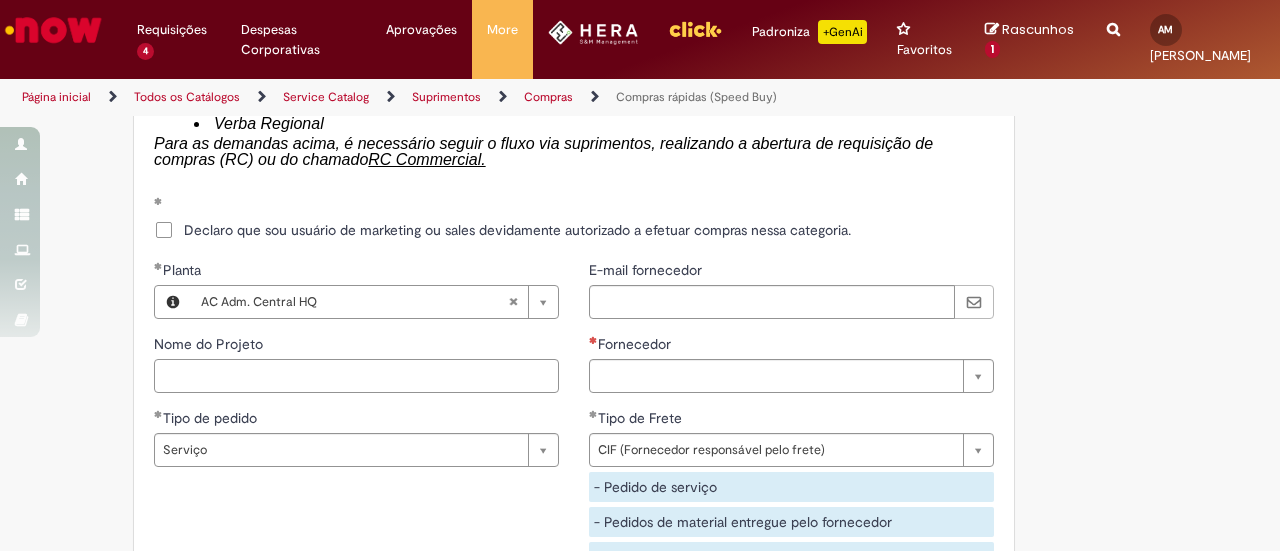 click on "Nome do Projeto" at bounding box center (356, 376) 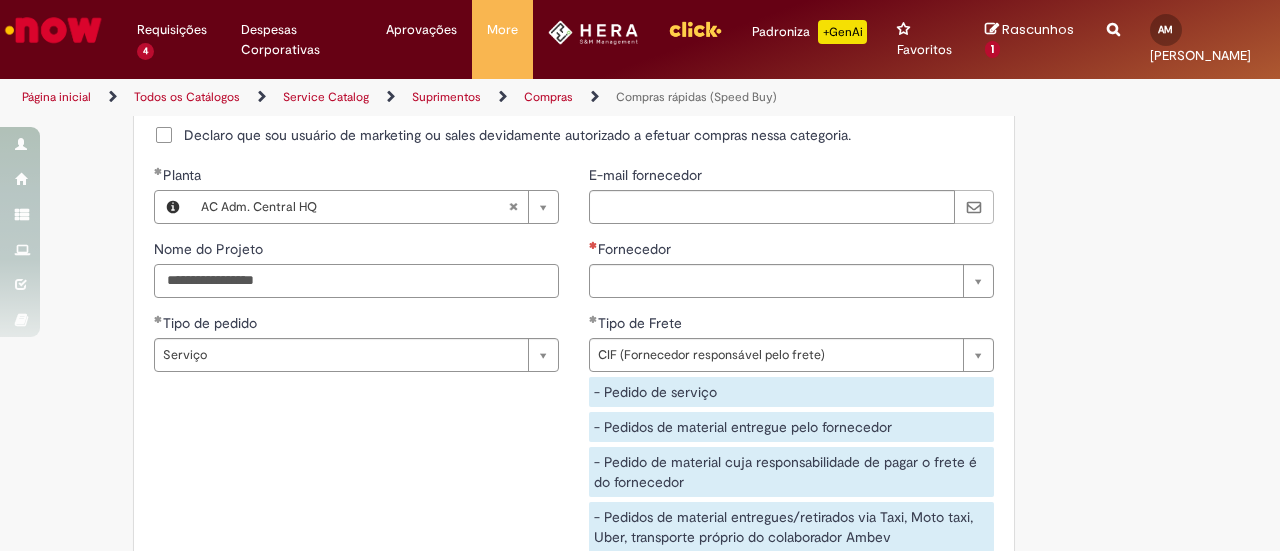 scroll, scrollTop: 3505, scrollLeft: 0, axis: vertical 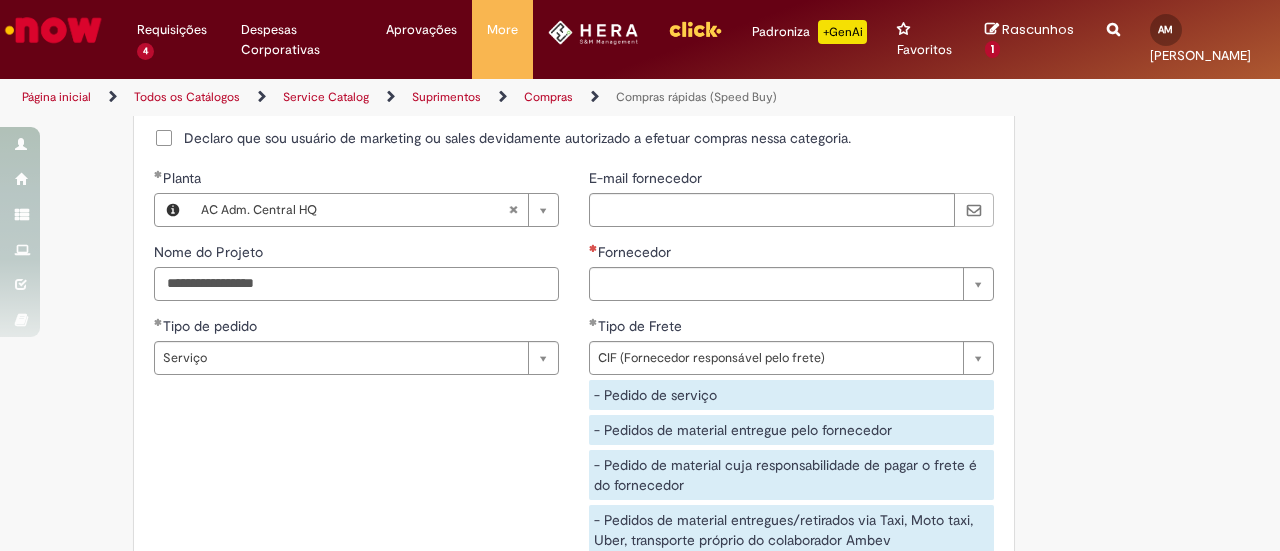 type on "**********" 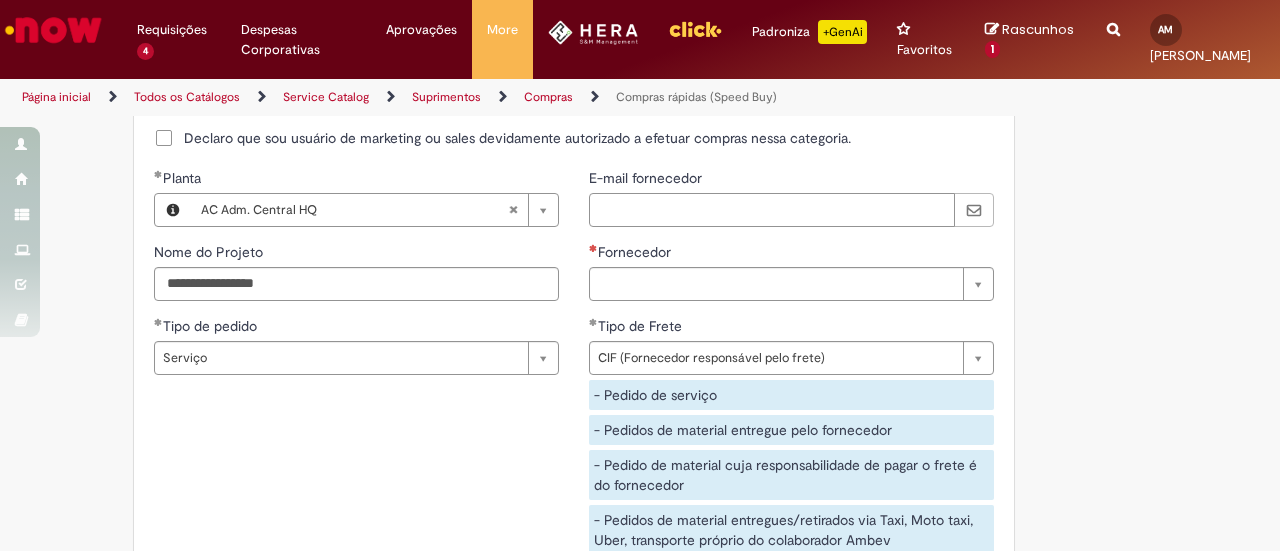 click on "E-mail fornecedor" at bounding box center [772, 210] 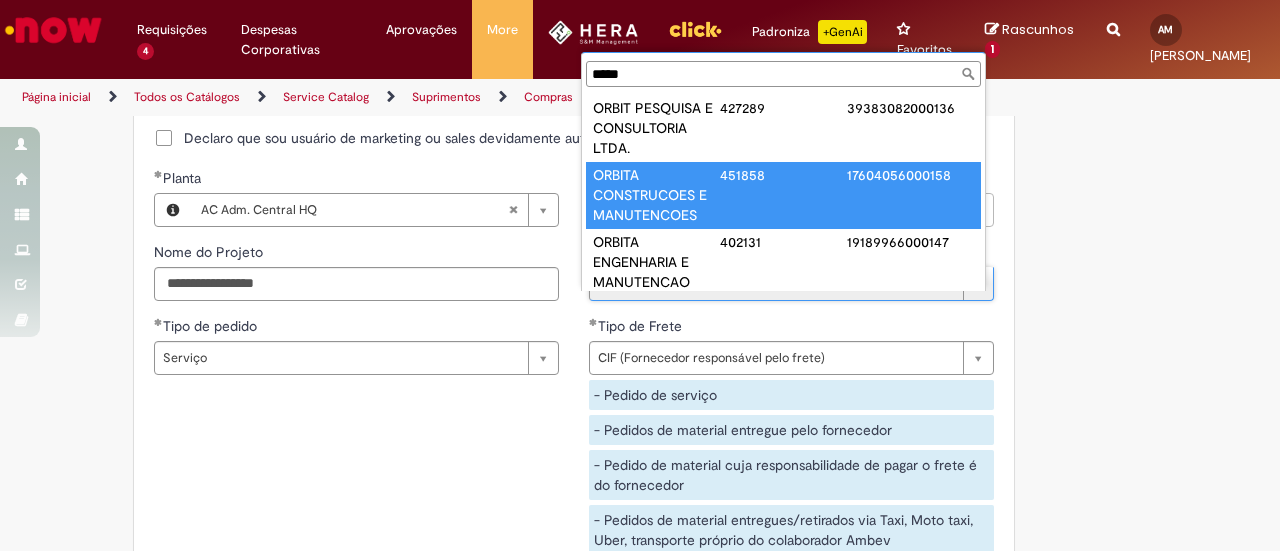 scroll, scrollTop: 0, scrollLeft: 0, axis: both 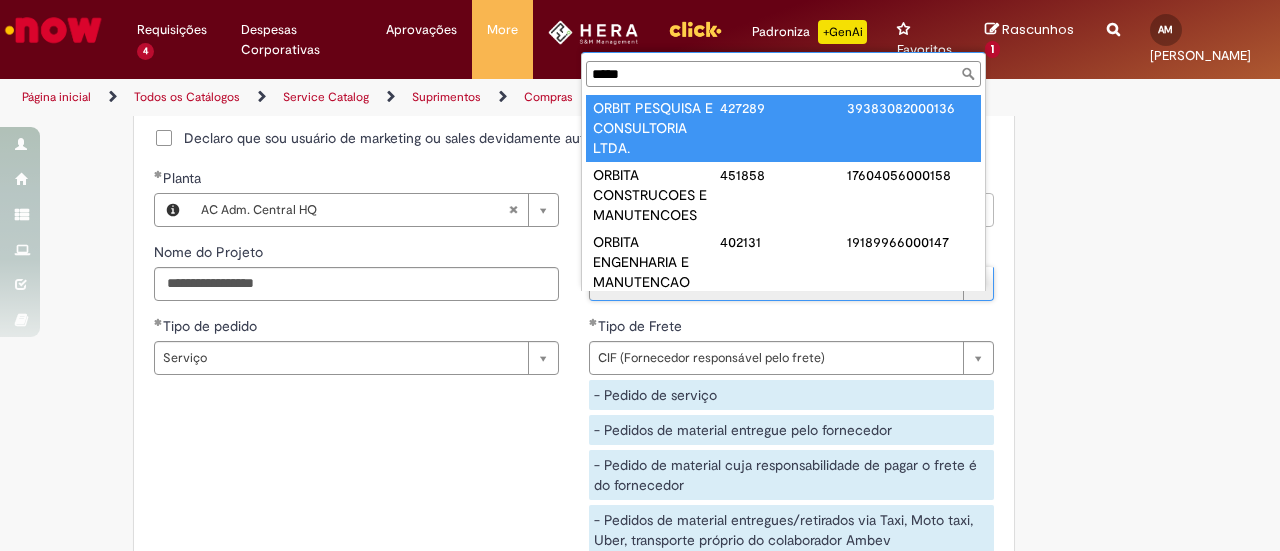 type on "*****" 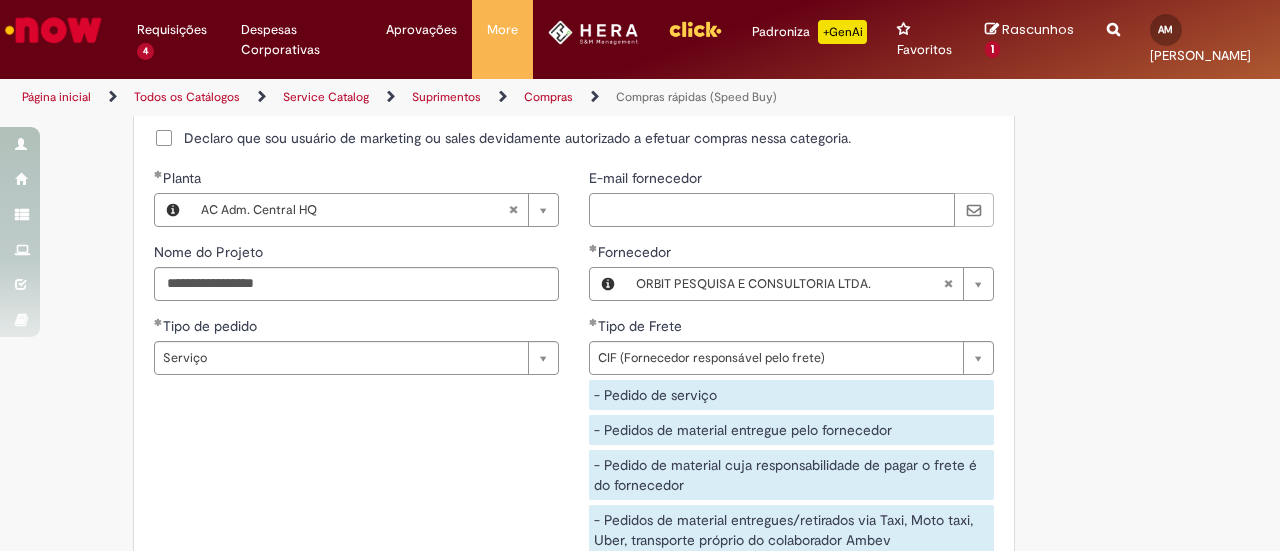 click on "E-mail fornecedor" at bounding box center [772, 210] 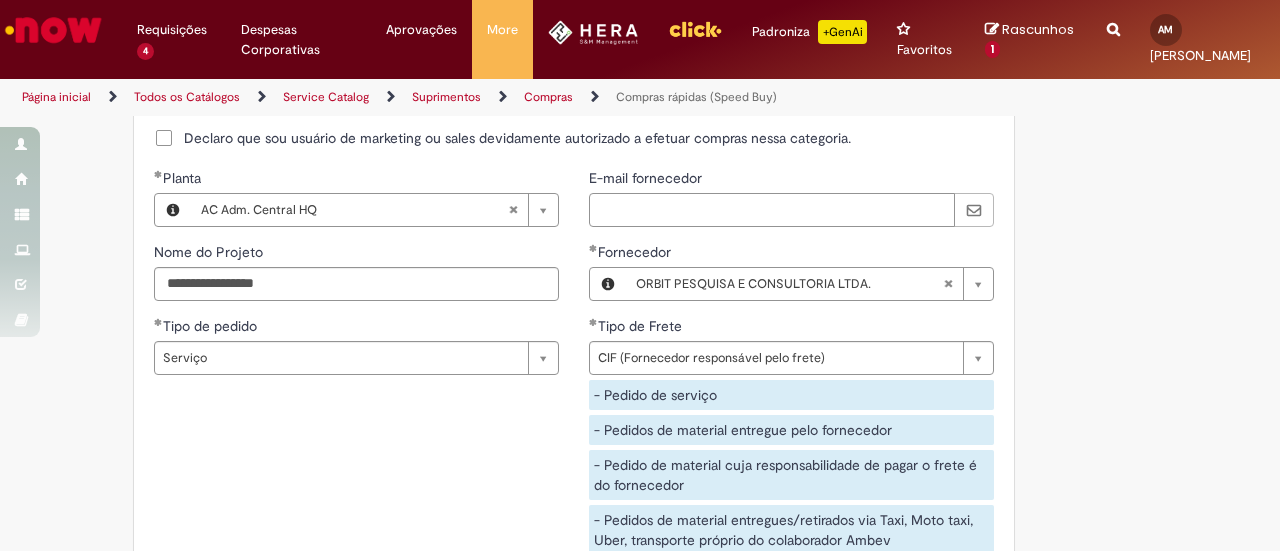 paste on "**********" 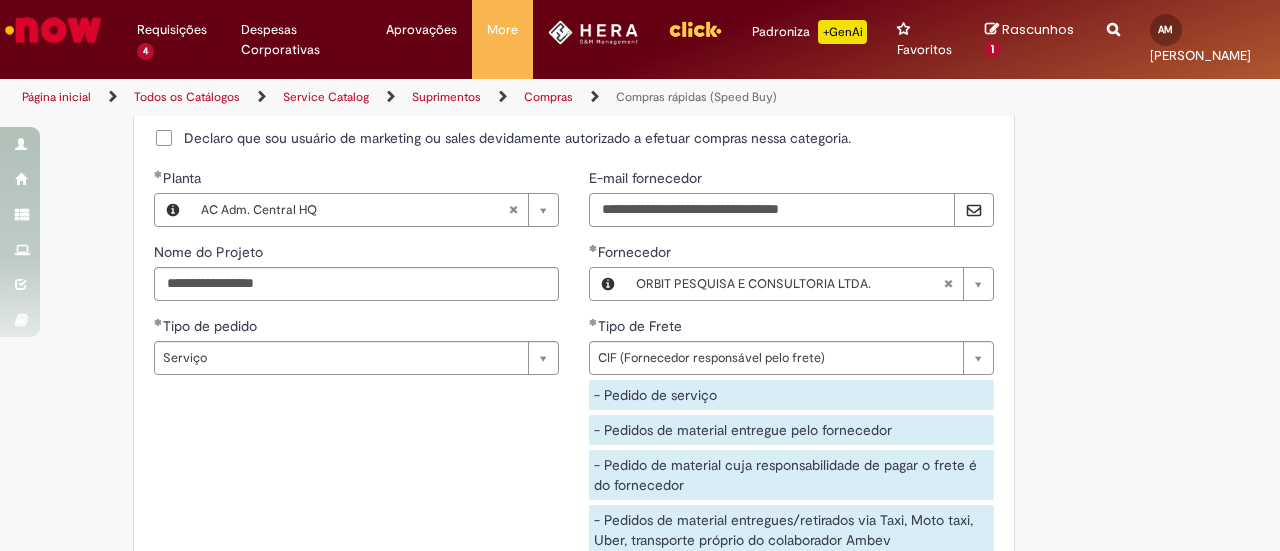 type on "**********" 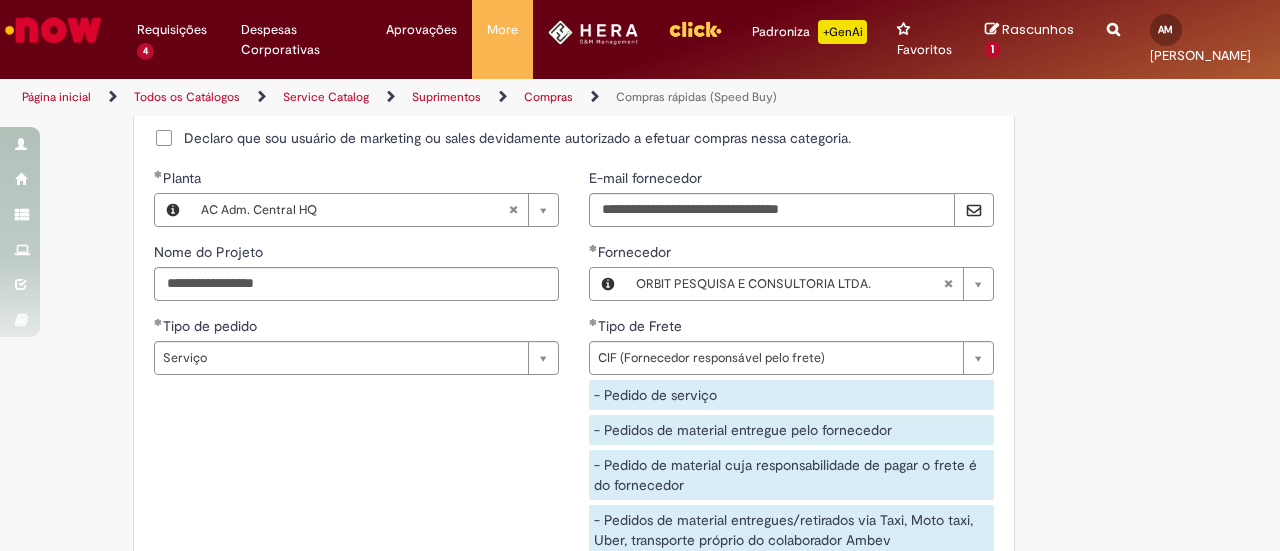 click on "**********" at bounding box center [574, 369] 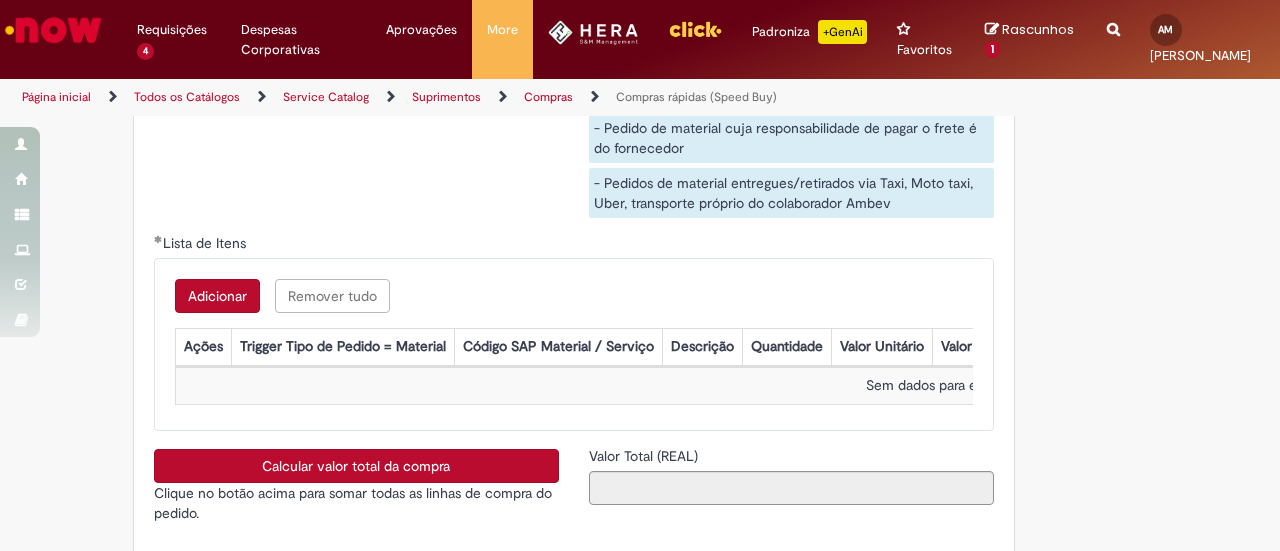 scroll, scrollTop: 3869, scrollLeft: 0, axis: vertical 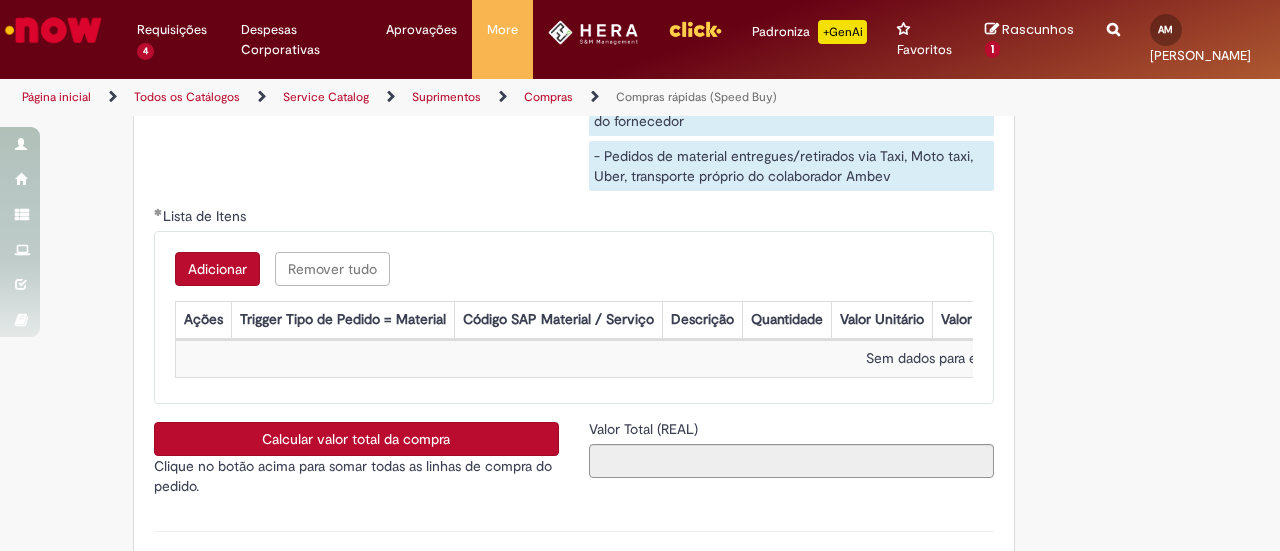 click on "Adicionar" at bounding box center (217, 269) 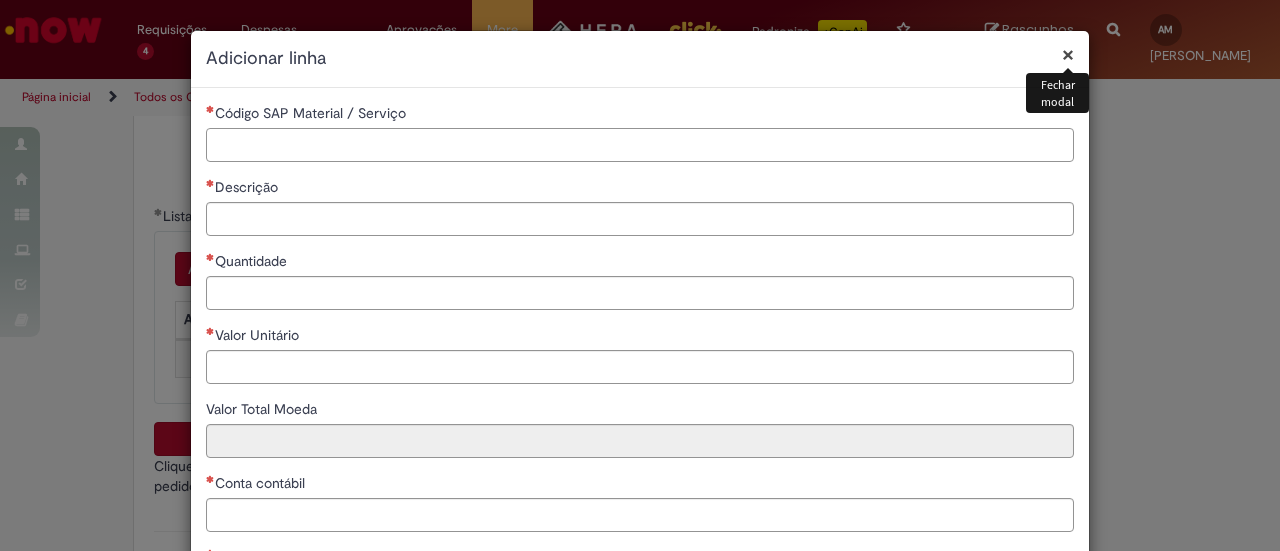 click on "Código SAP Material / Serviço" at bounding box center (640, 145) 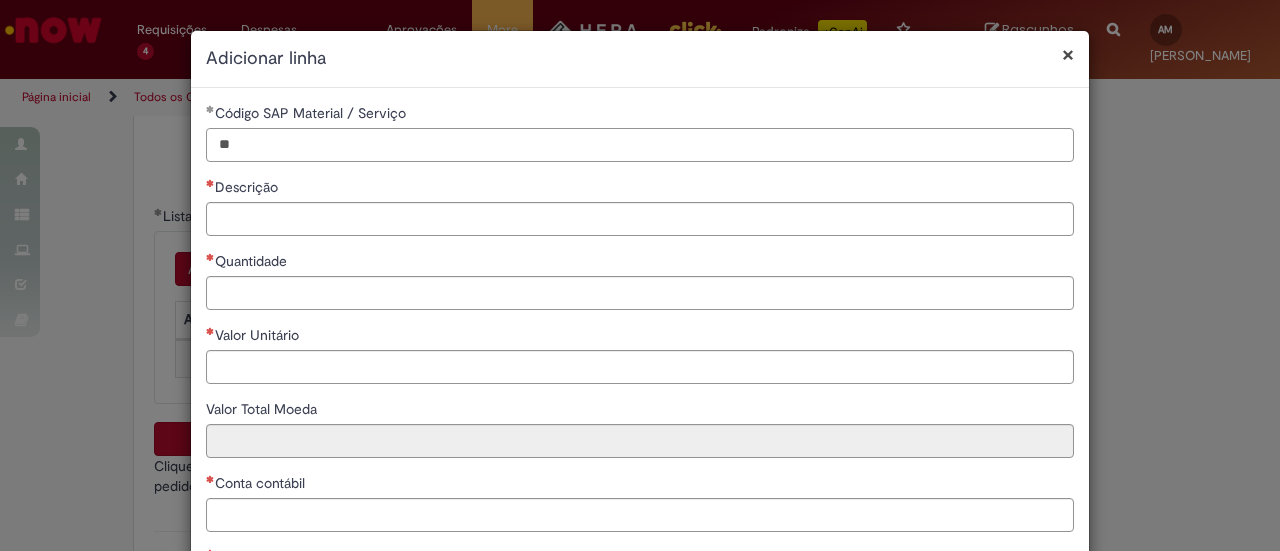 type on "**" 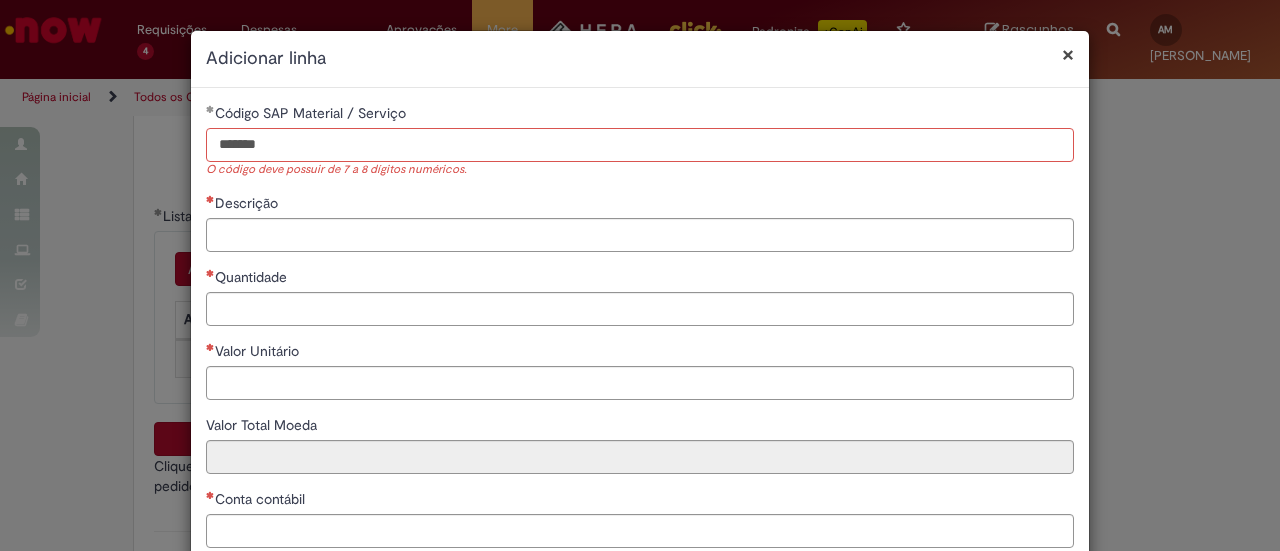 type on "*******" 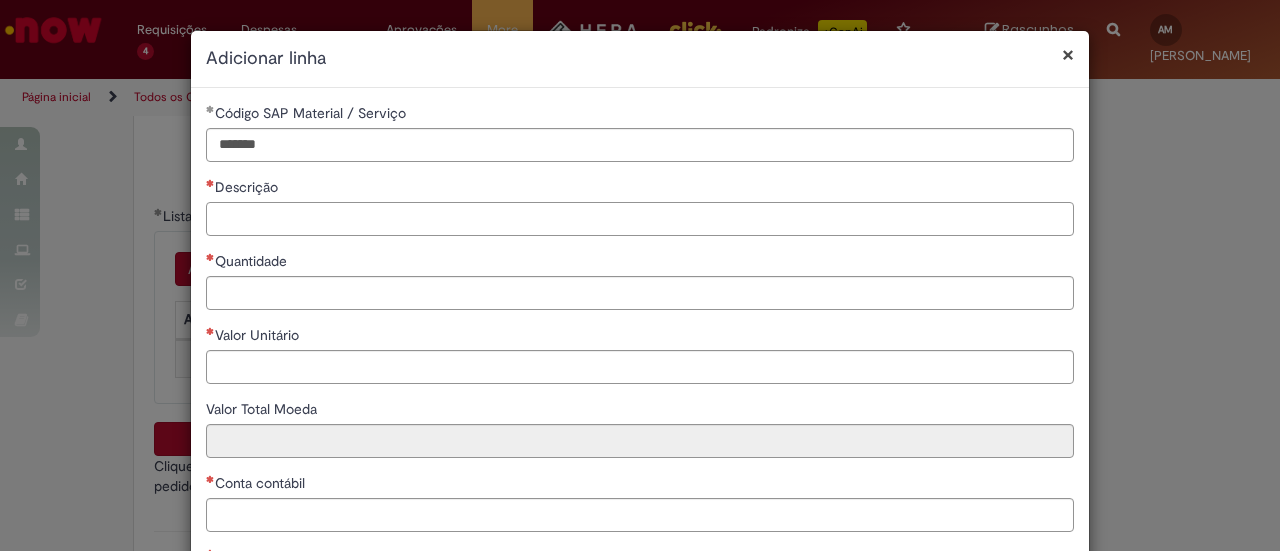 click on "**********" at bounding box center [640, 362] 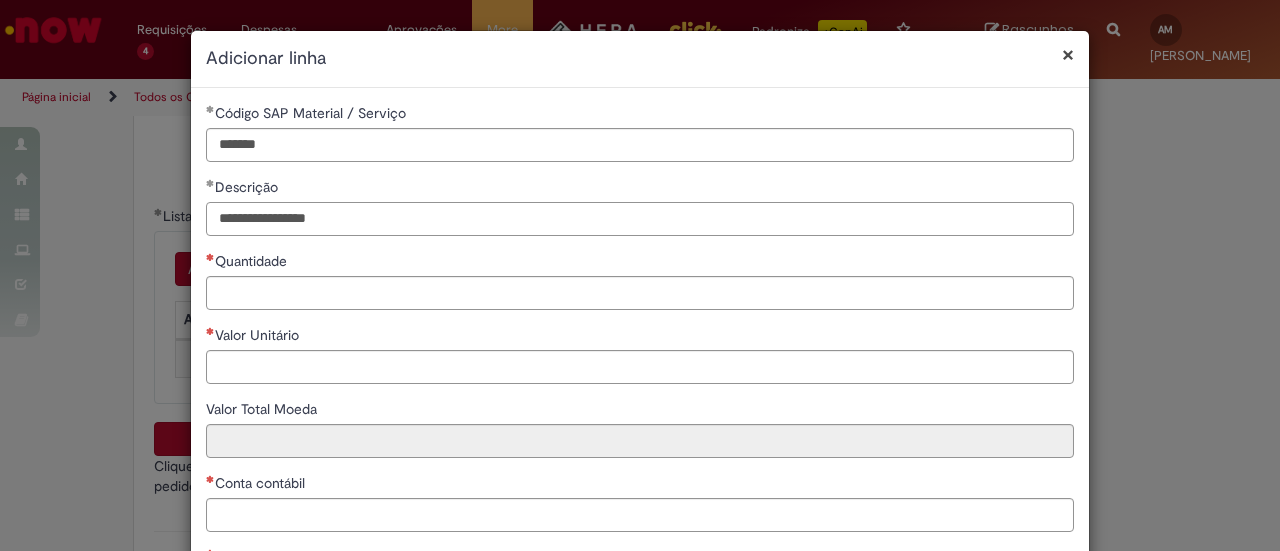 type on "**********" 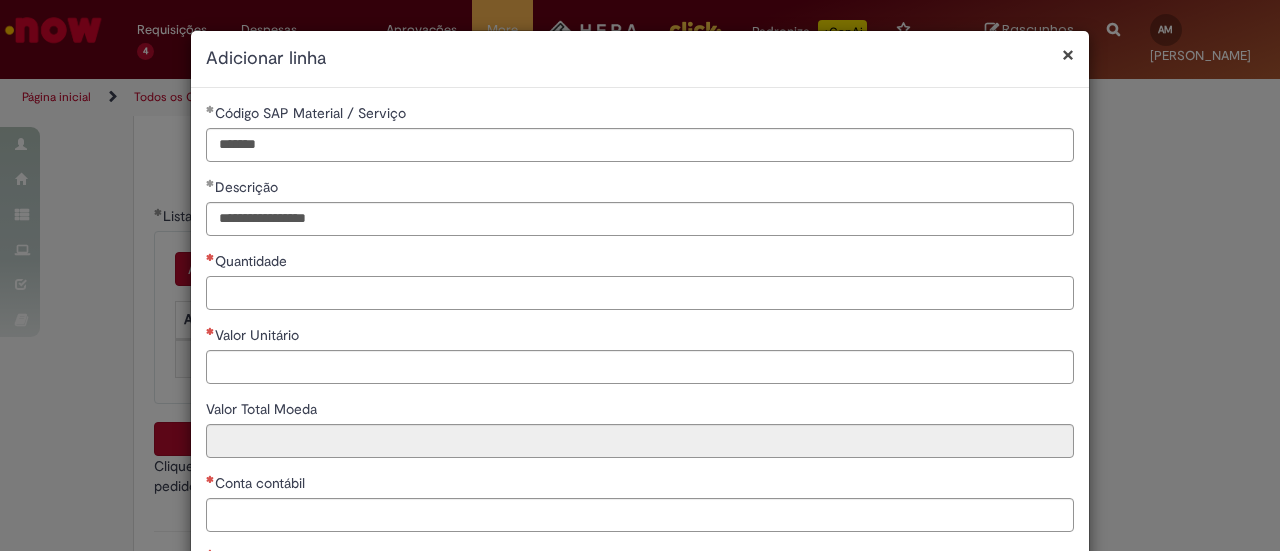 click on "Quantidade" at bounding box center [640, 293] 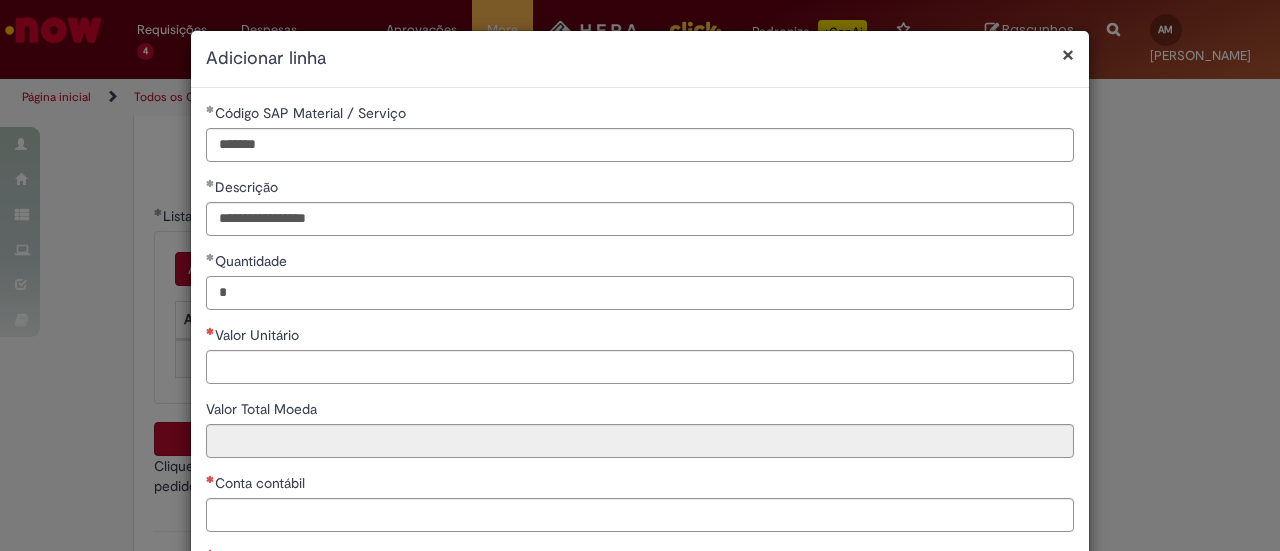 type on "*" 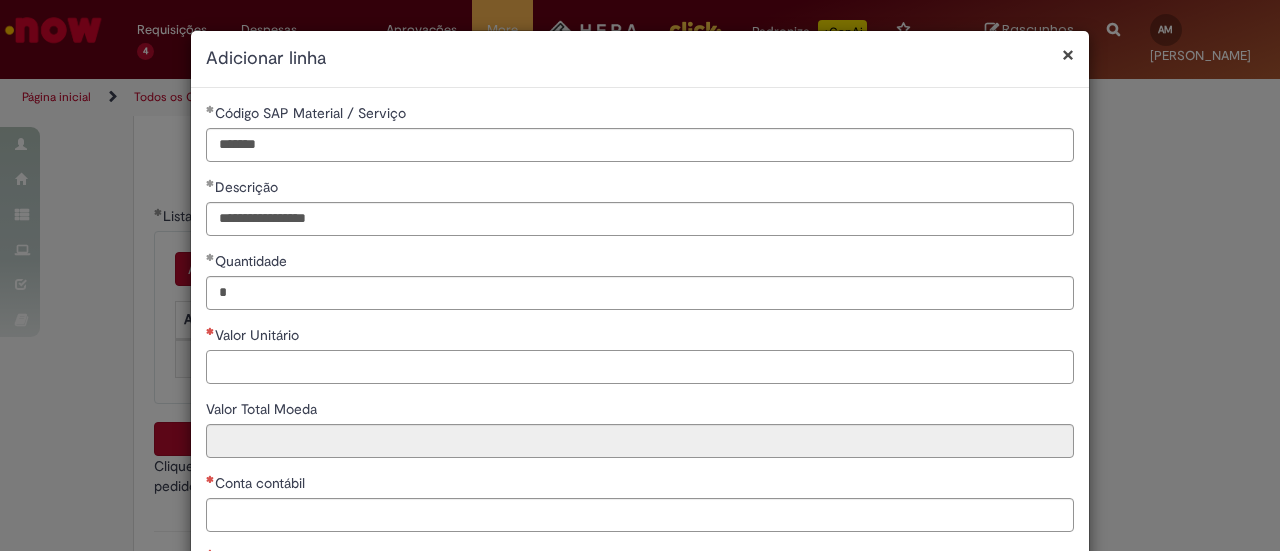 click on "Valor Unitário" at bounding box center [640, 367] 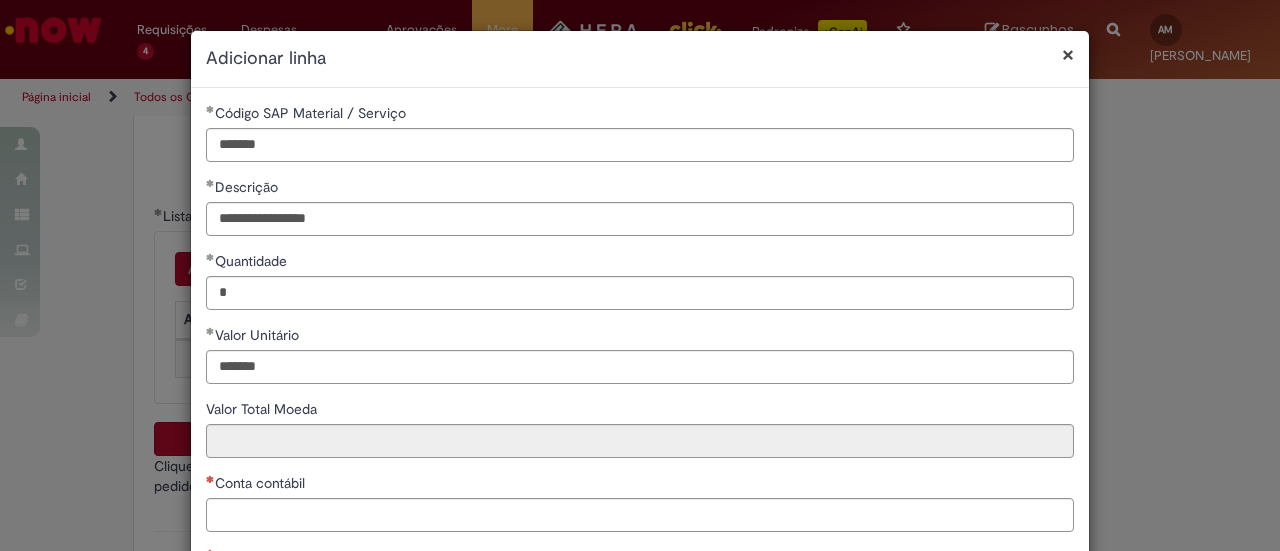 type on "********" 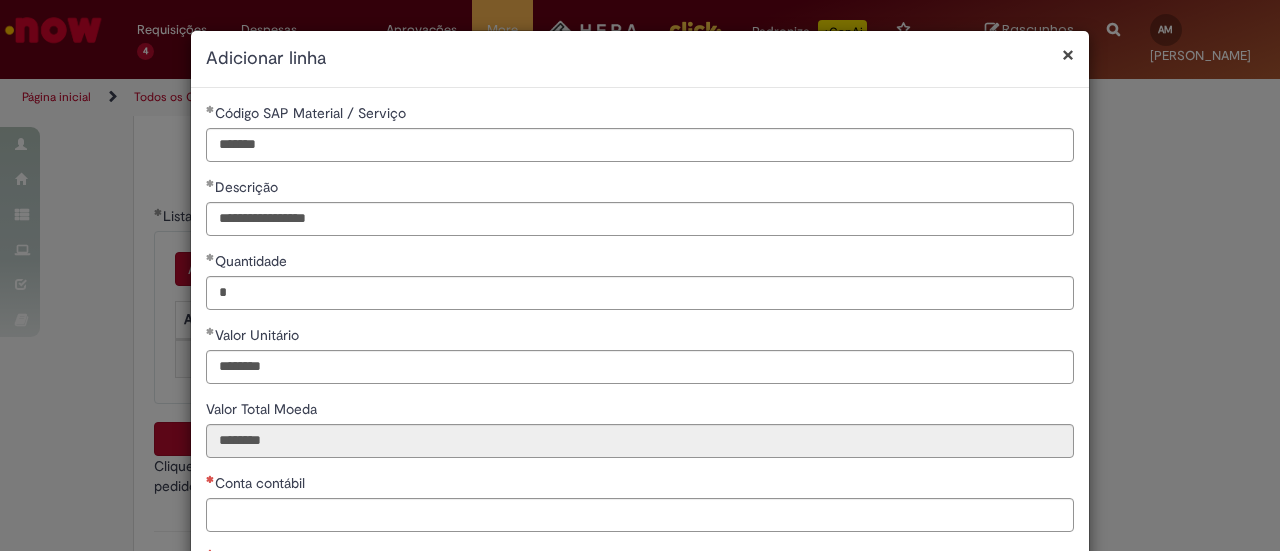 click on "Conta contábil" at bounding box center (262, 483) 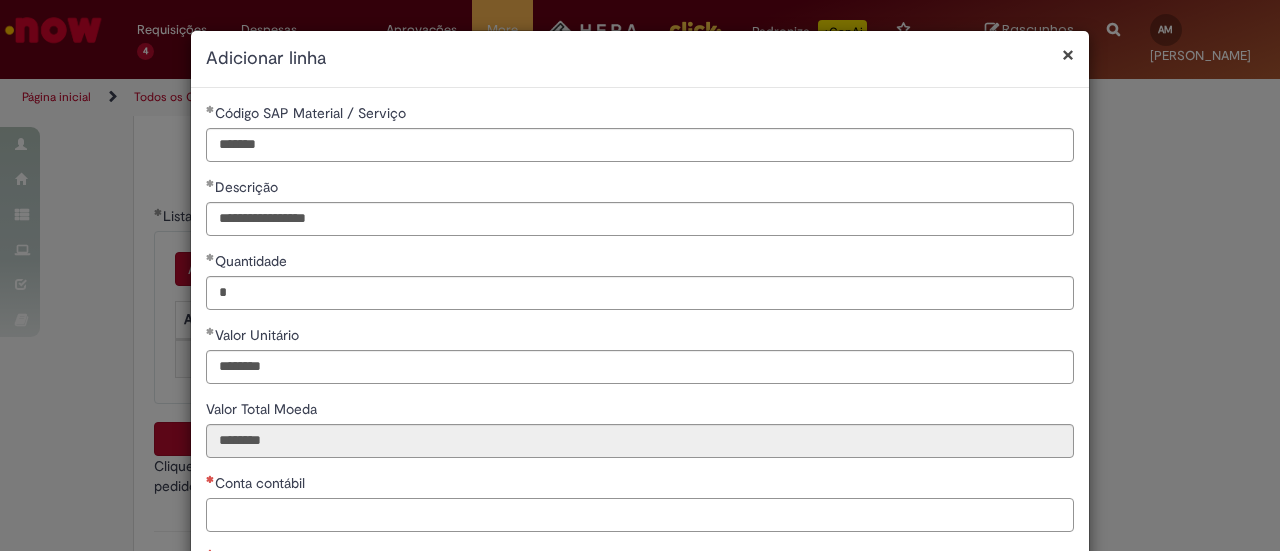 click on "Conta contábil" at bounding box center [640, 515] 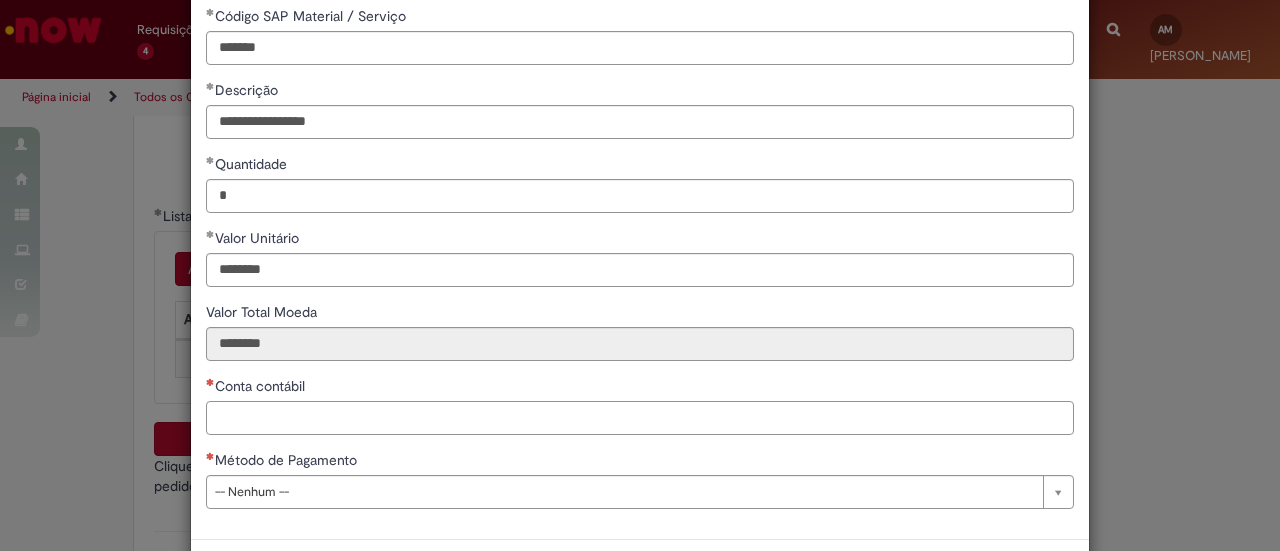 scroll, scrollTop: 100, scrollLeft: 0, axis: vertical 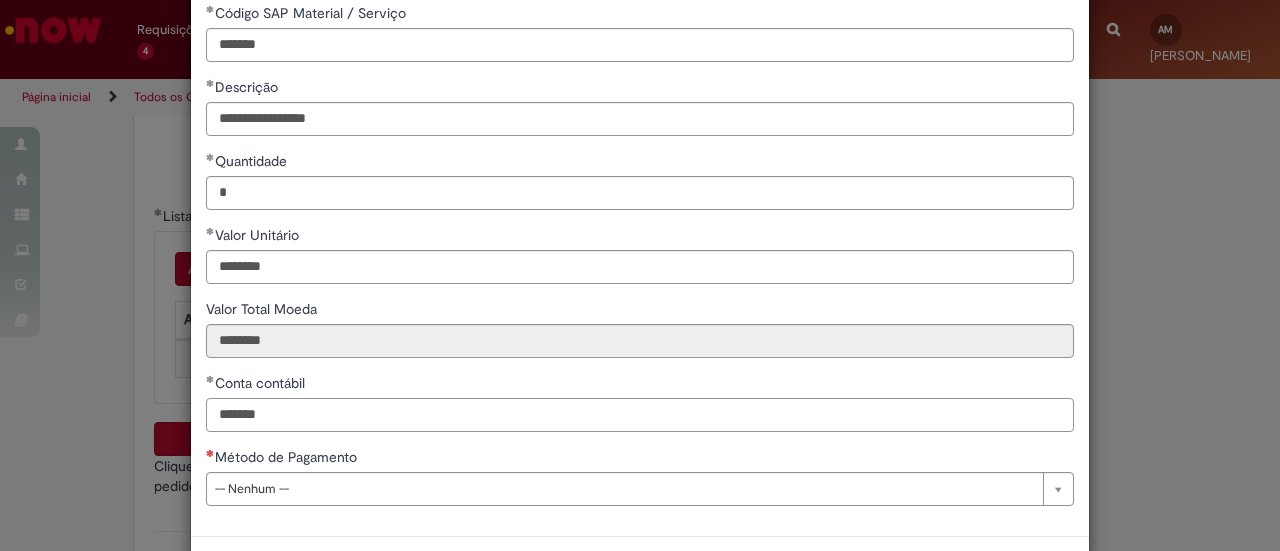 type on "*******" 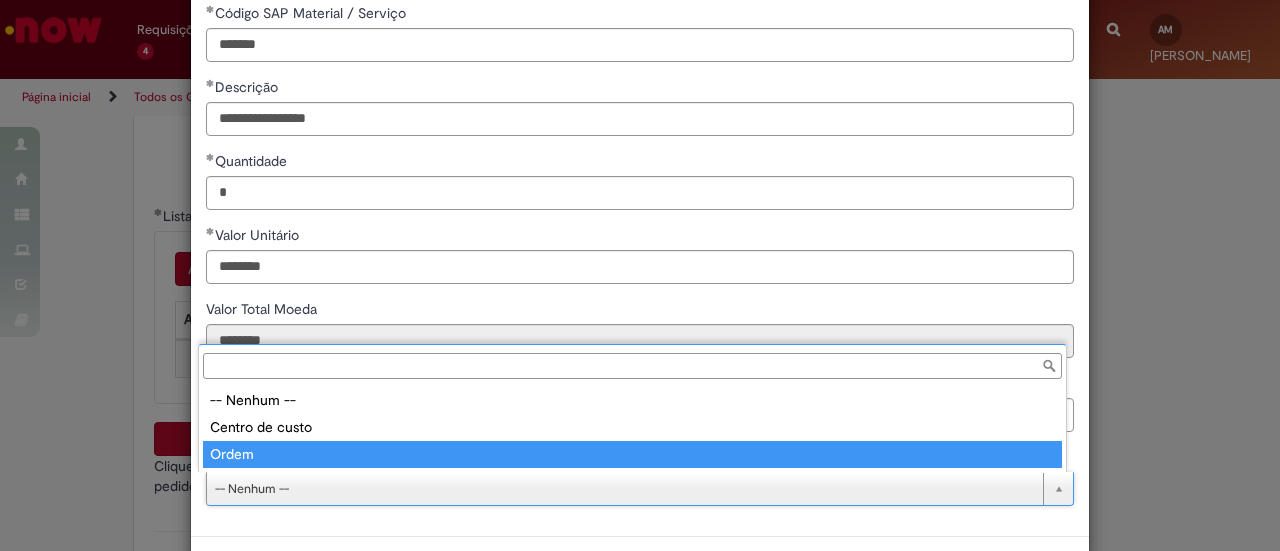 type on "*****" 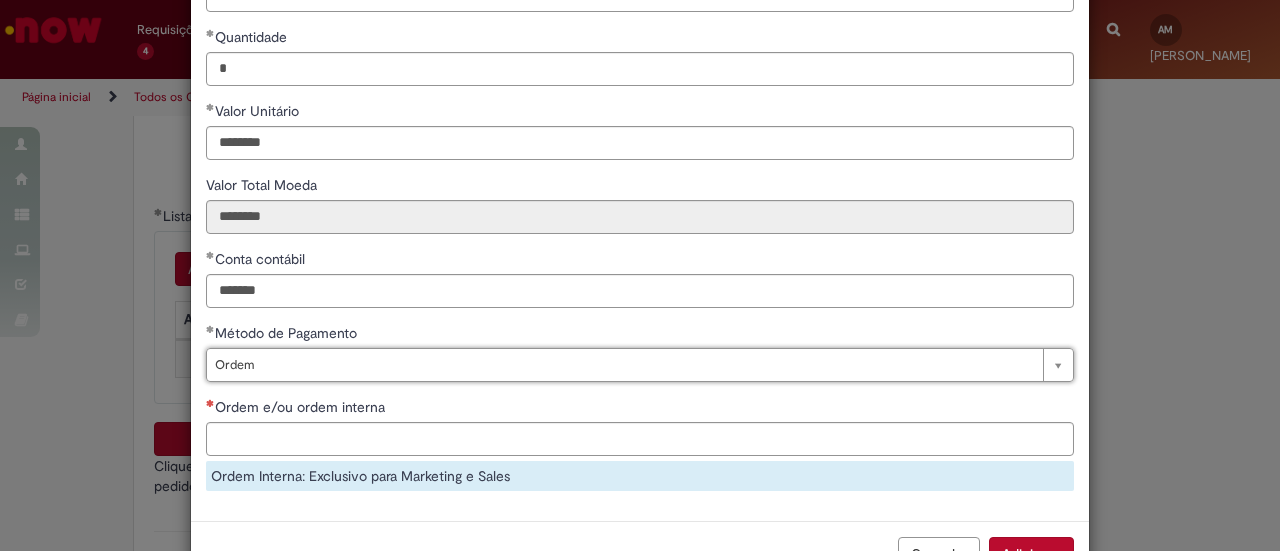 scroll, scrollTop: 225, scrollLeft: 0, axis: vertical 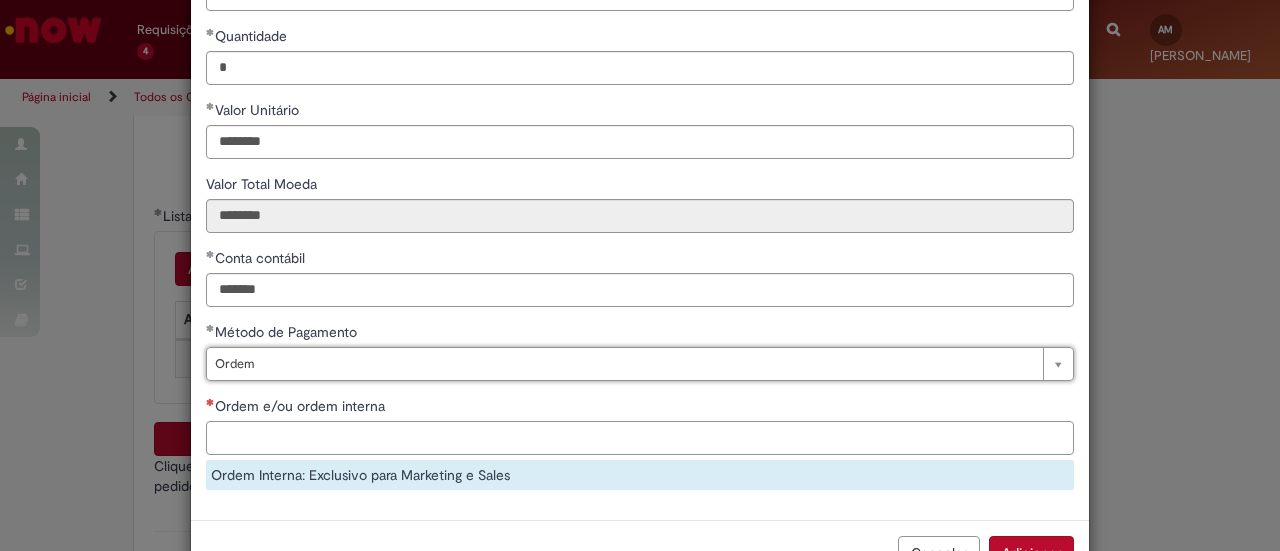 click on "Ordem e/ou ordem interna" at bounding box center [640, 438] 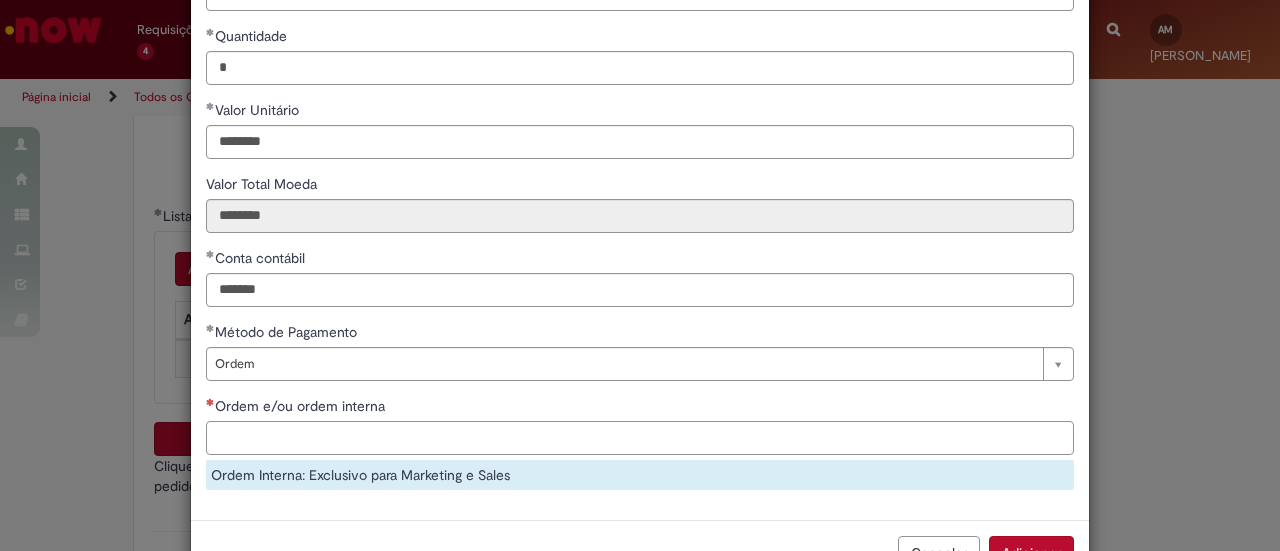 paste on "**********" 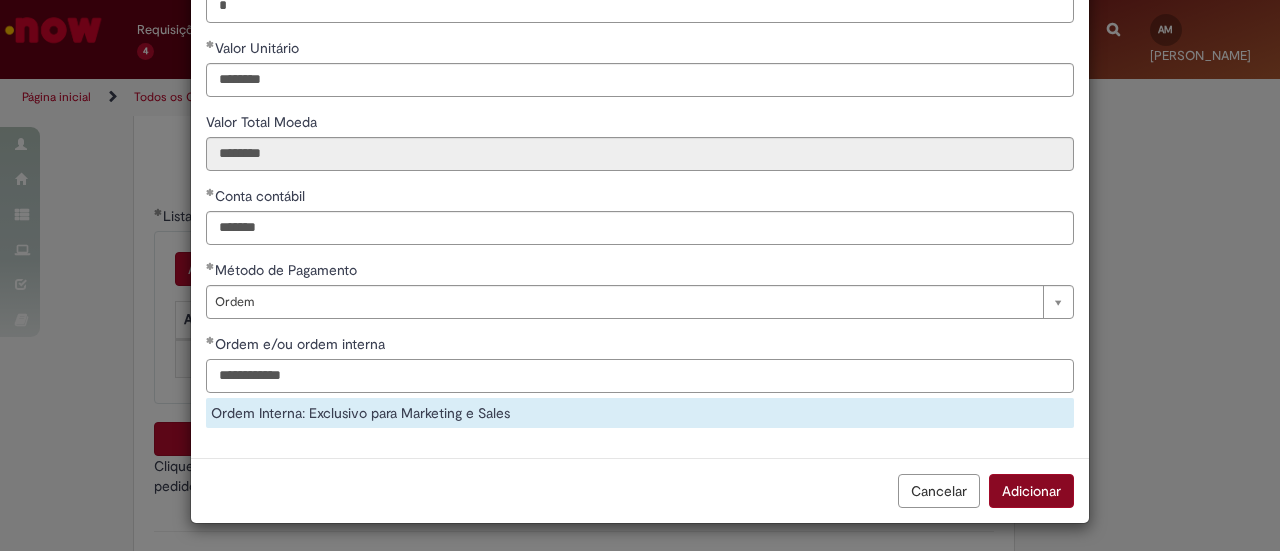 type on "**********" 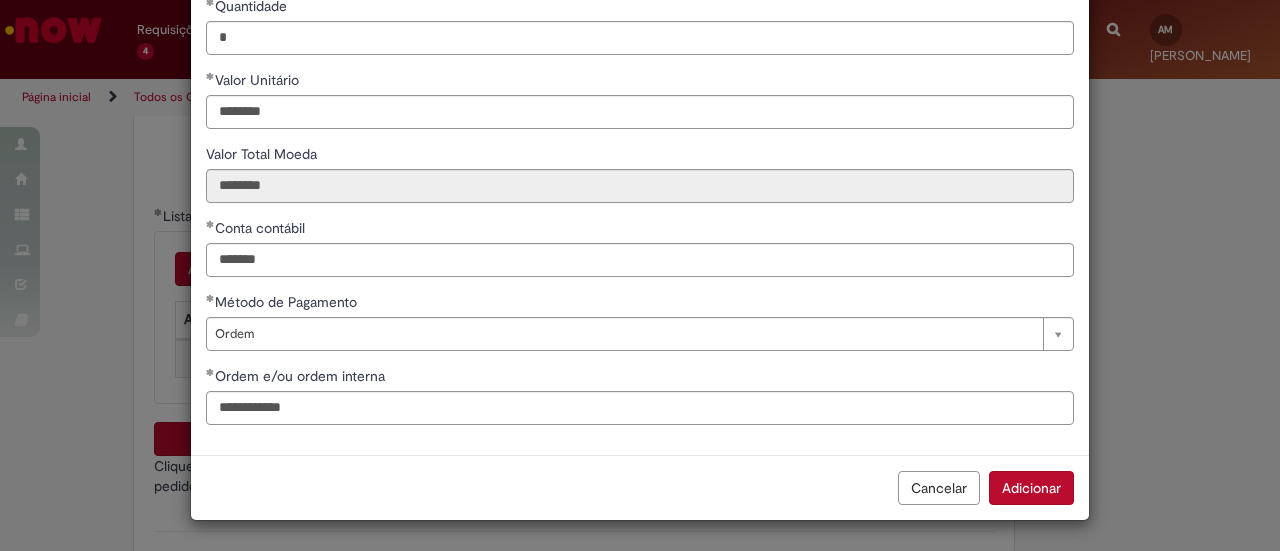 scroll, scrollTop: 252, scrollLeft: 0, axis: vertical 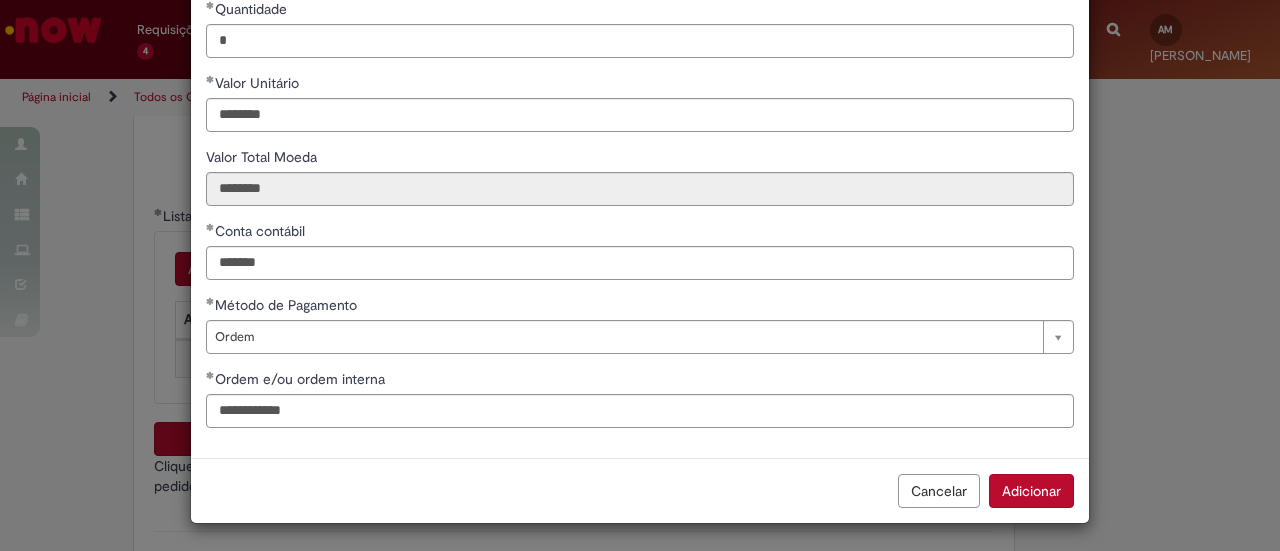 click on "Adicionar" at bounding box center (1031, 491) 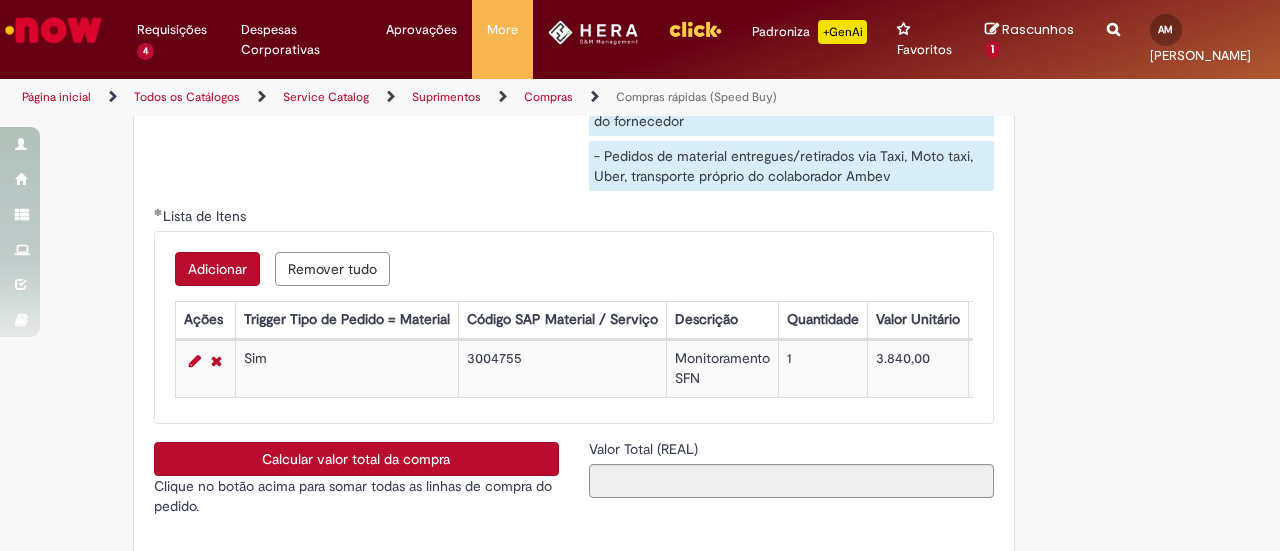 click on "Calcular valor total da compra" at bounding box center (356, 459) 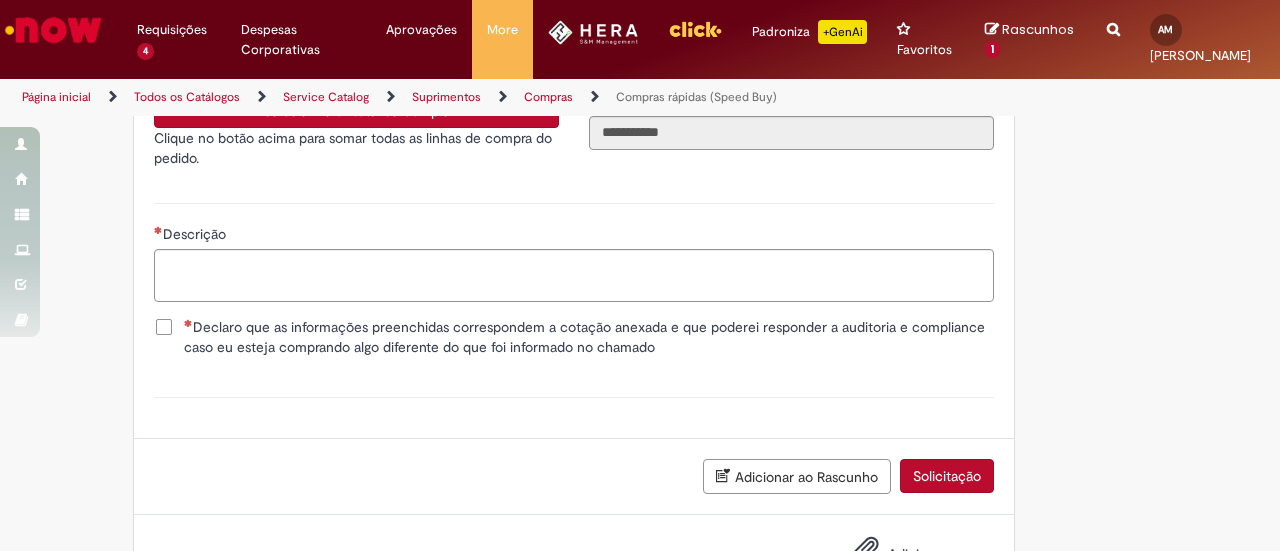 scroll, scrollTop: 4219, scrollLeft: 0, axis: vertical 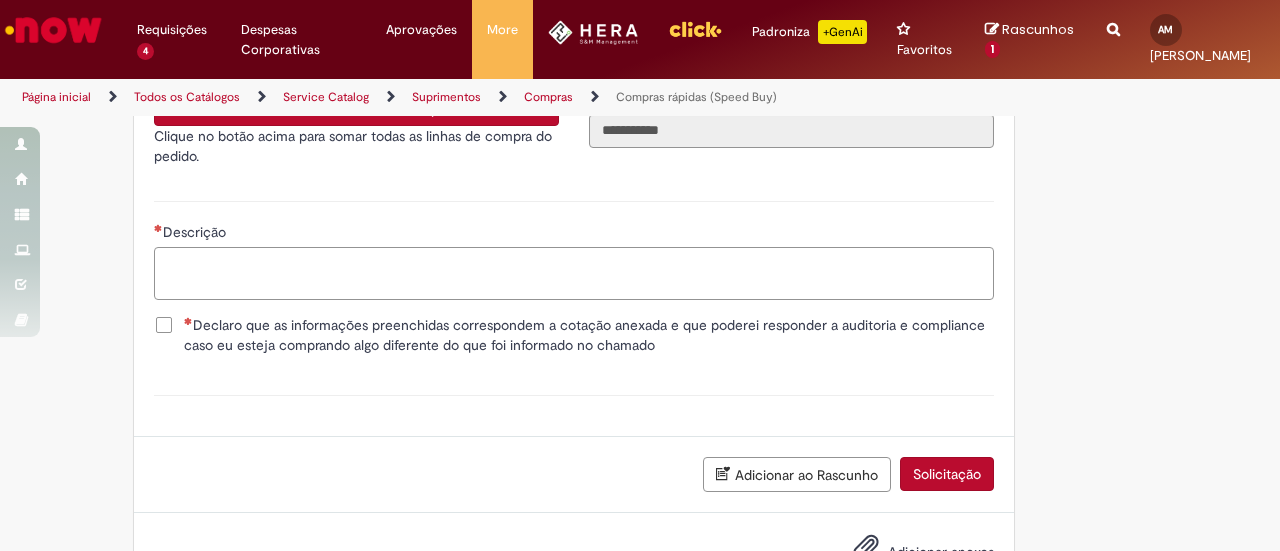 click on "Descrição" at bounding box center [574, 273] 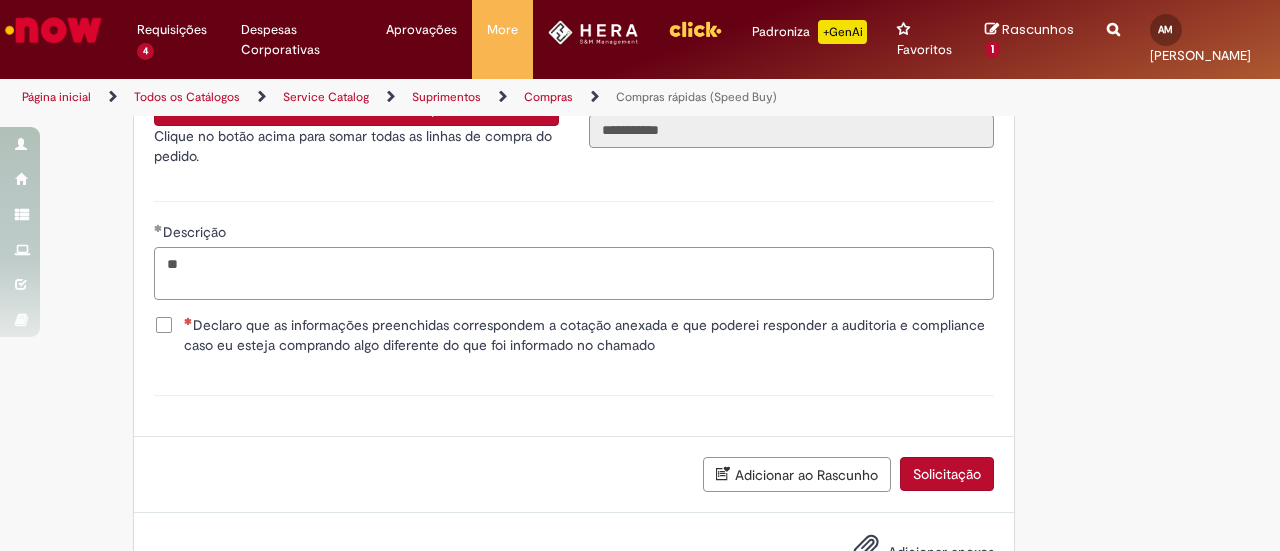 type on "*" 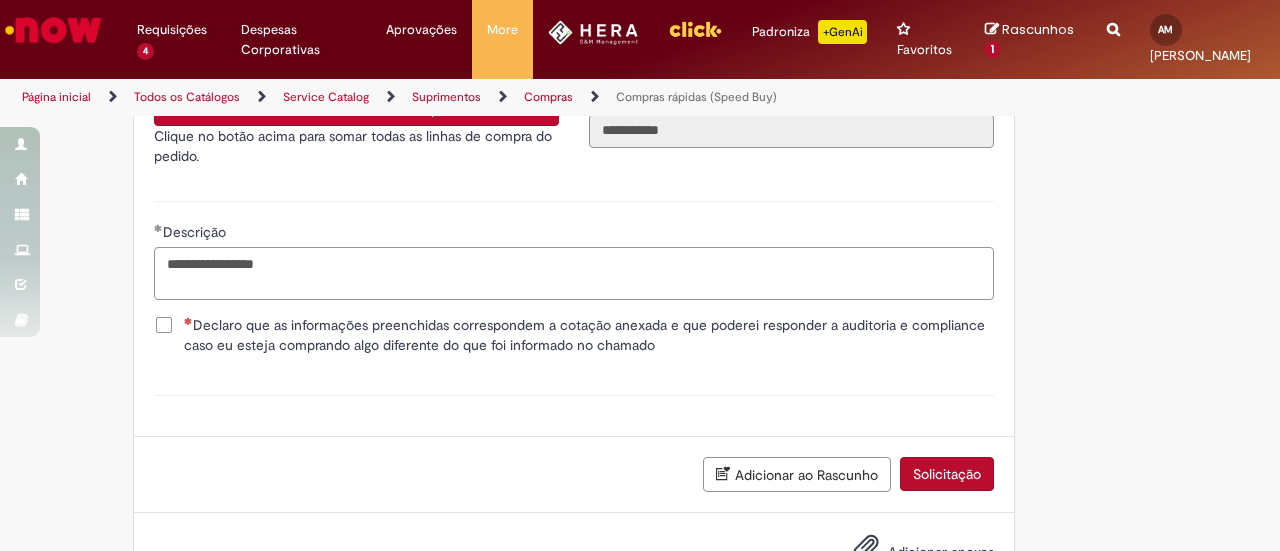 type on "**********" 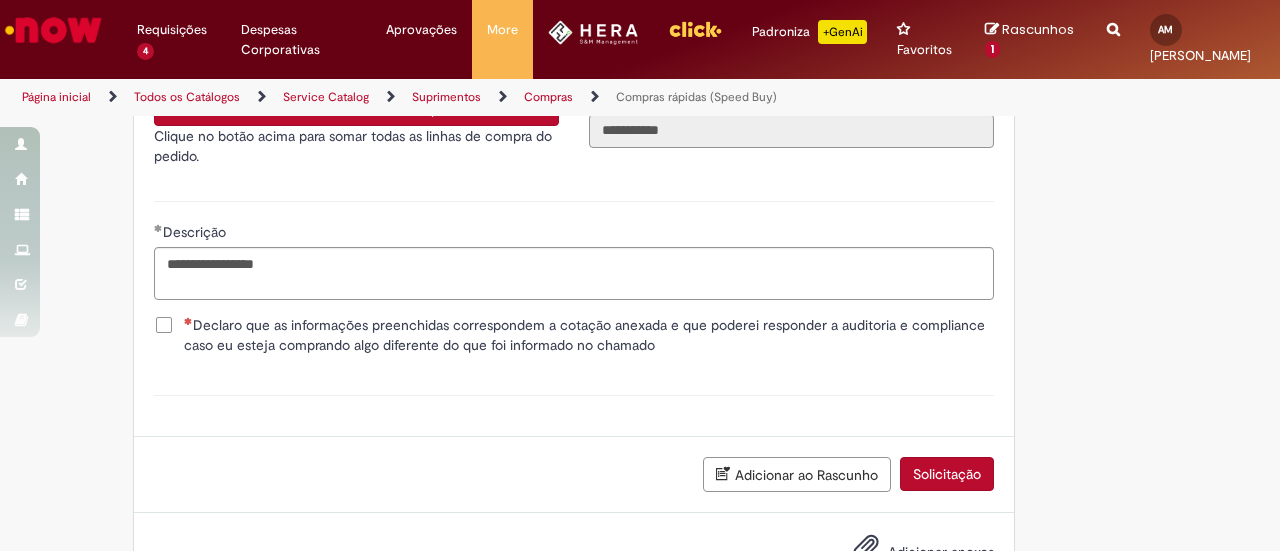 click on "Declaro que as informações preenchidas correspondem a cotação anexada e que poderei responder a auditoria e compliance caso eu esteja comprando algo diferente do que foi informado no chamado" at bounding box center [589, 335] 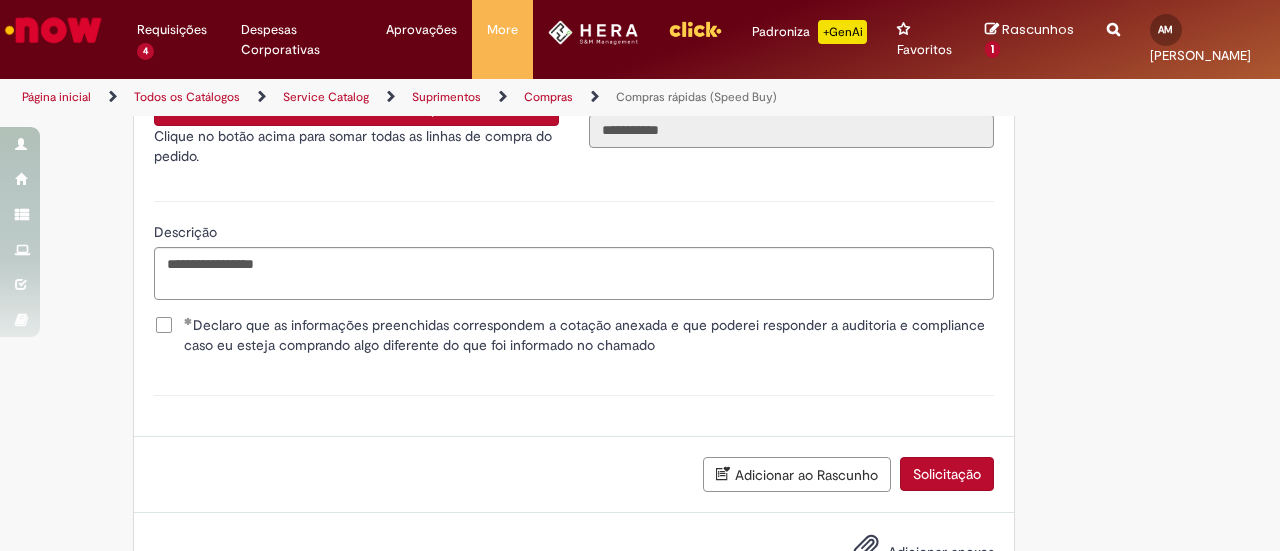 scroll, scrollTop: 4323, scrollLeft: 0, axis: vertical 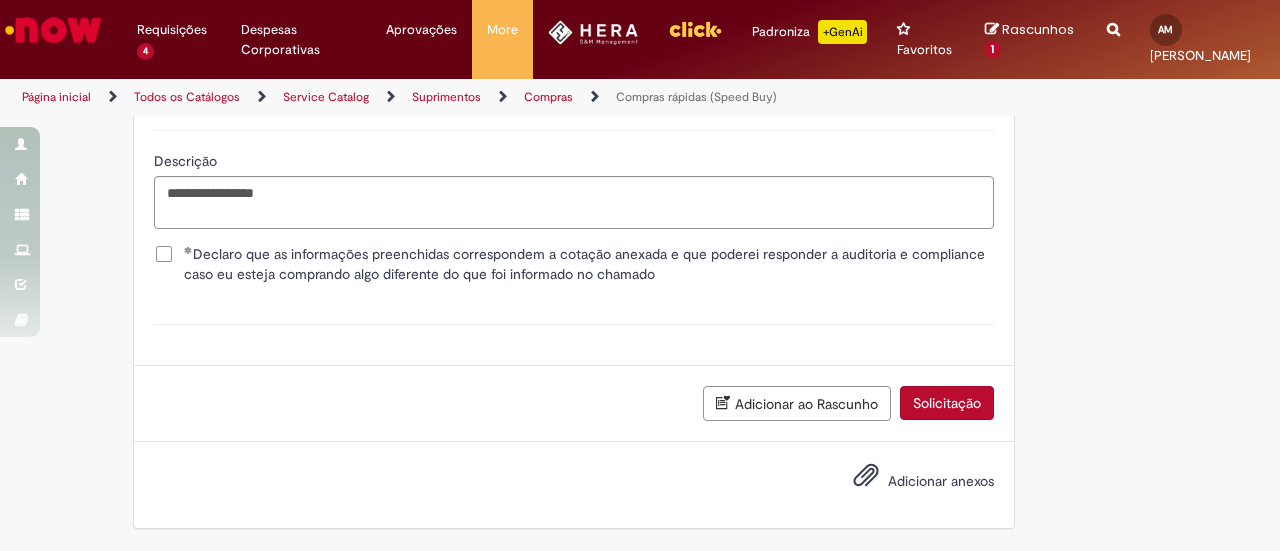click on "Adicionar anexos" at bounding box center [909, 482] 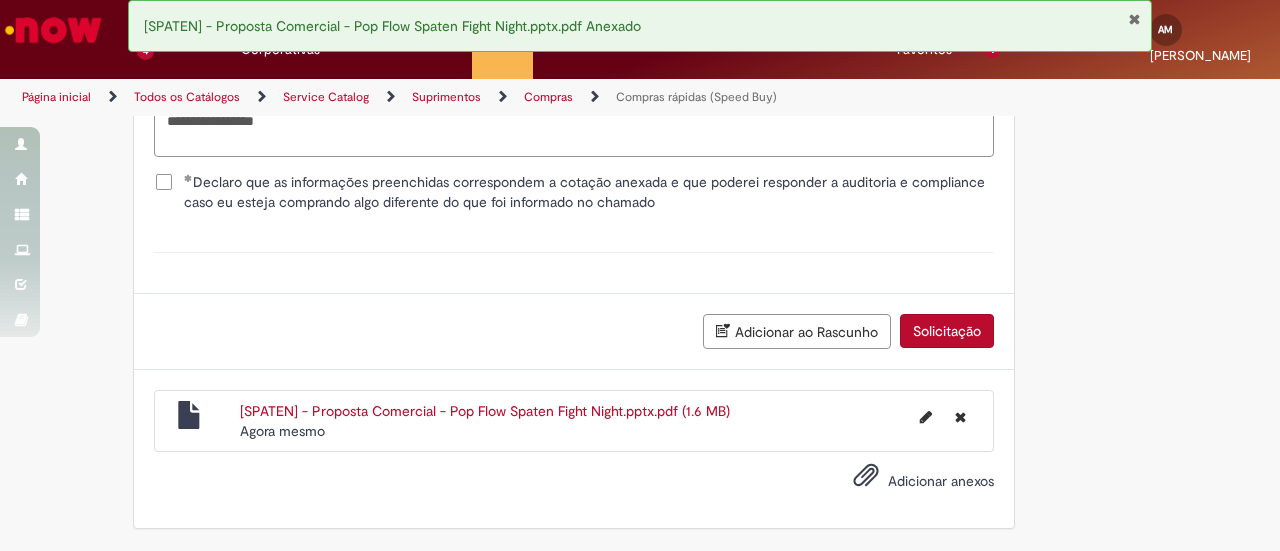 scroll, scrollTop: 4394, scrollLeft: 0, axis: vertical 